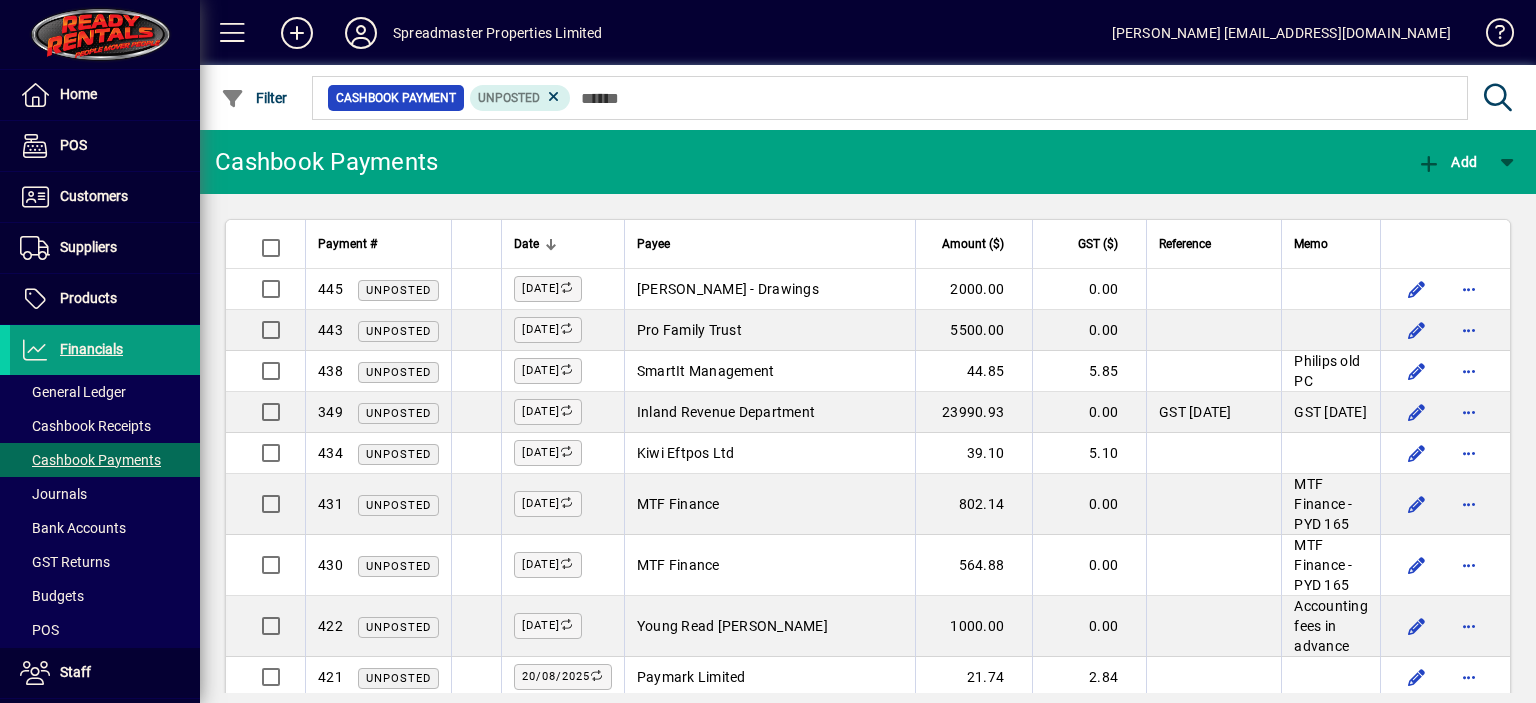 scroll, scrollTop: 0, scrollLeft: 0, axis: both 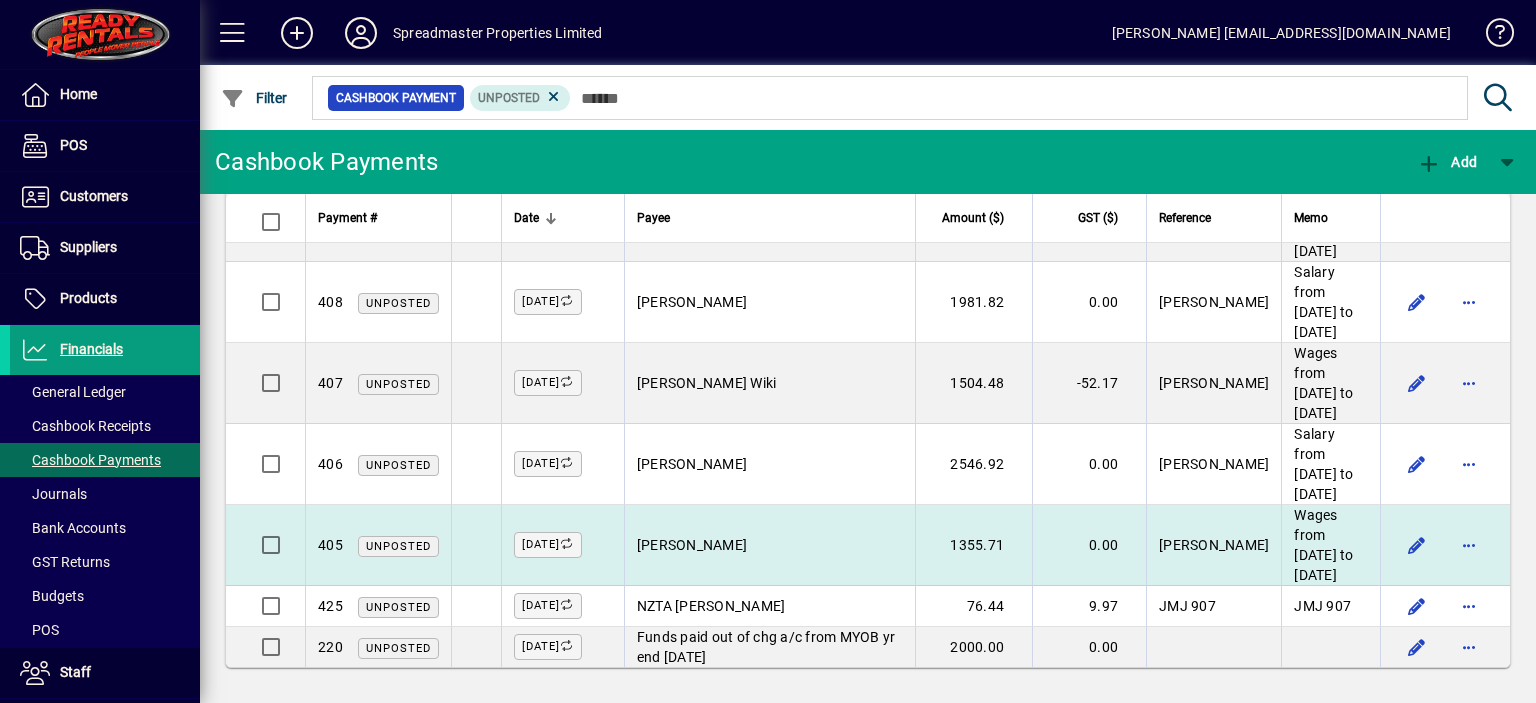 click on "[PERSON_NAME]" at bounding box center [692, 545] 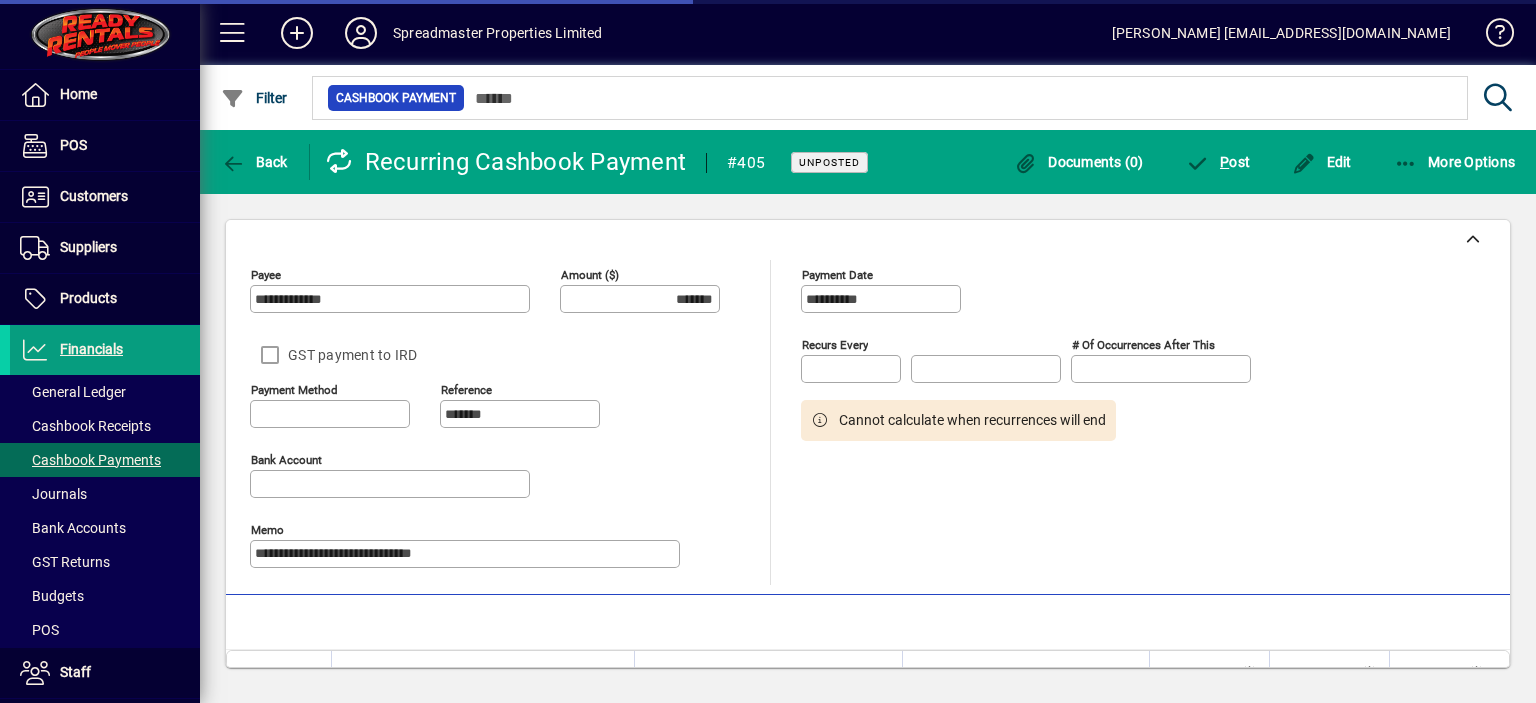 type on "*******" 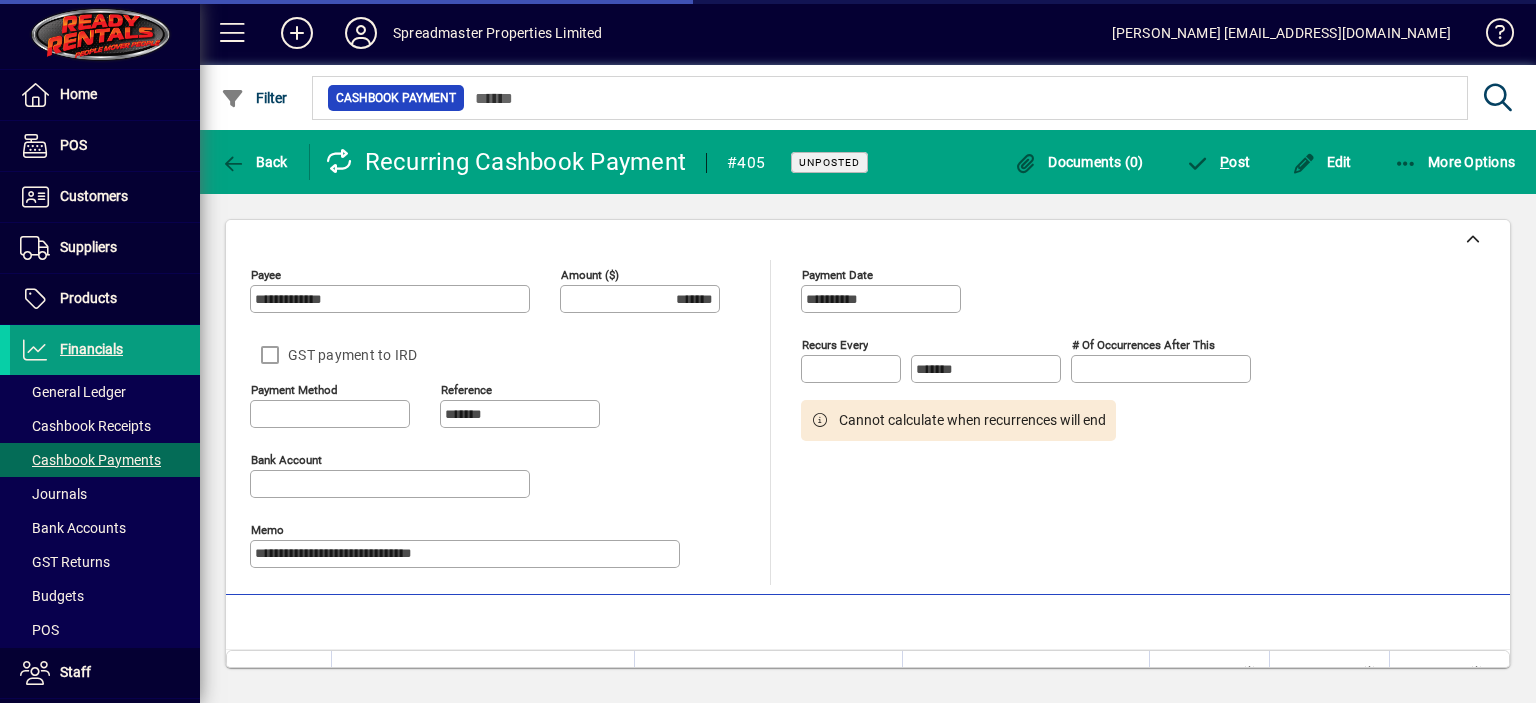 type on "**********" 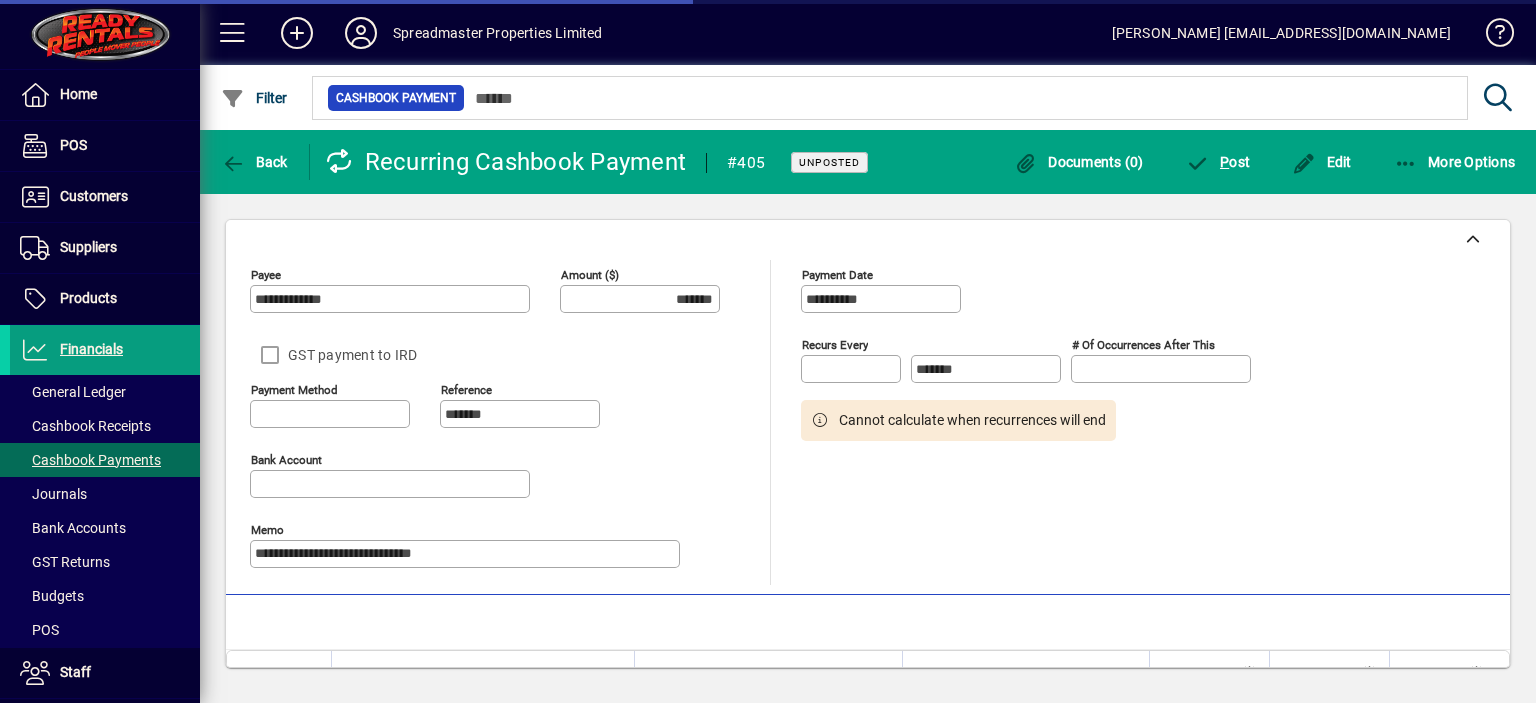 type on "**********" 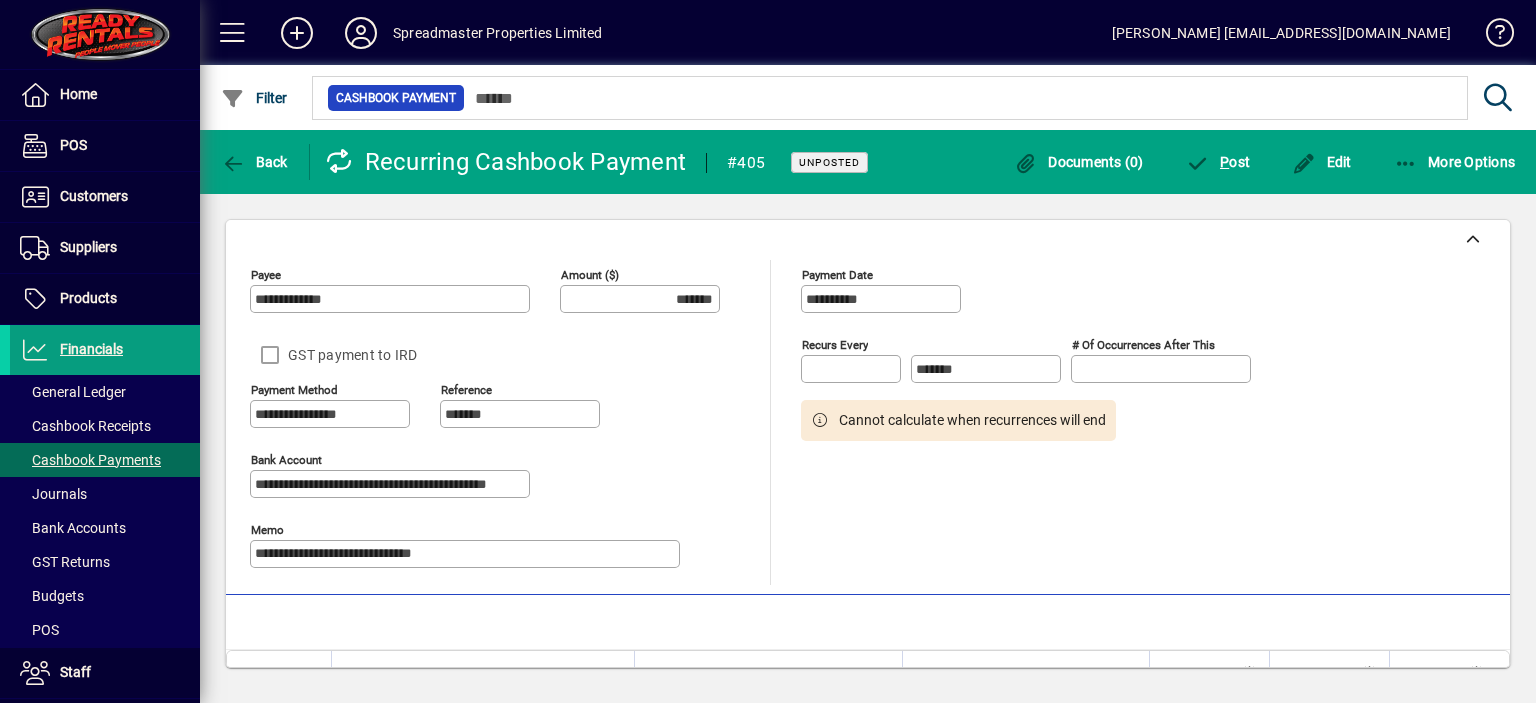 click on "*******" at bounding box center [642, 299] 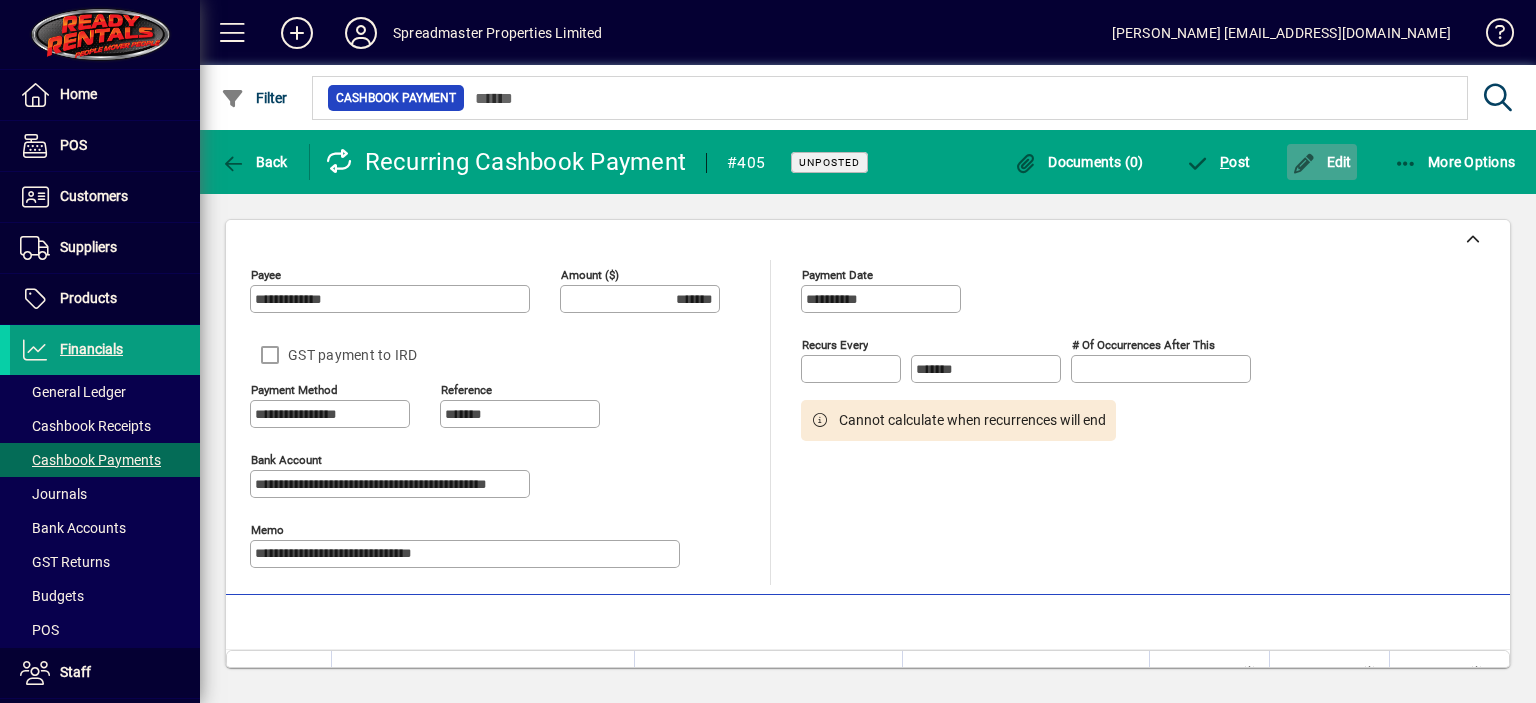 click on "Edit" 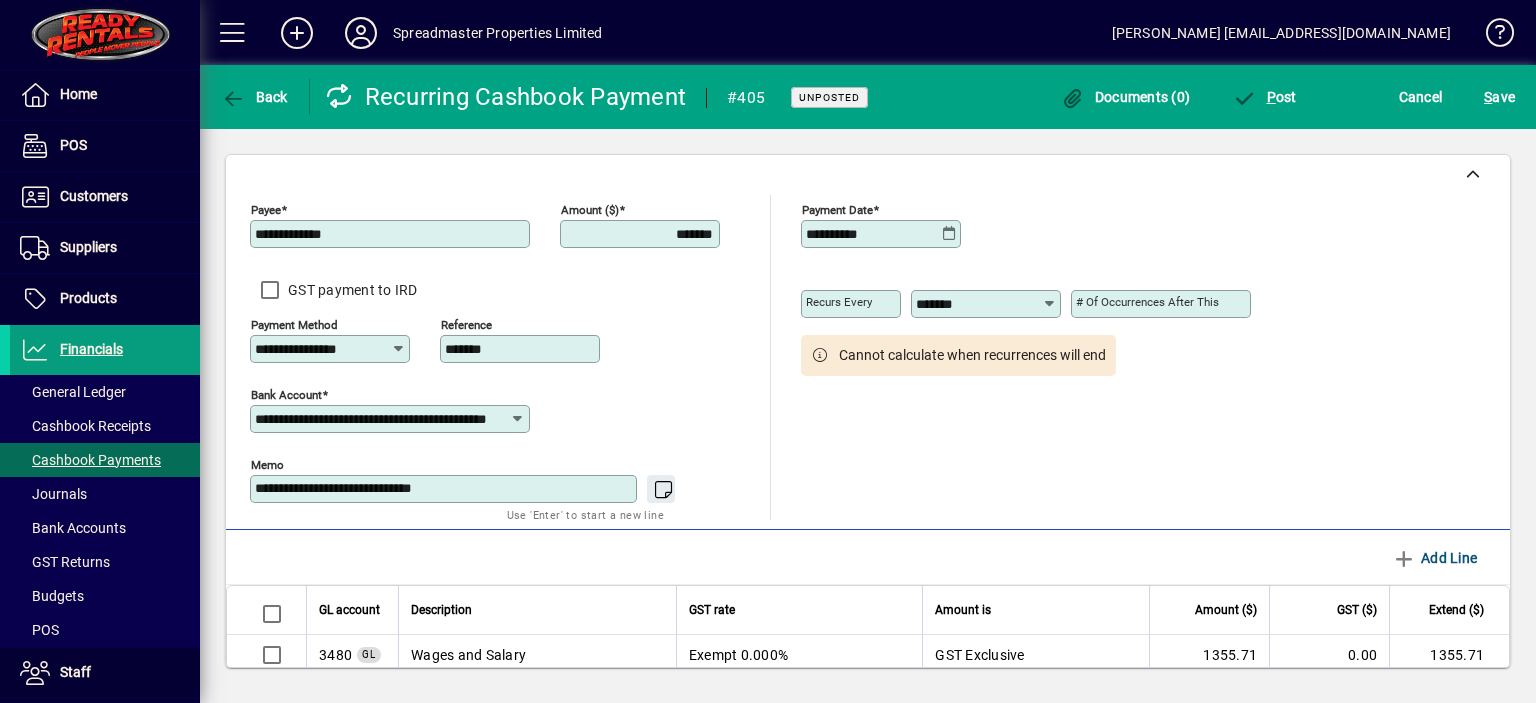 click on "*******" at bounding box center [642, 234] 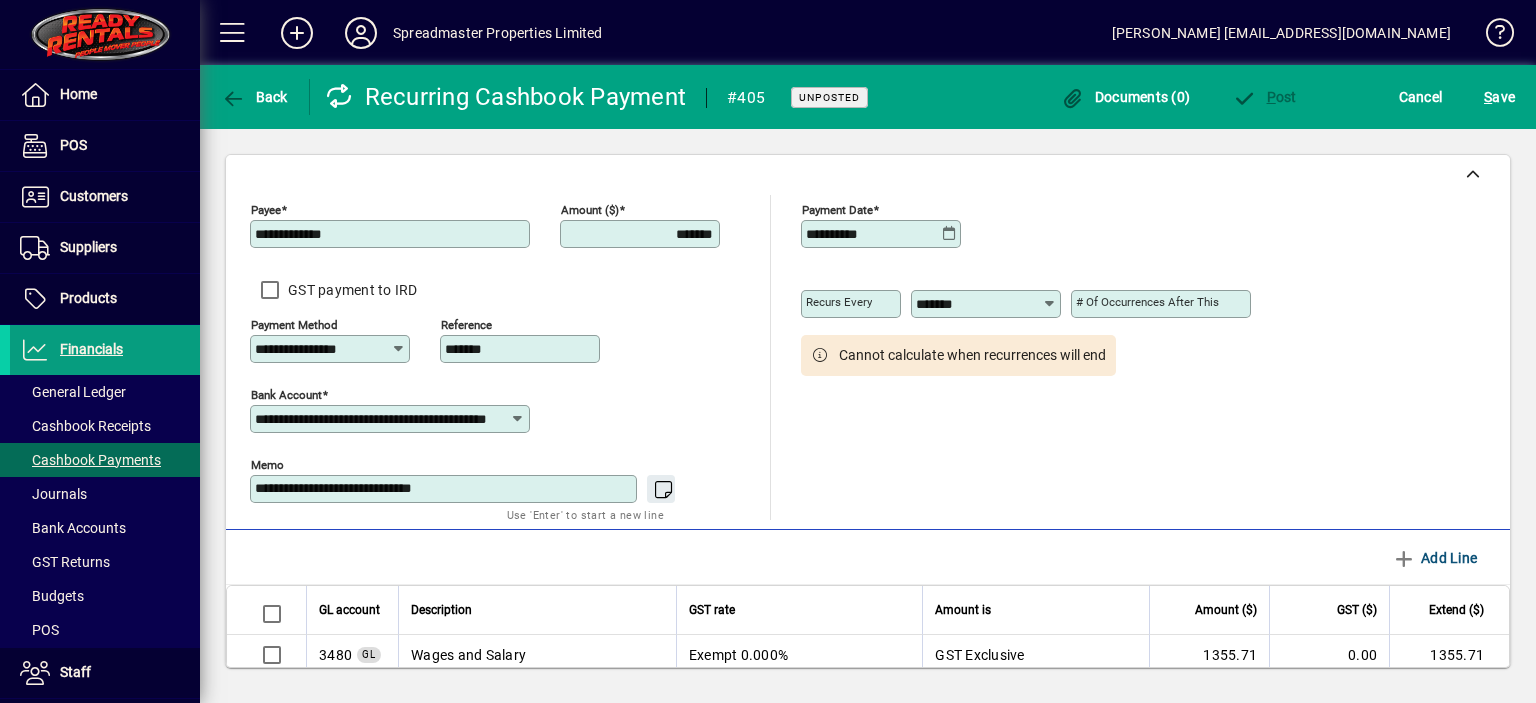 type on "*******" 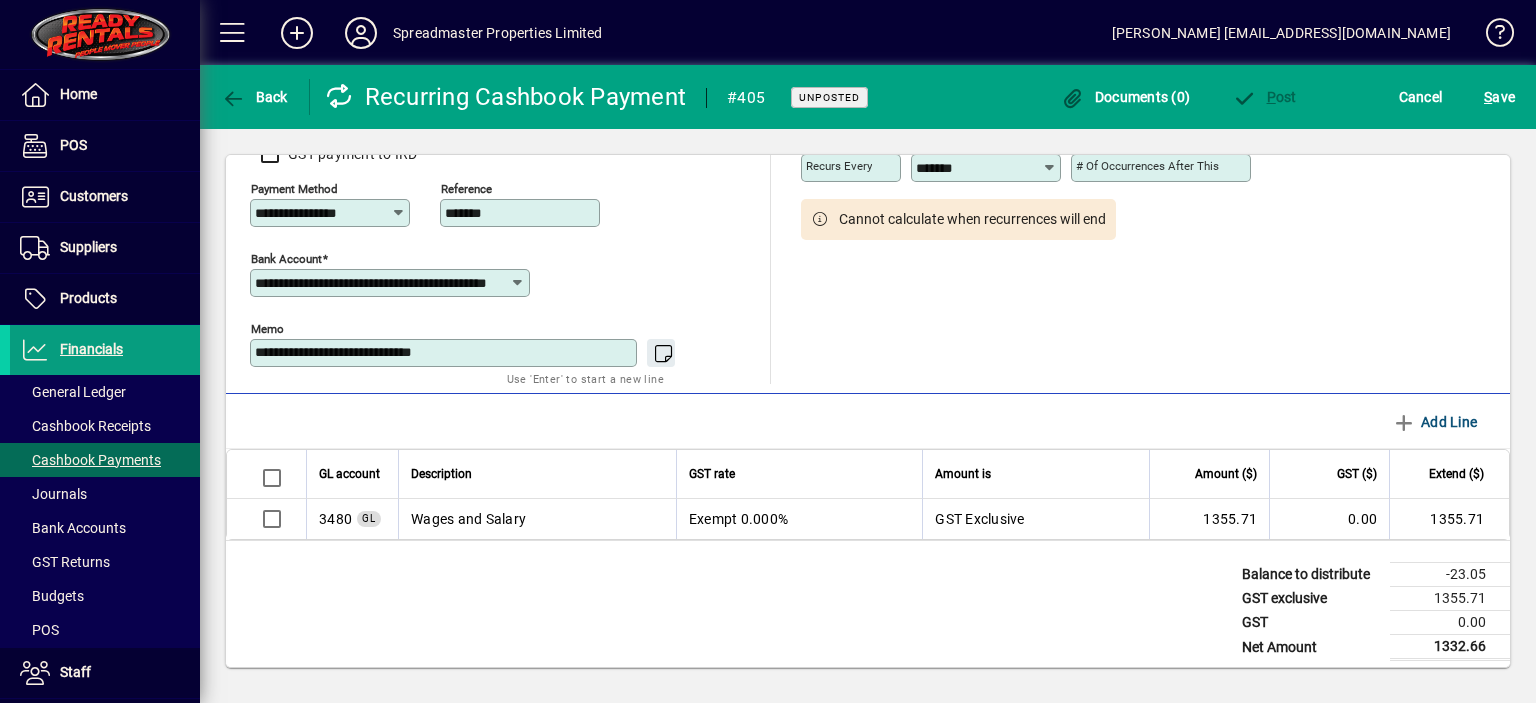 scroll, scrollTop: 143, scrollLeft: 0, axis: vertical 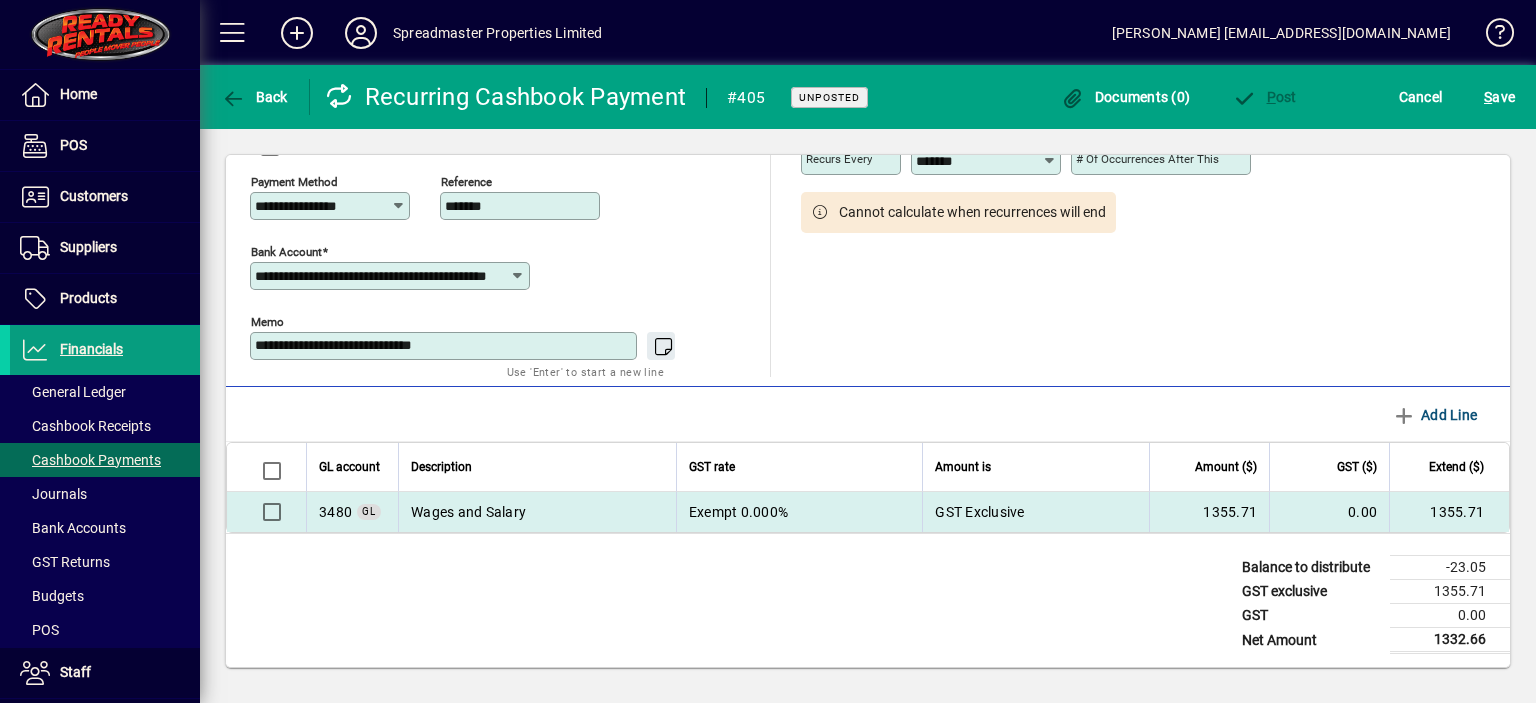 click on "Exempt 0.000%" at bounding box center [799, 512] 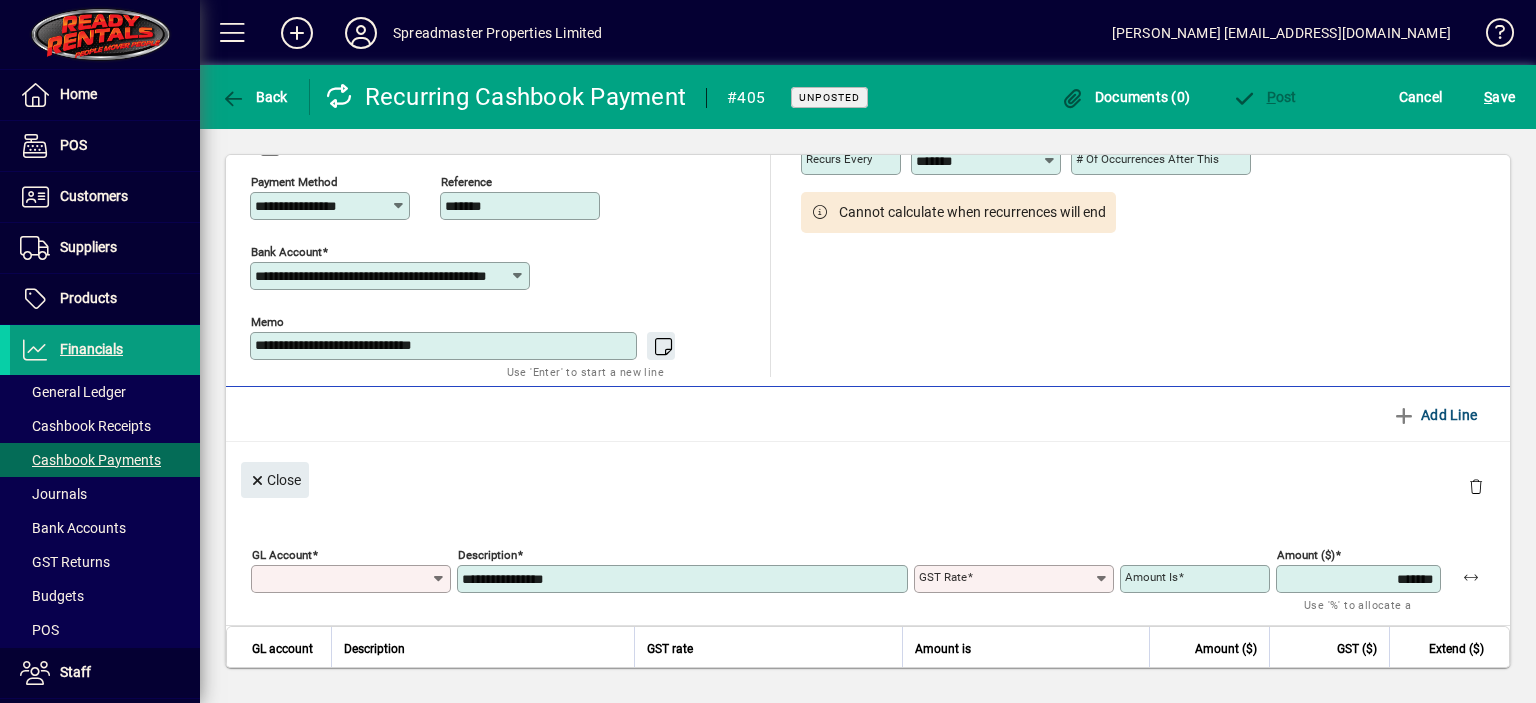 type on "****" 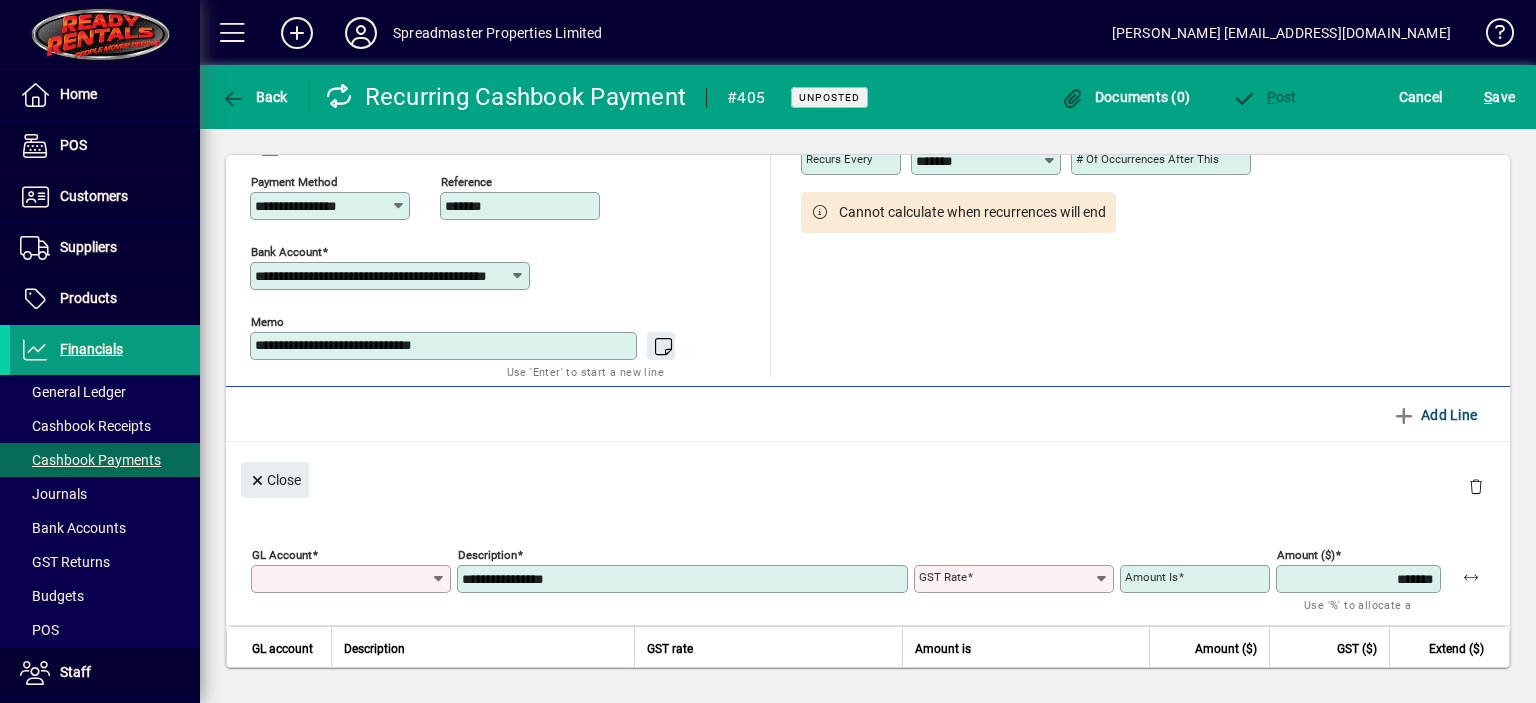 type on "******" 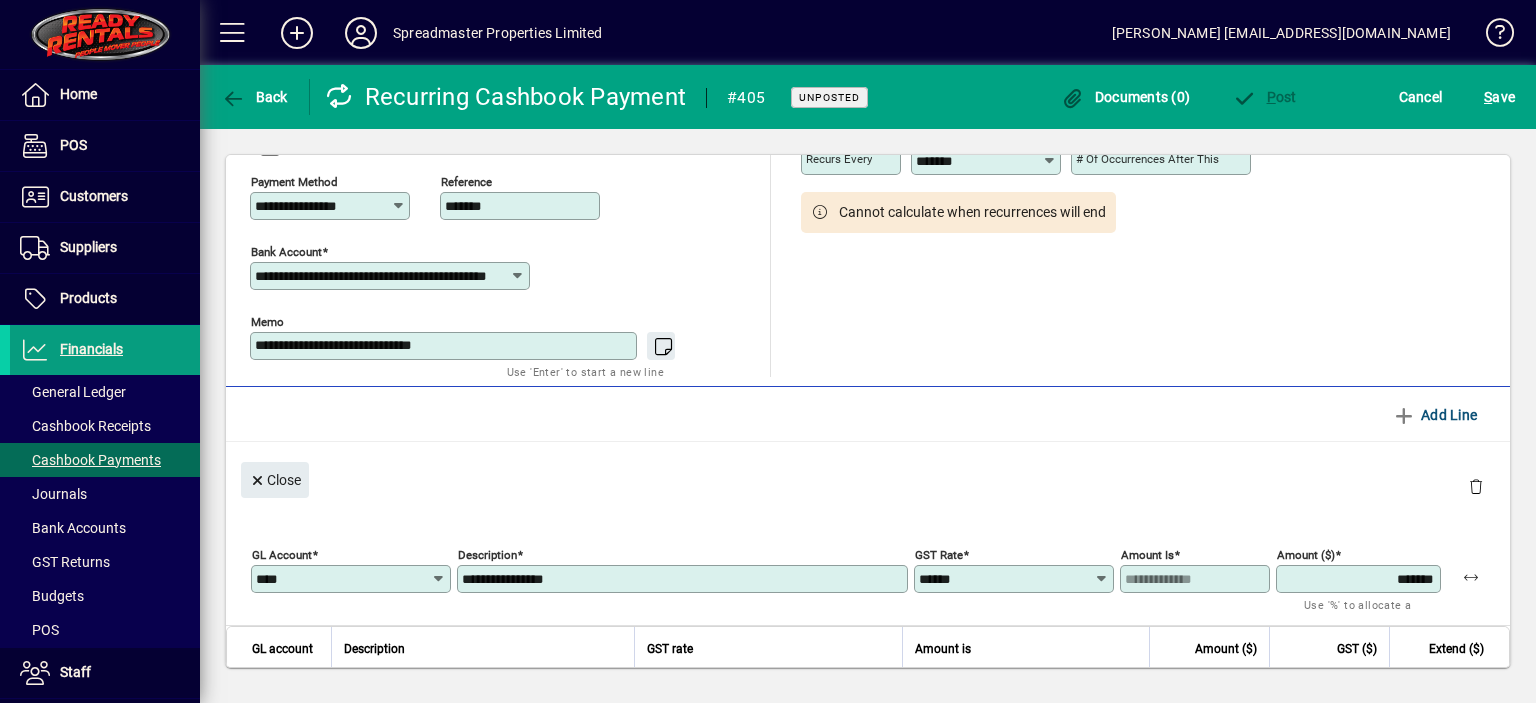 click on "*******" at bounding box center (1360, 579) 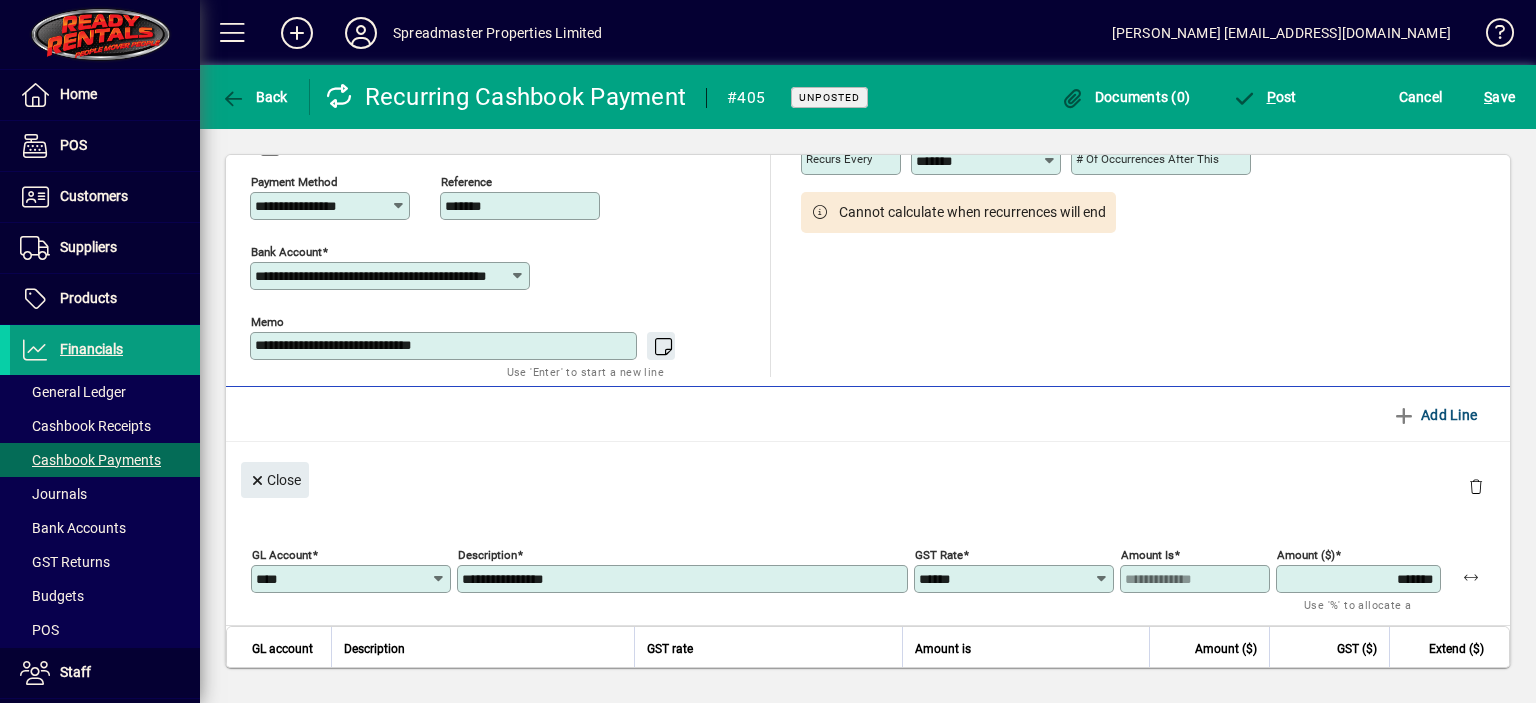 type on "*******" 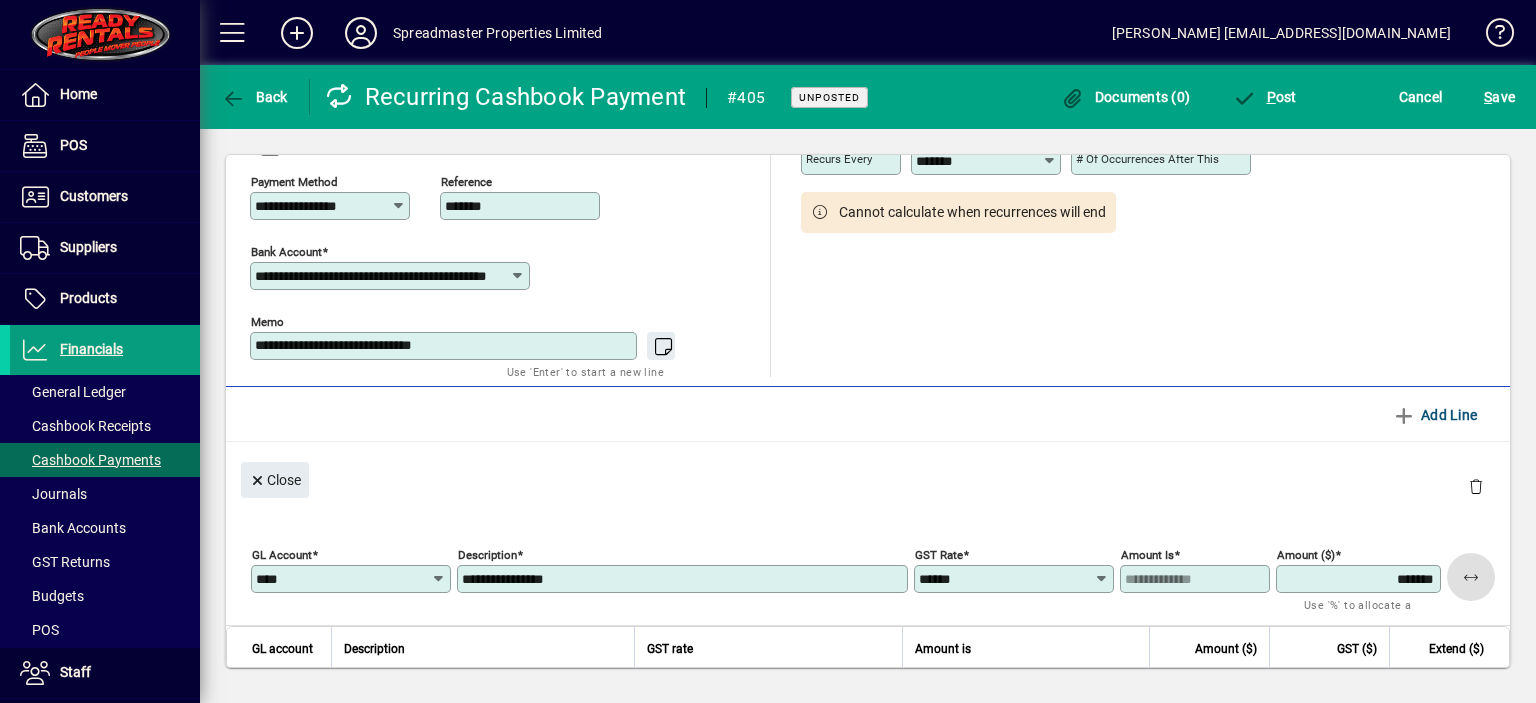 type 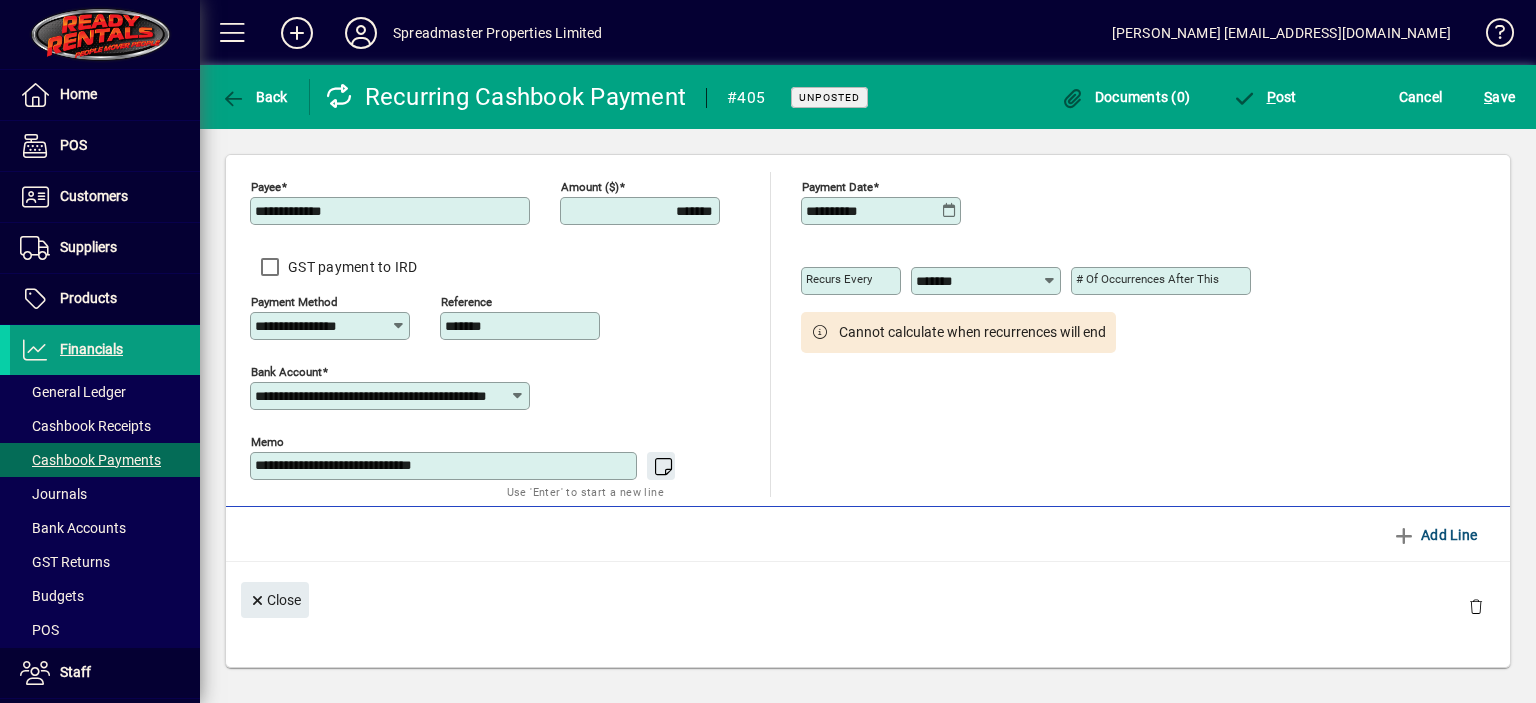 scroll, scrollTop: 0, scrollLeft: 0, axis: both 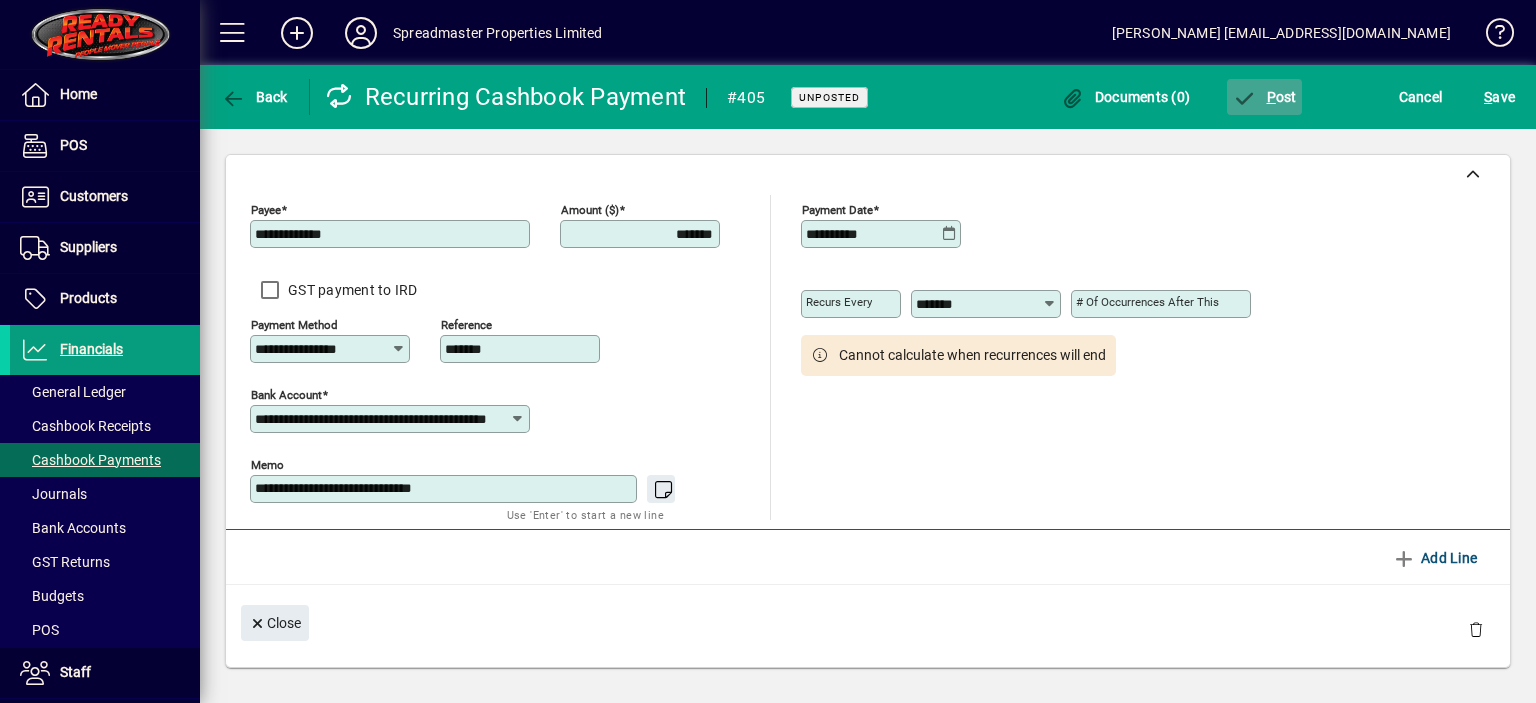 click on "P ost" 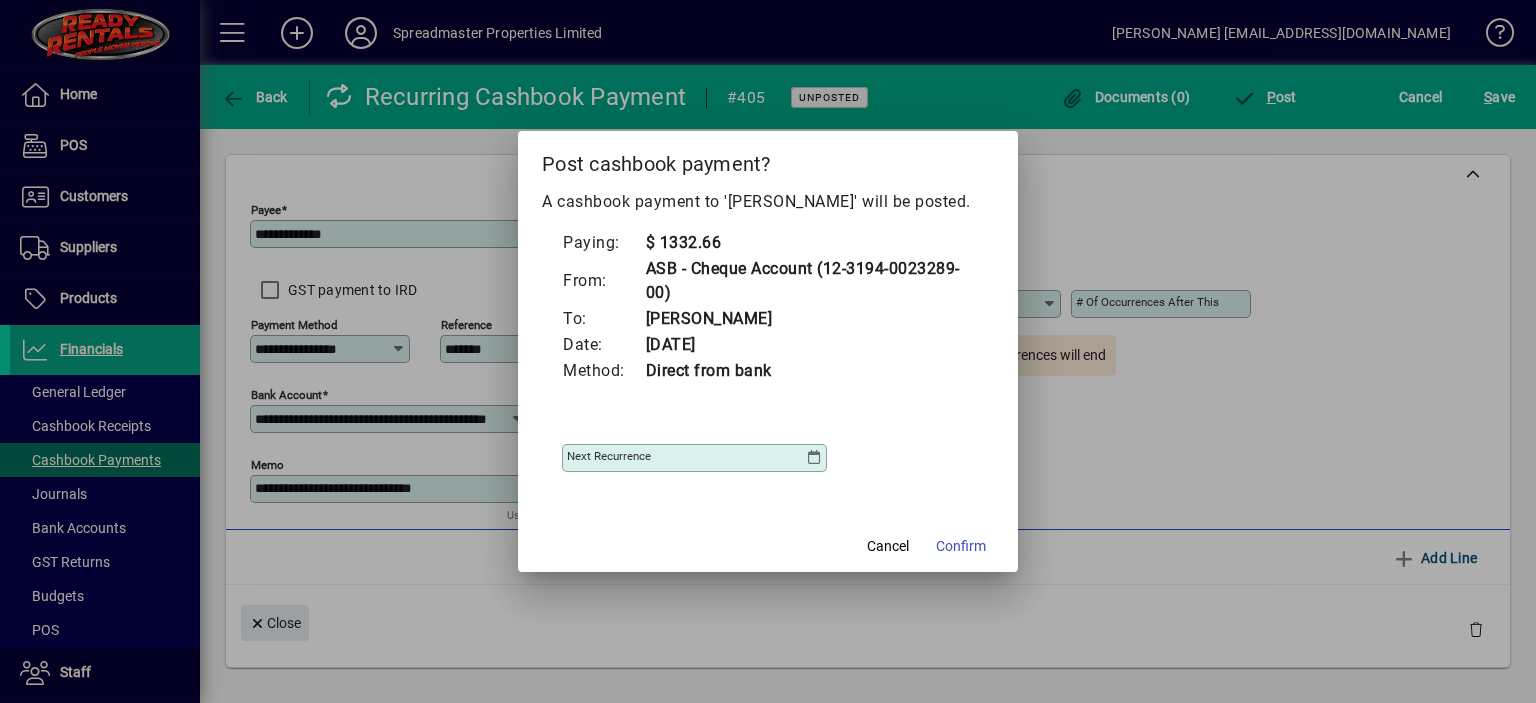 click at bounding box center (814, 458) 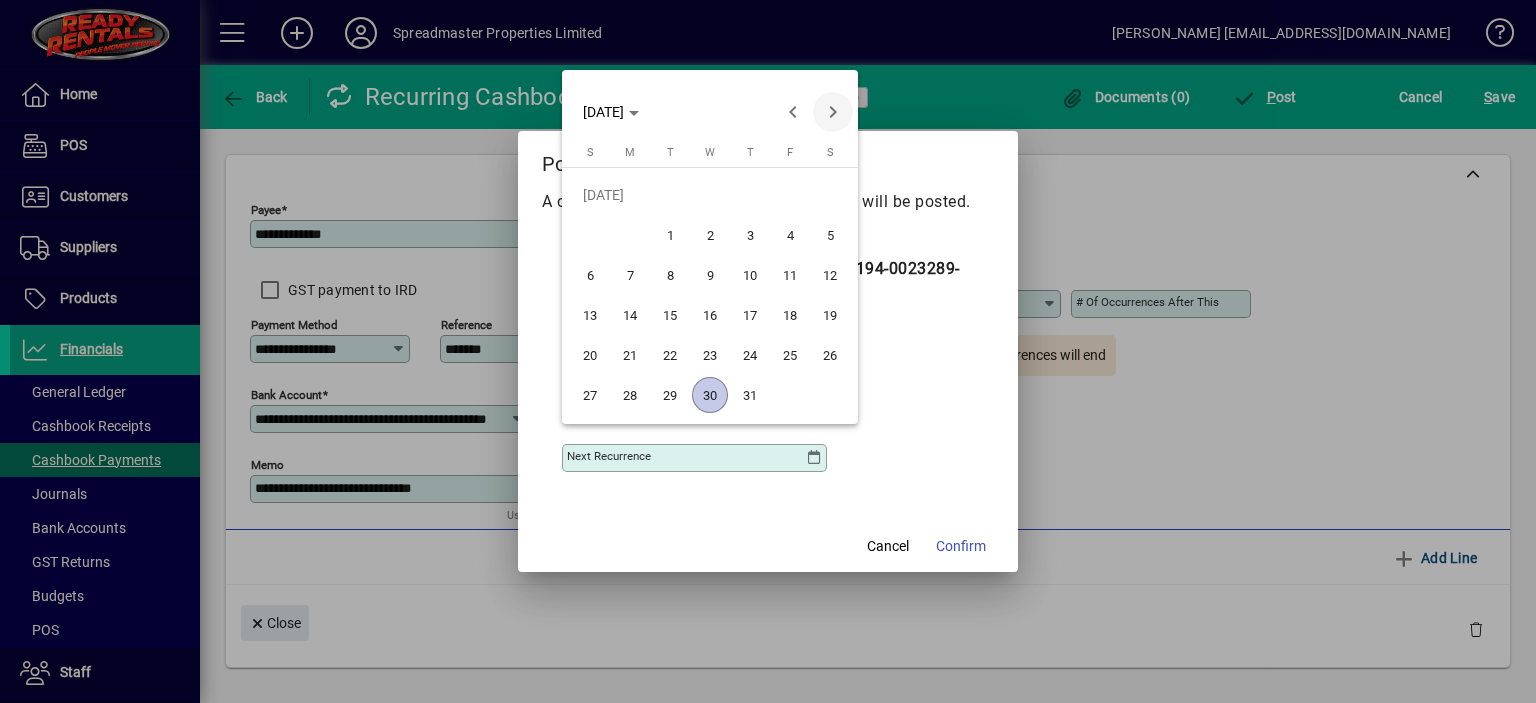 click at bounding box center [833, 112] 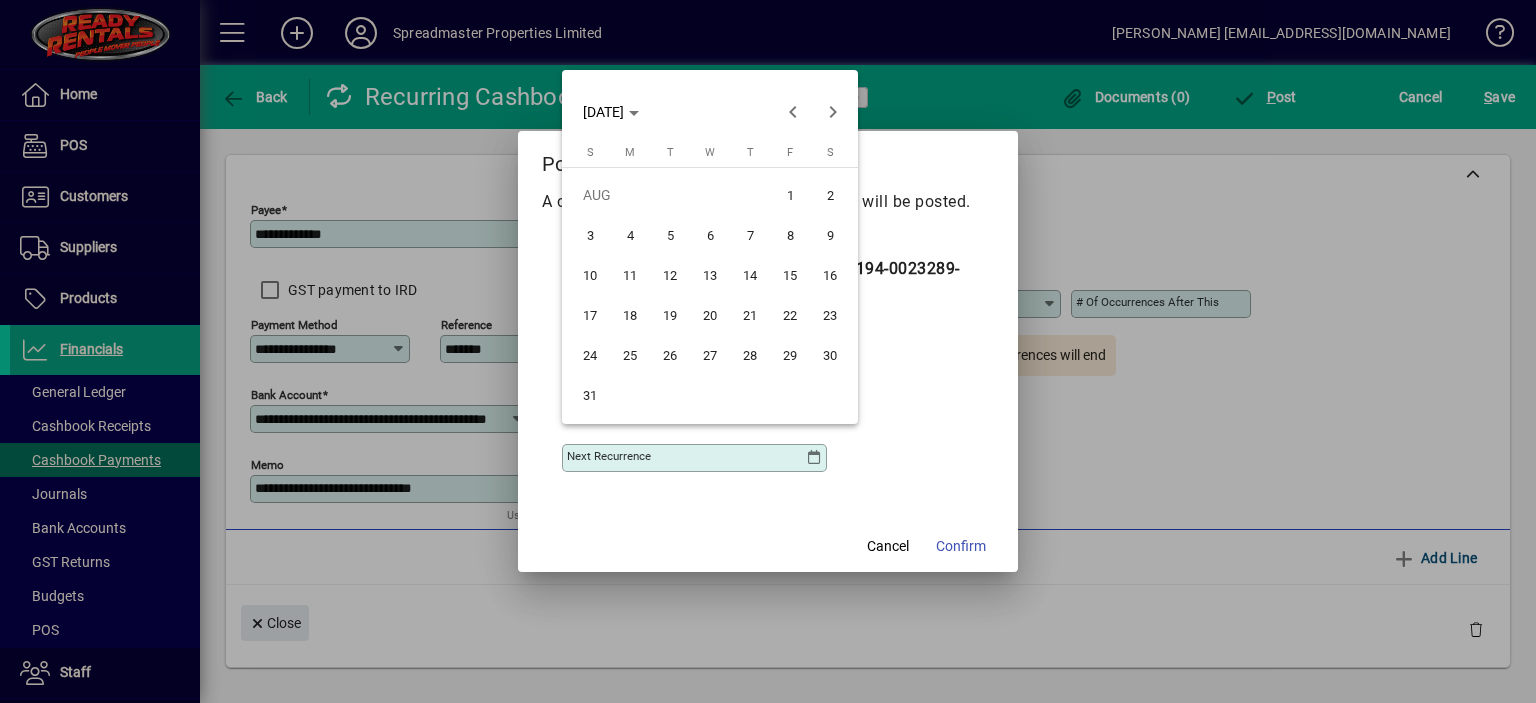 click on "13" at bounding box center (710, 275) 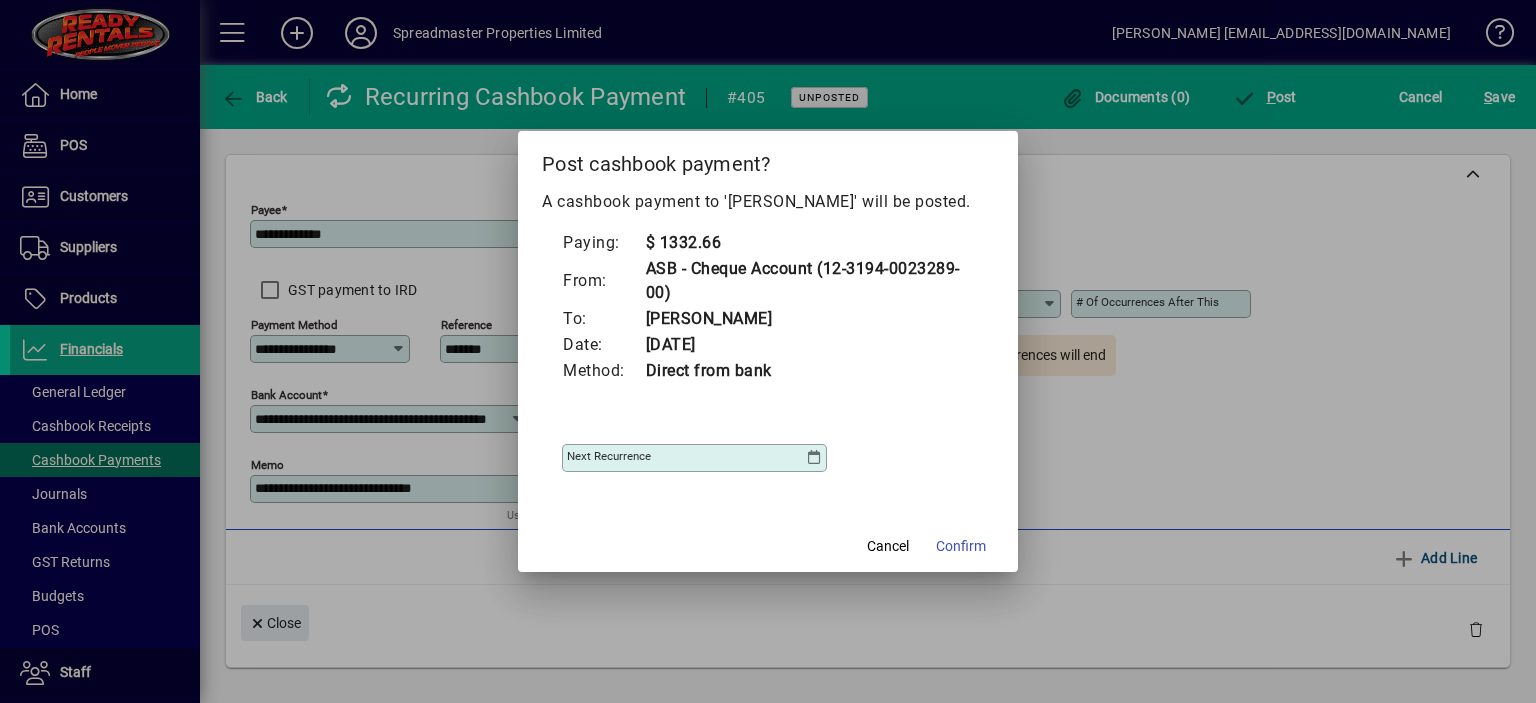 type on "**********" 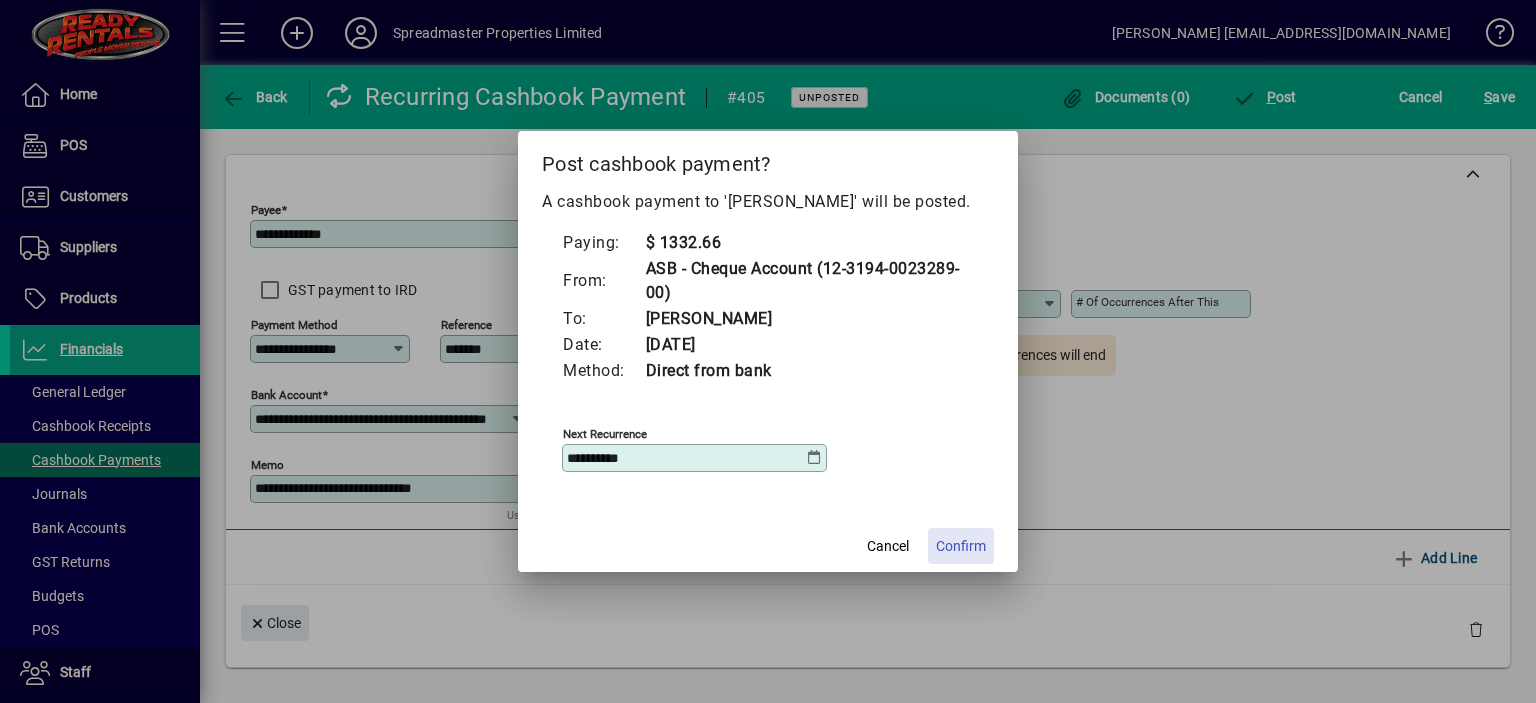 click on "Confirm" 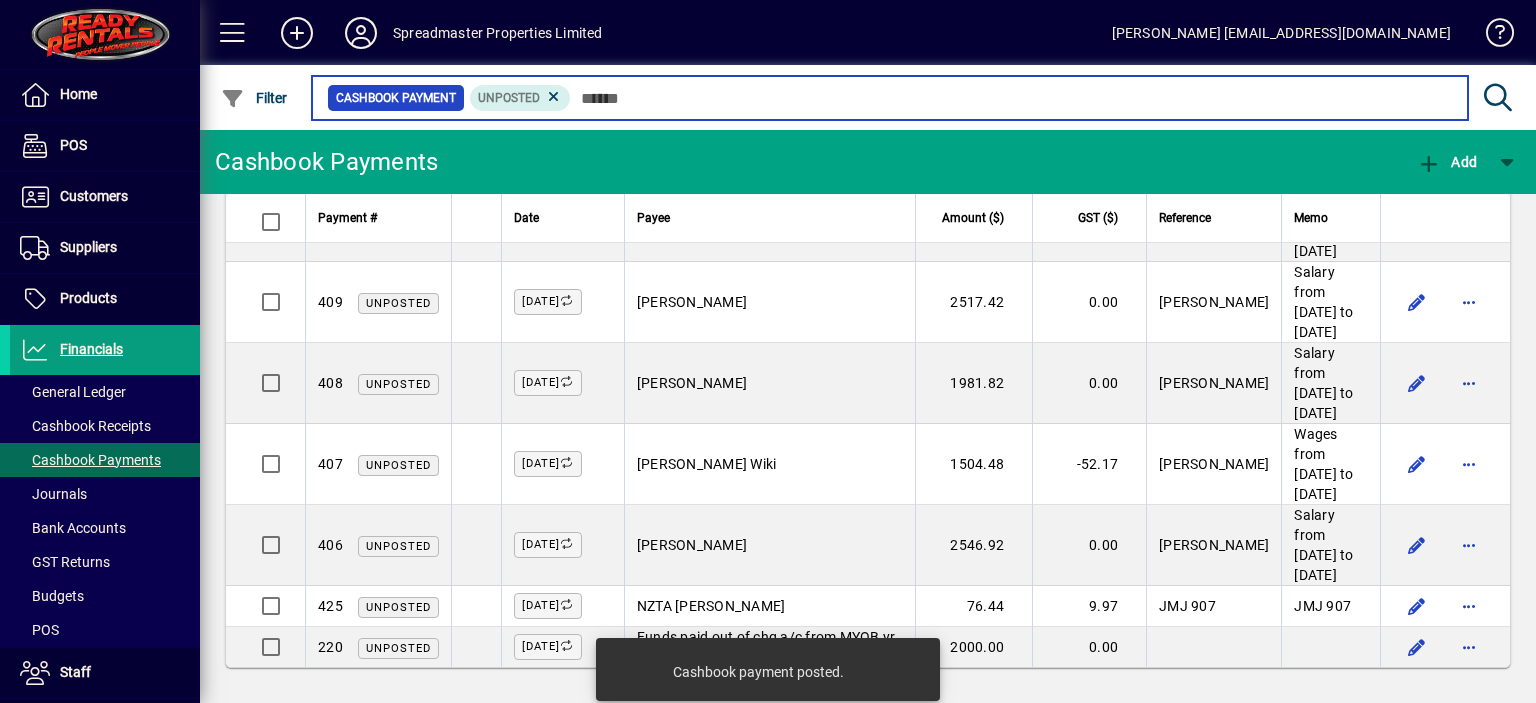 scroll, scrollTop: 1387, scrollLeft: 0, axis: vertical 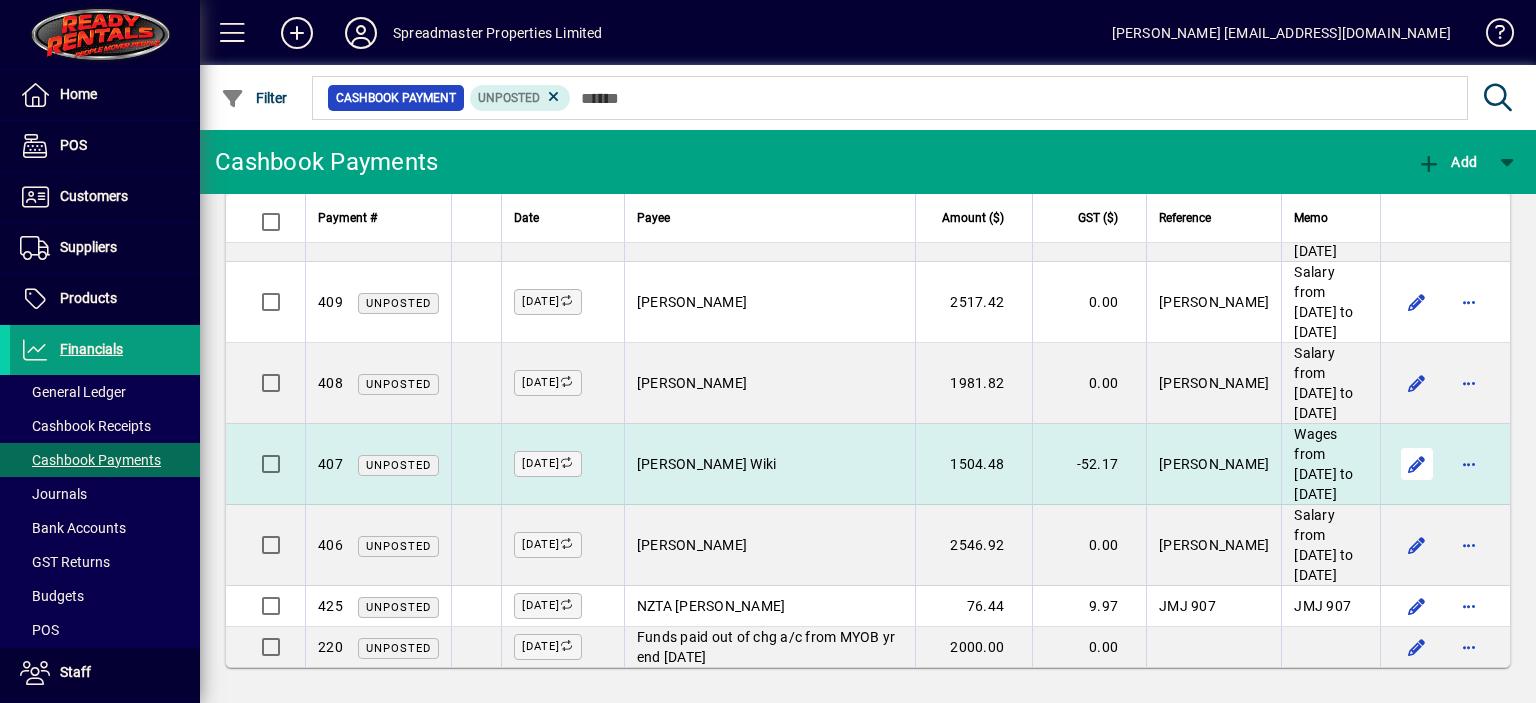 click at bounding box center [1417, 464] 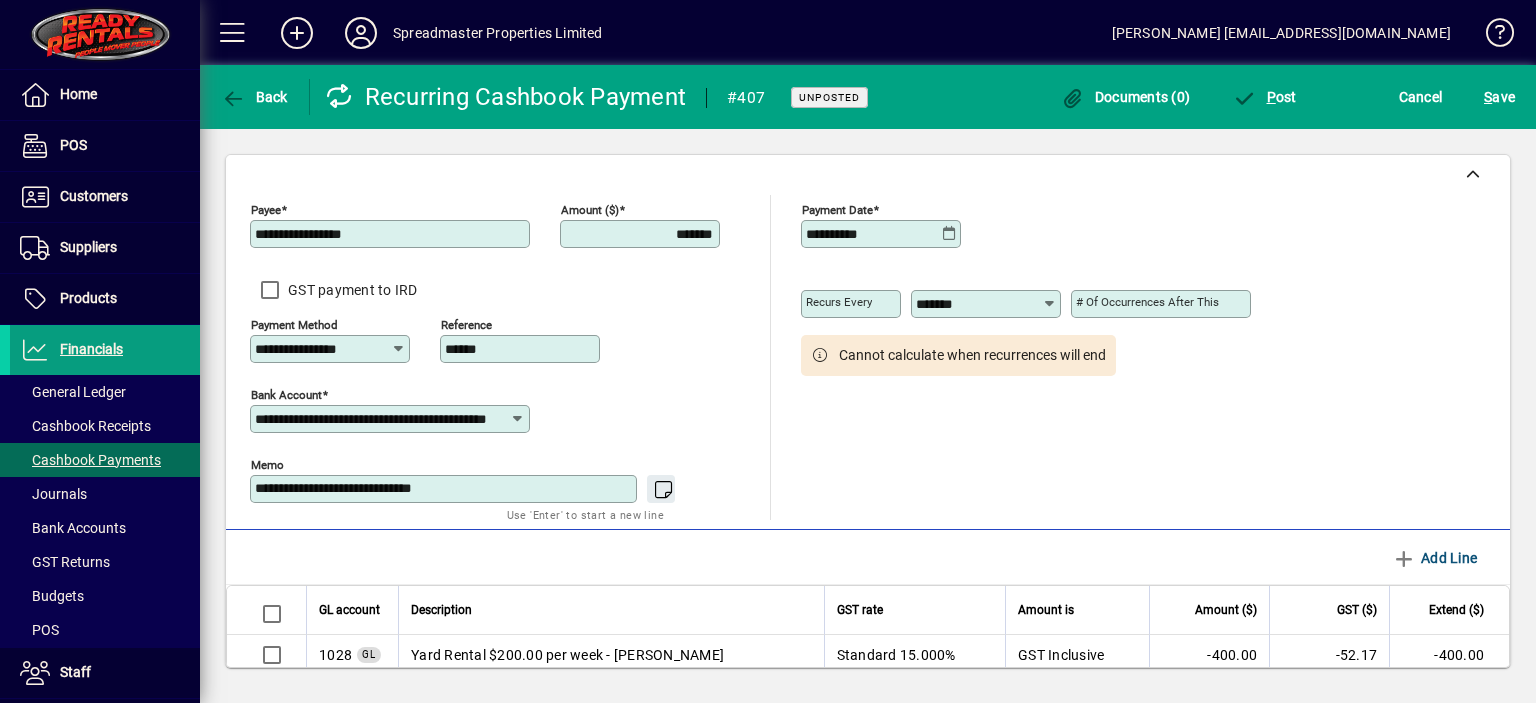 click on "*******" at bounding box center (642, 234) 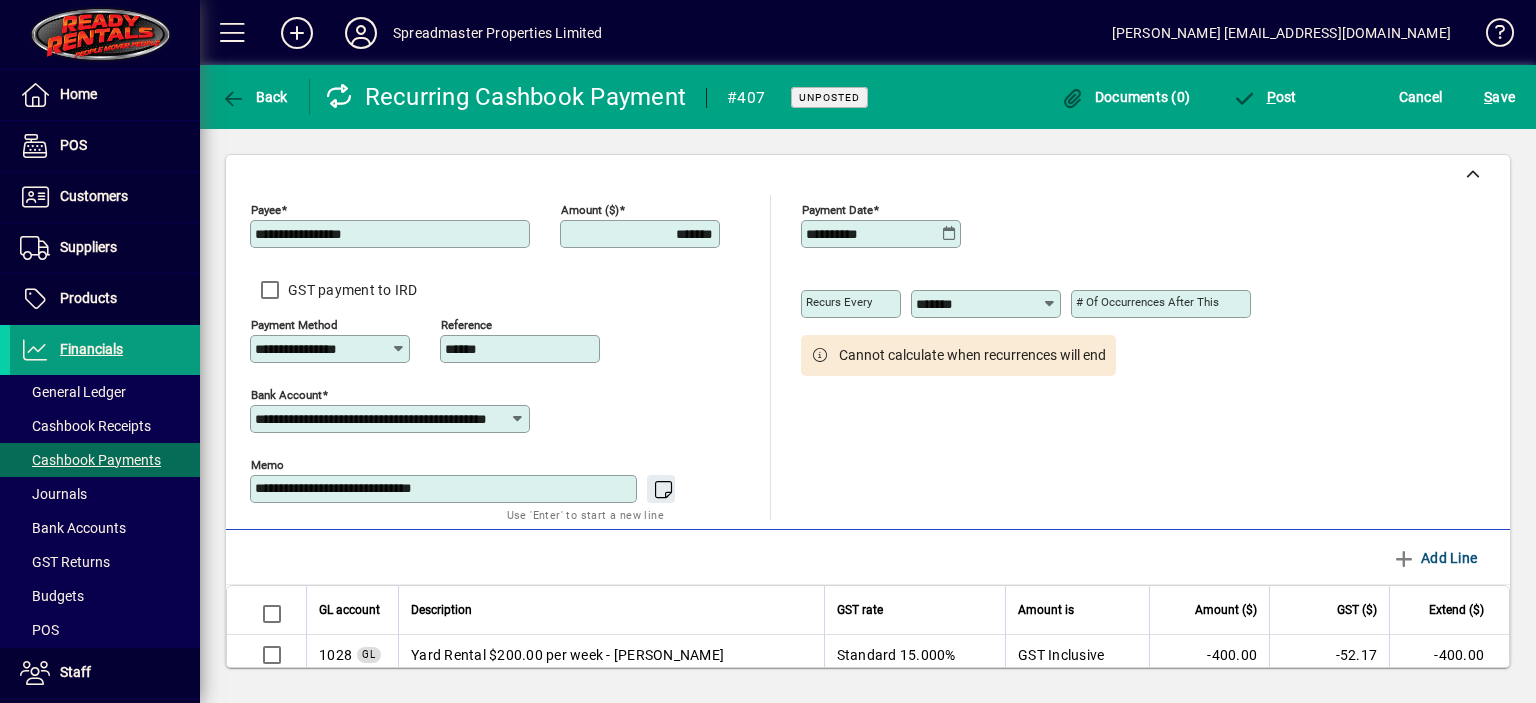 click on "*******" at bounding box center [642, 234] 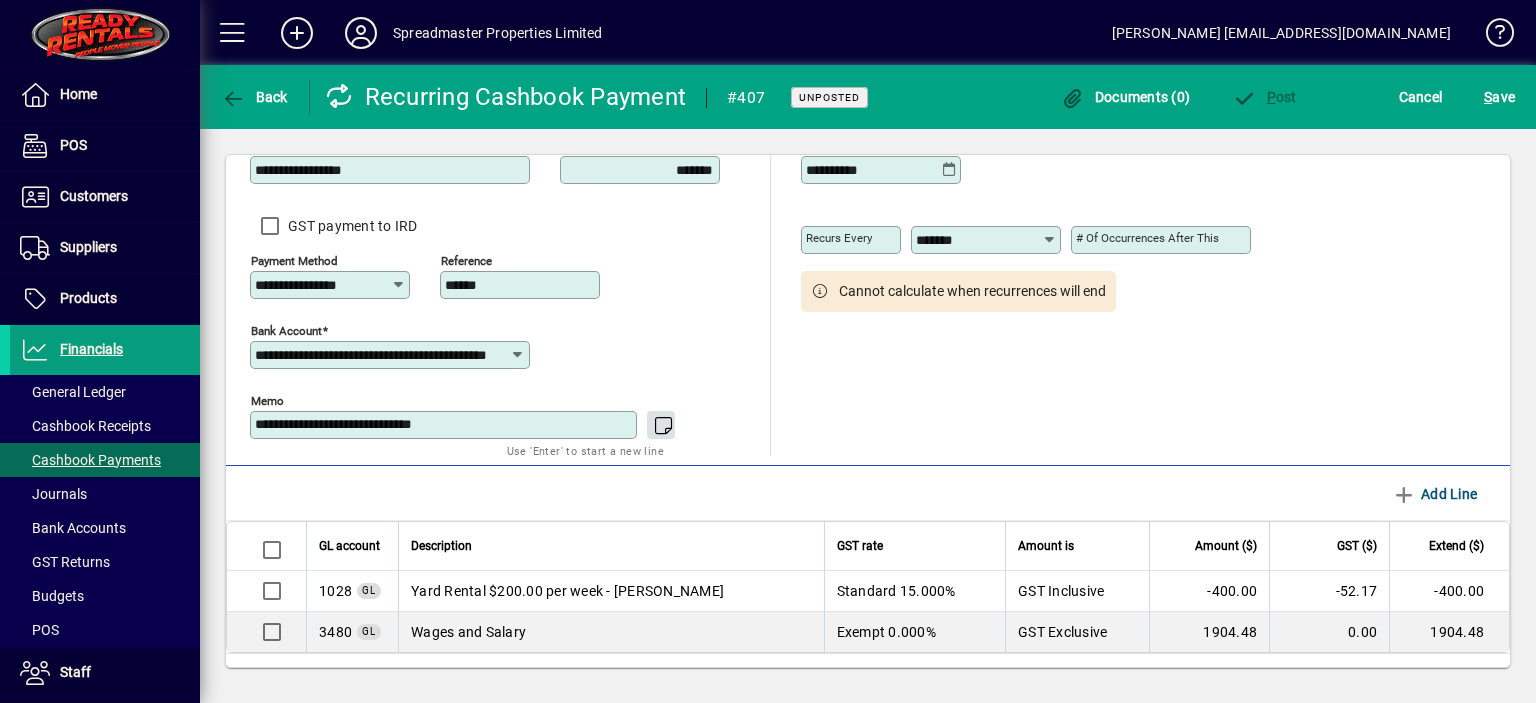 scroll, scrollTop: 100, scrollLeft: 0, axis: vertical 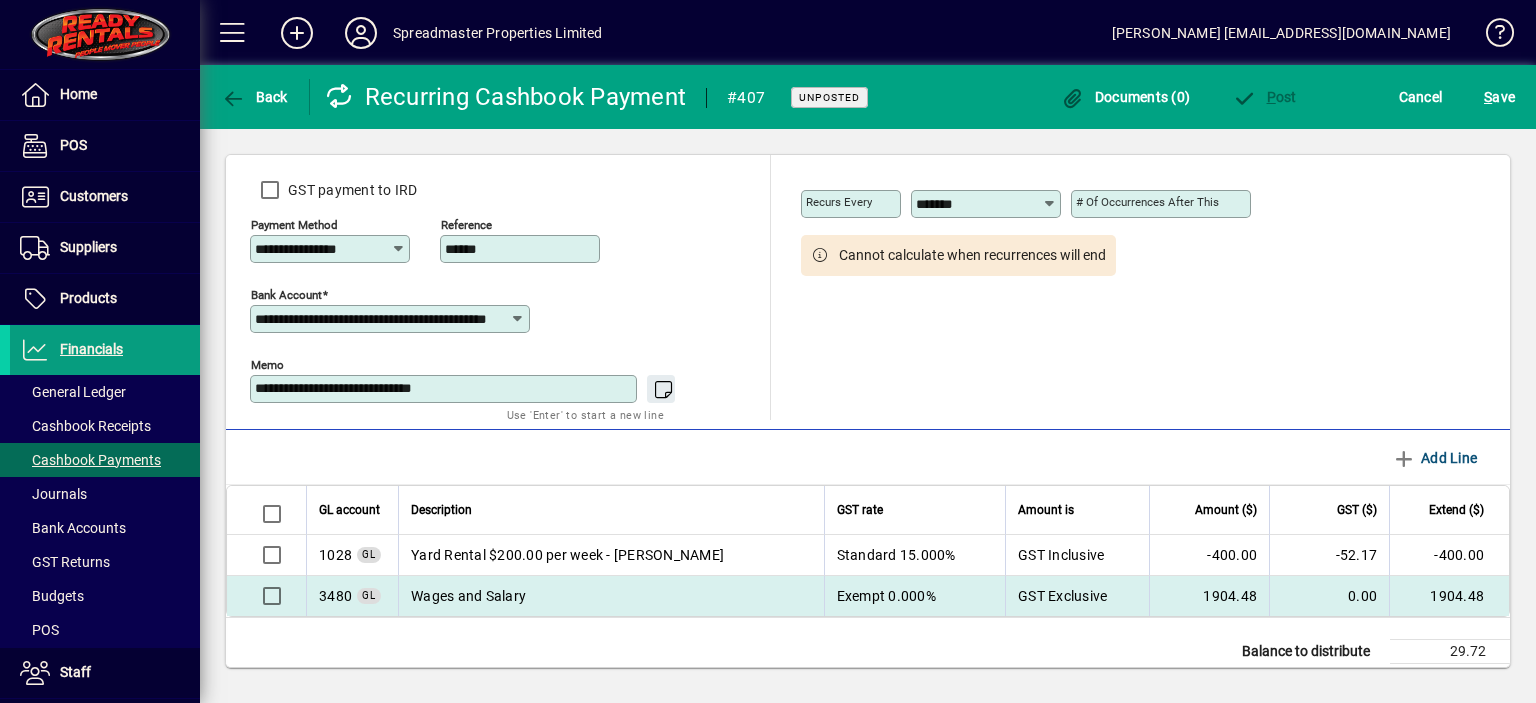 type on "*******" 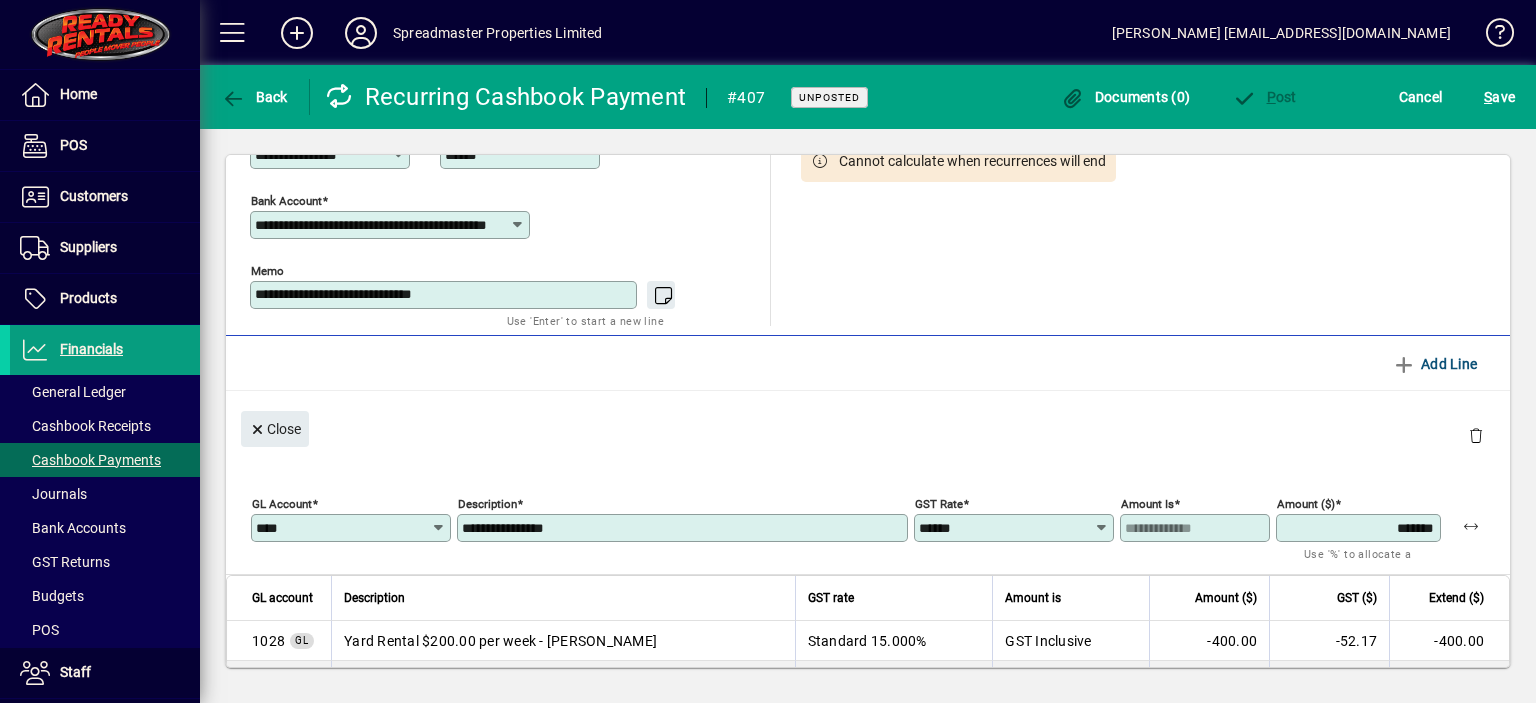 scroll, scrollTop: 363, scrollLeft: 0, axis: vertical 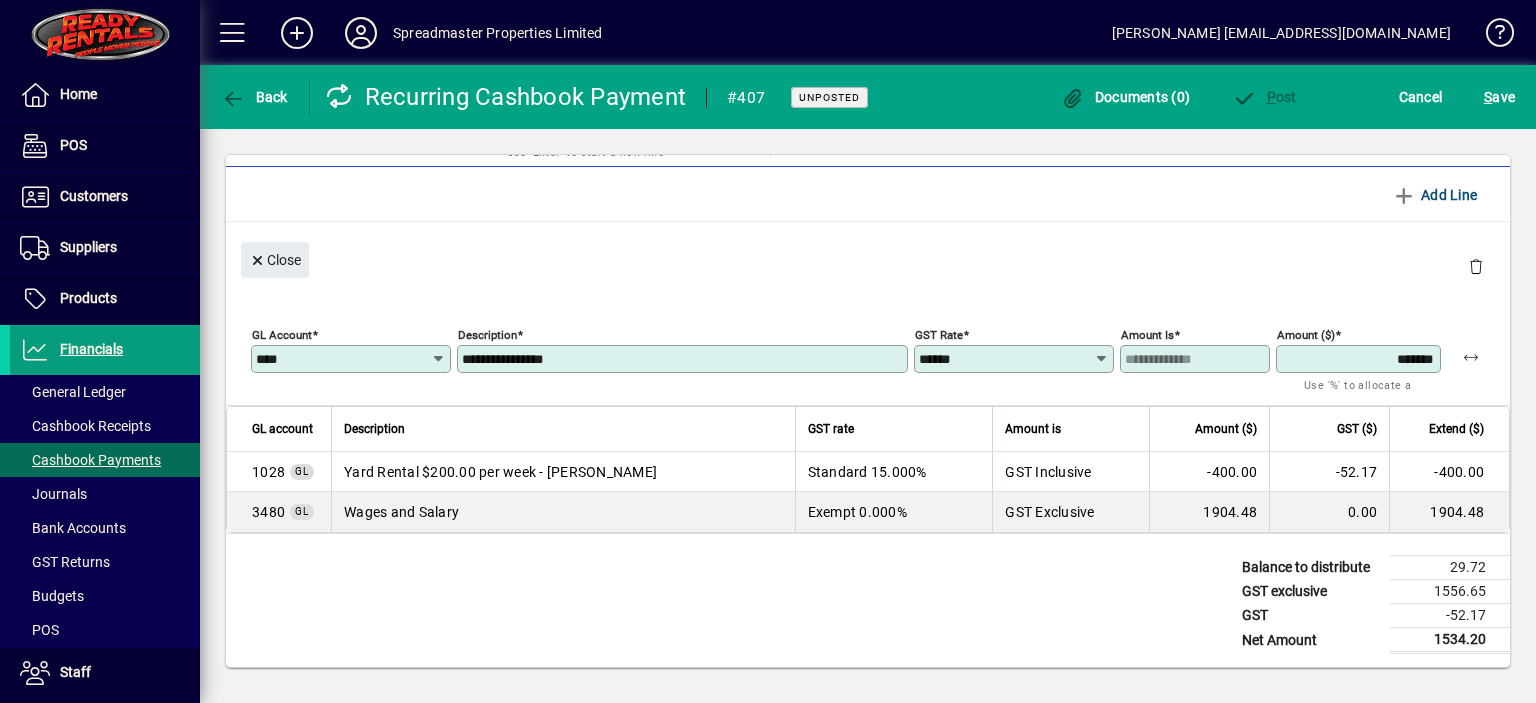 drag, startPoint x: 1381, startPoint y: 360, endPoint x: 1402, endPoint y: 349, distance: 23.70654 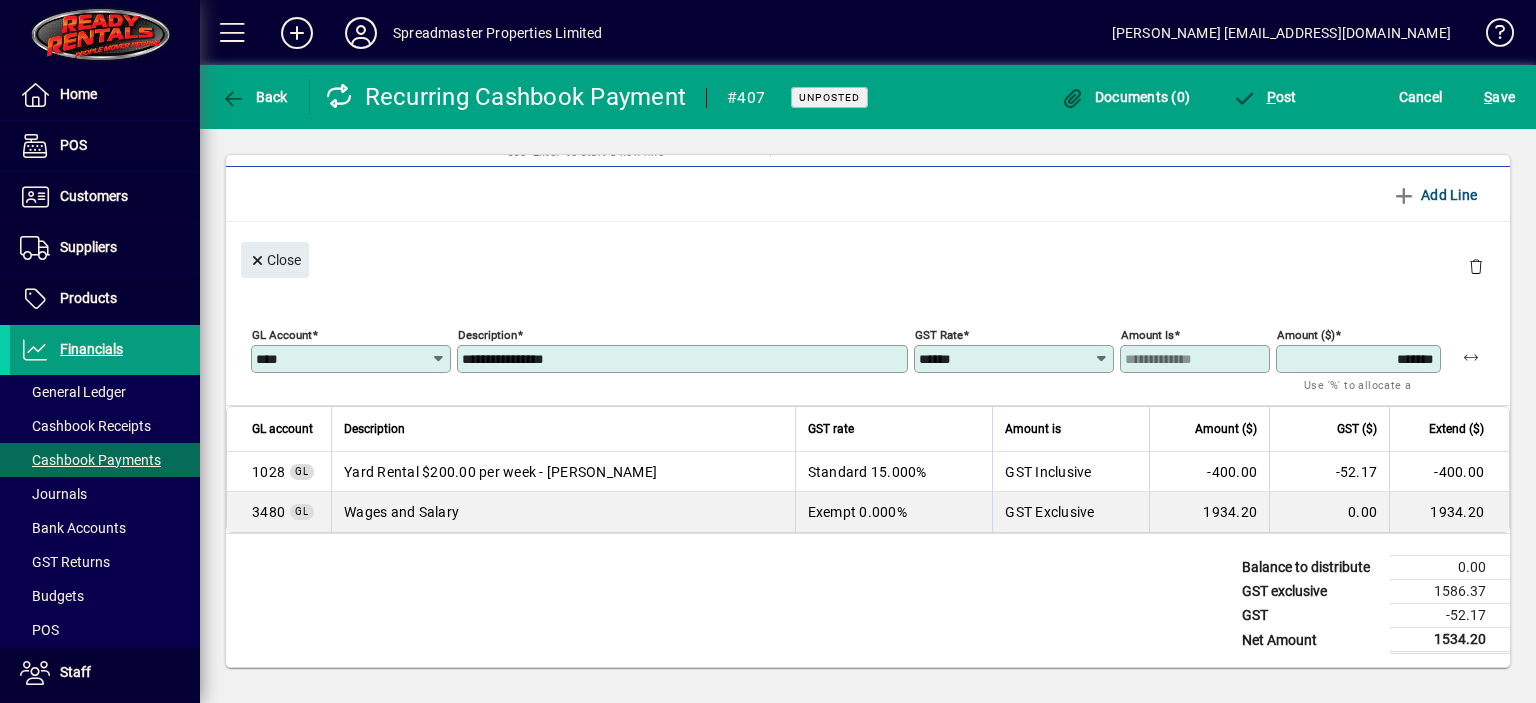 type on "*******" 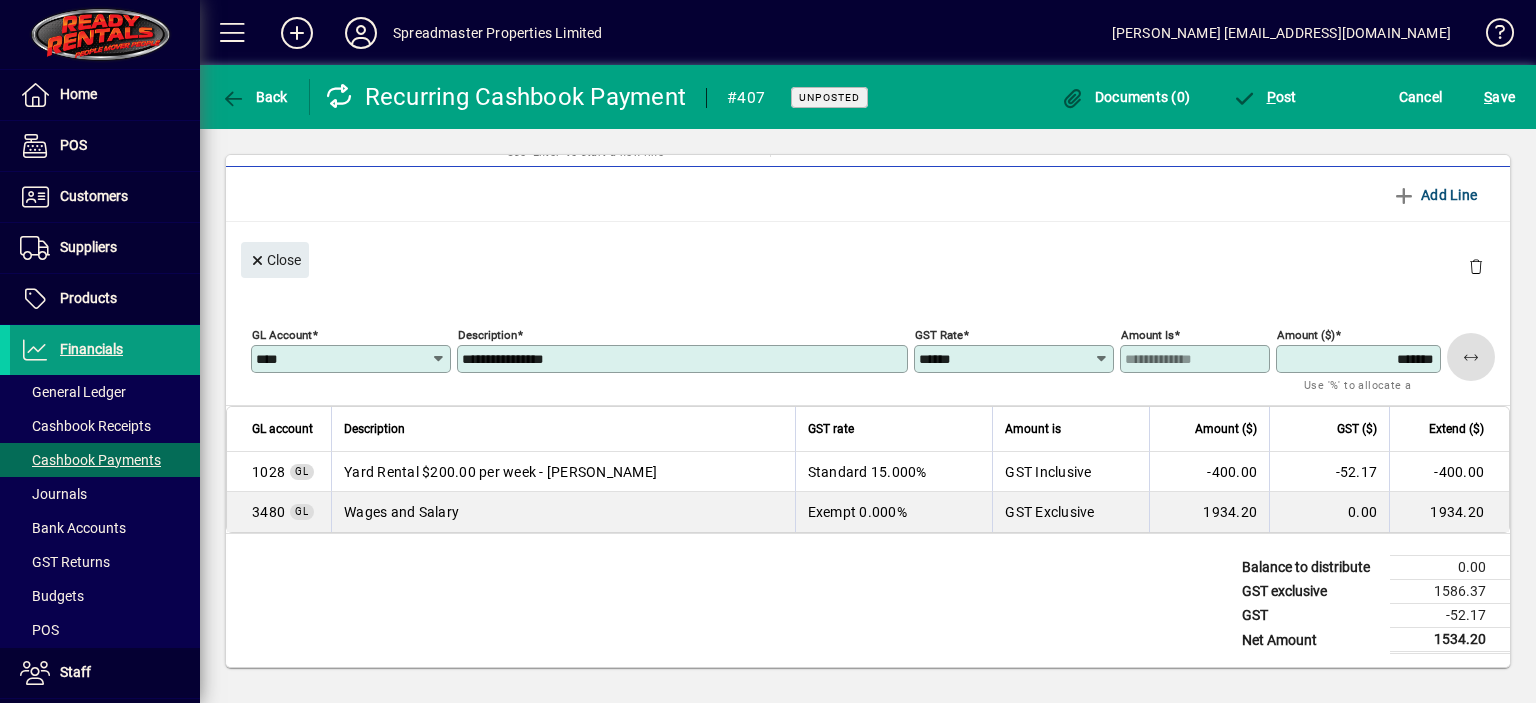 type 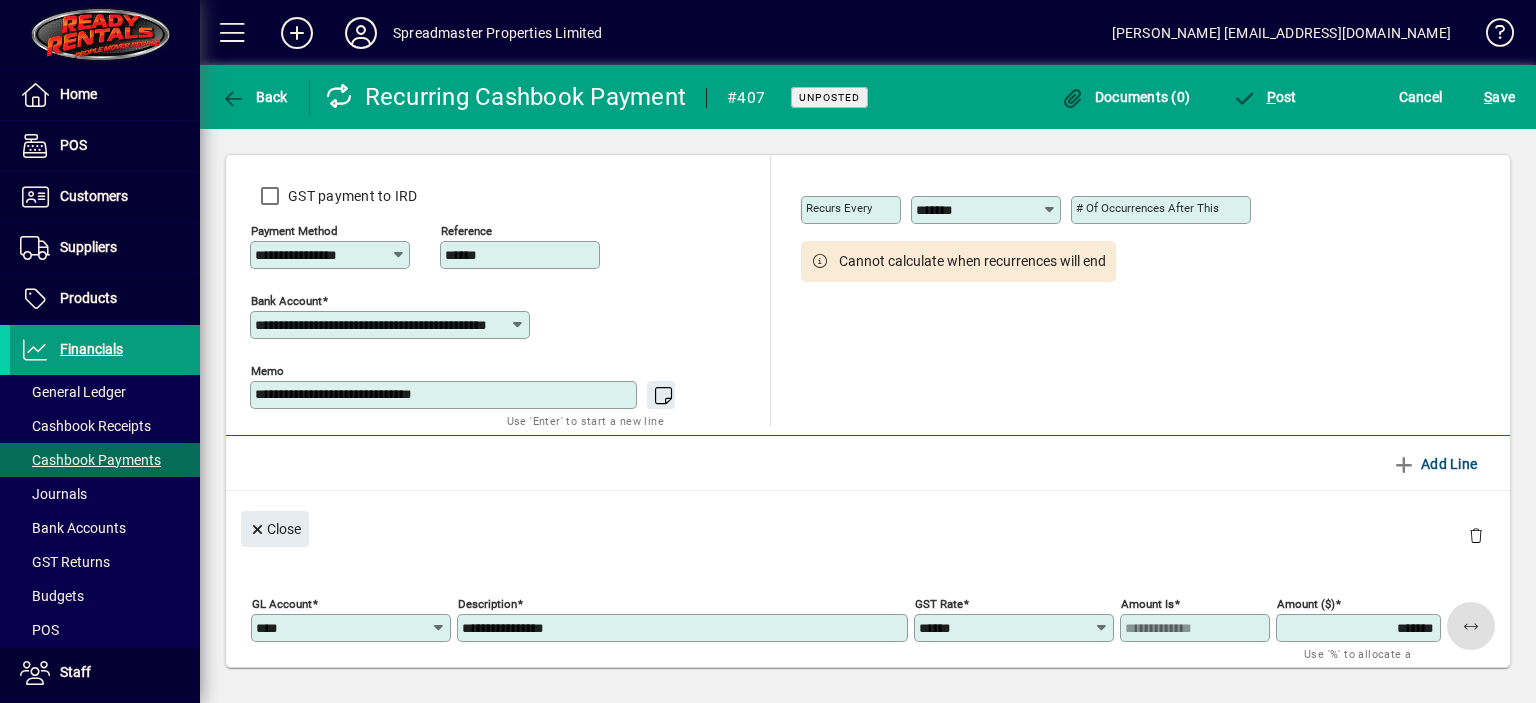 scroll, scrollTop: 63, scrollLeft: 0, axis: vertical 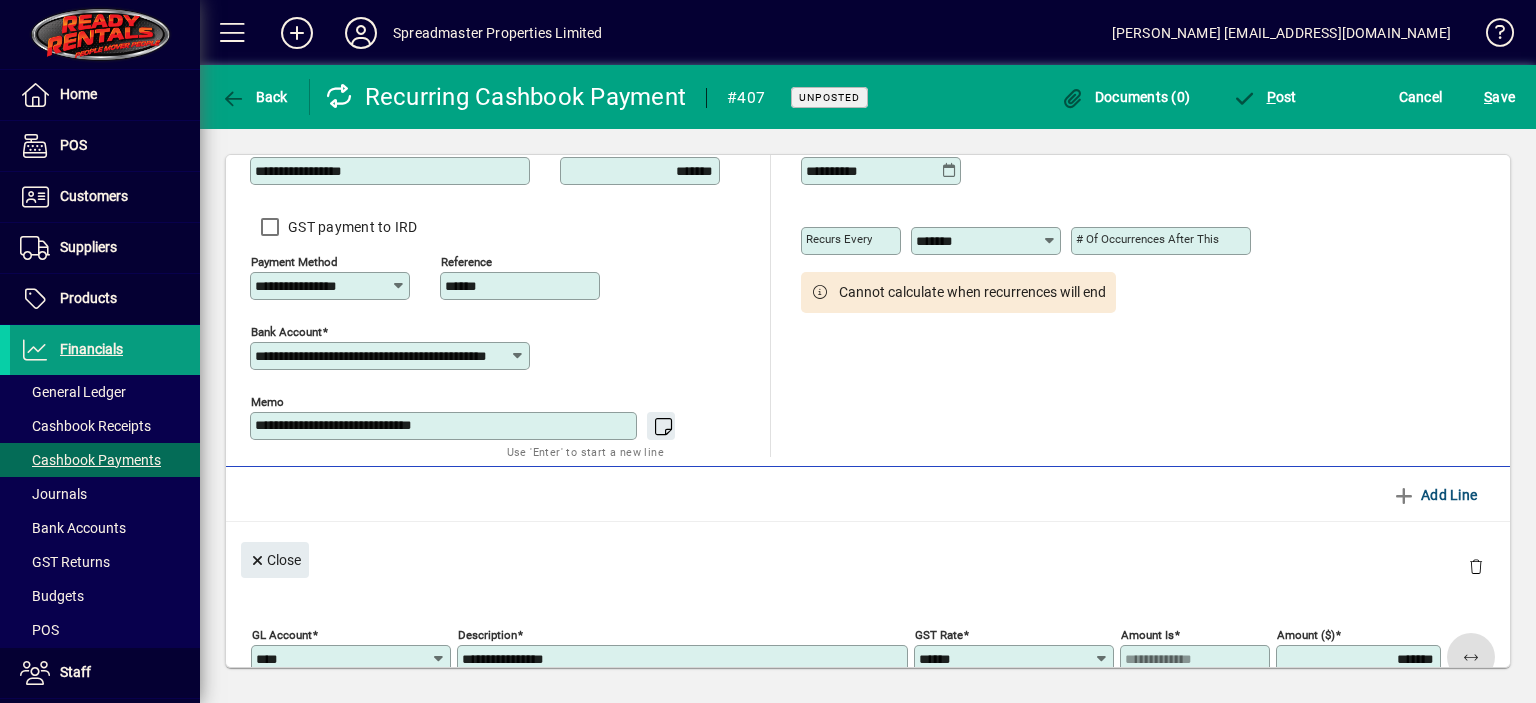 click on "**********" at bounding box center (445, 426) 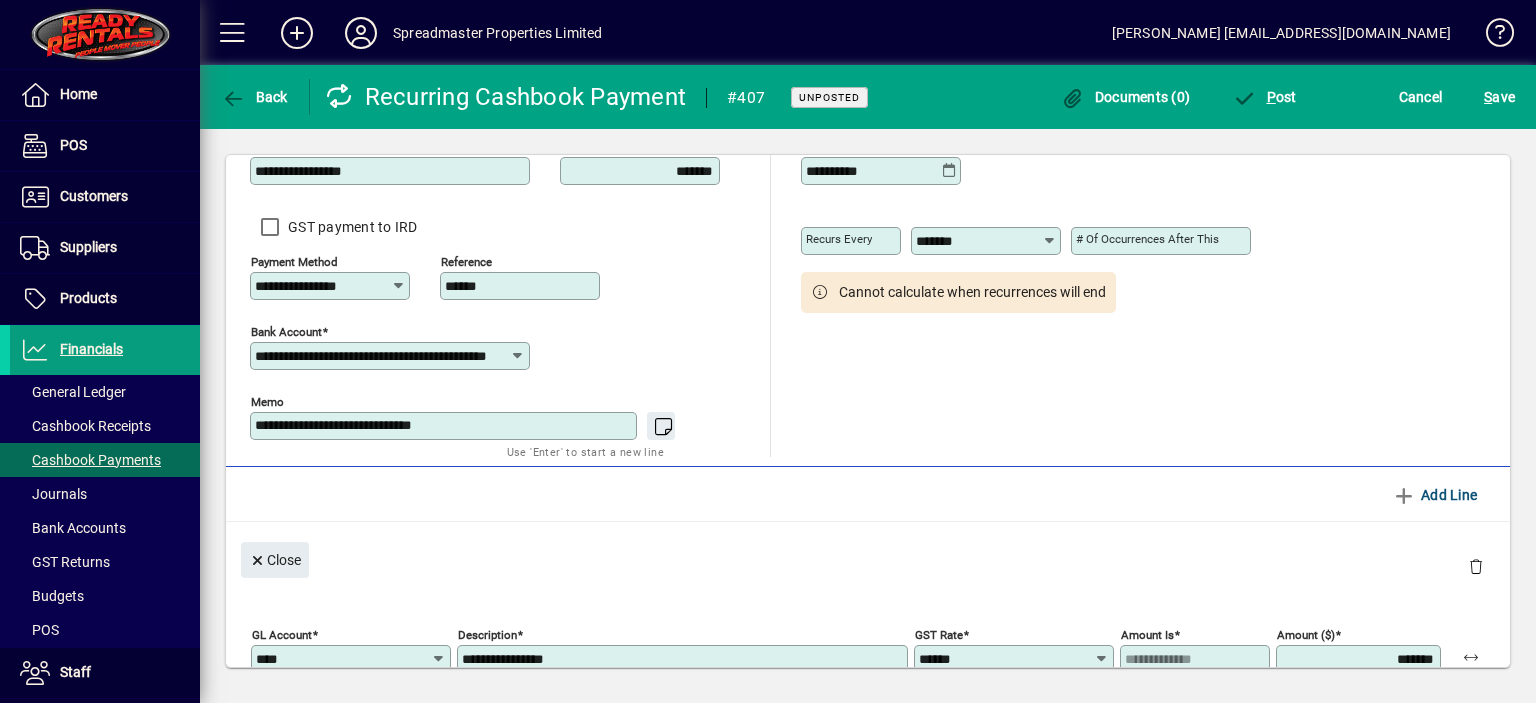 click on "**********" at bounding box center [445, 426] 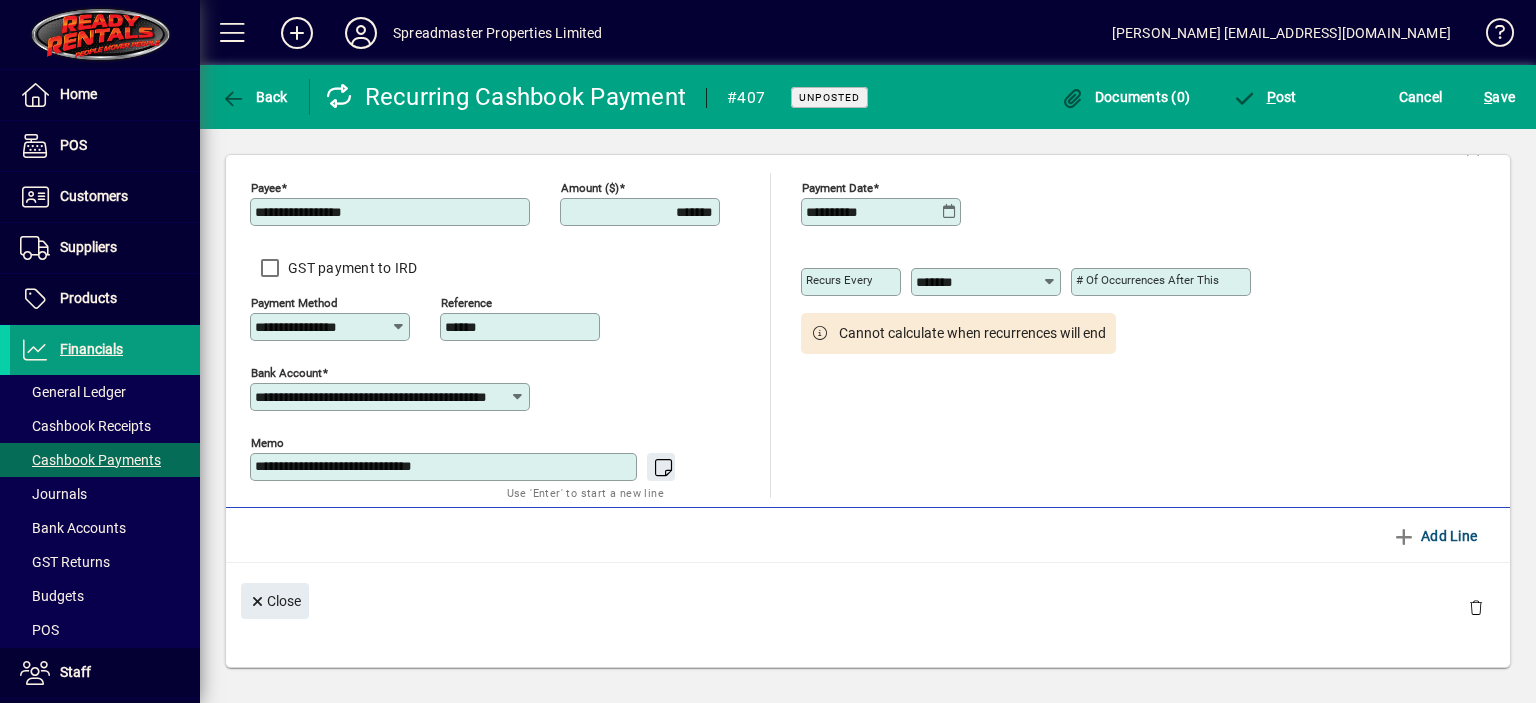 scroll, scrollTop: 0, scrollLeft: 0, axis: both 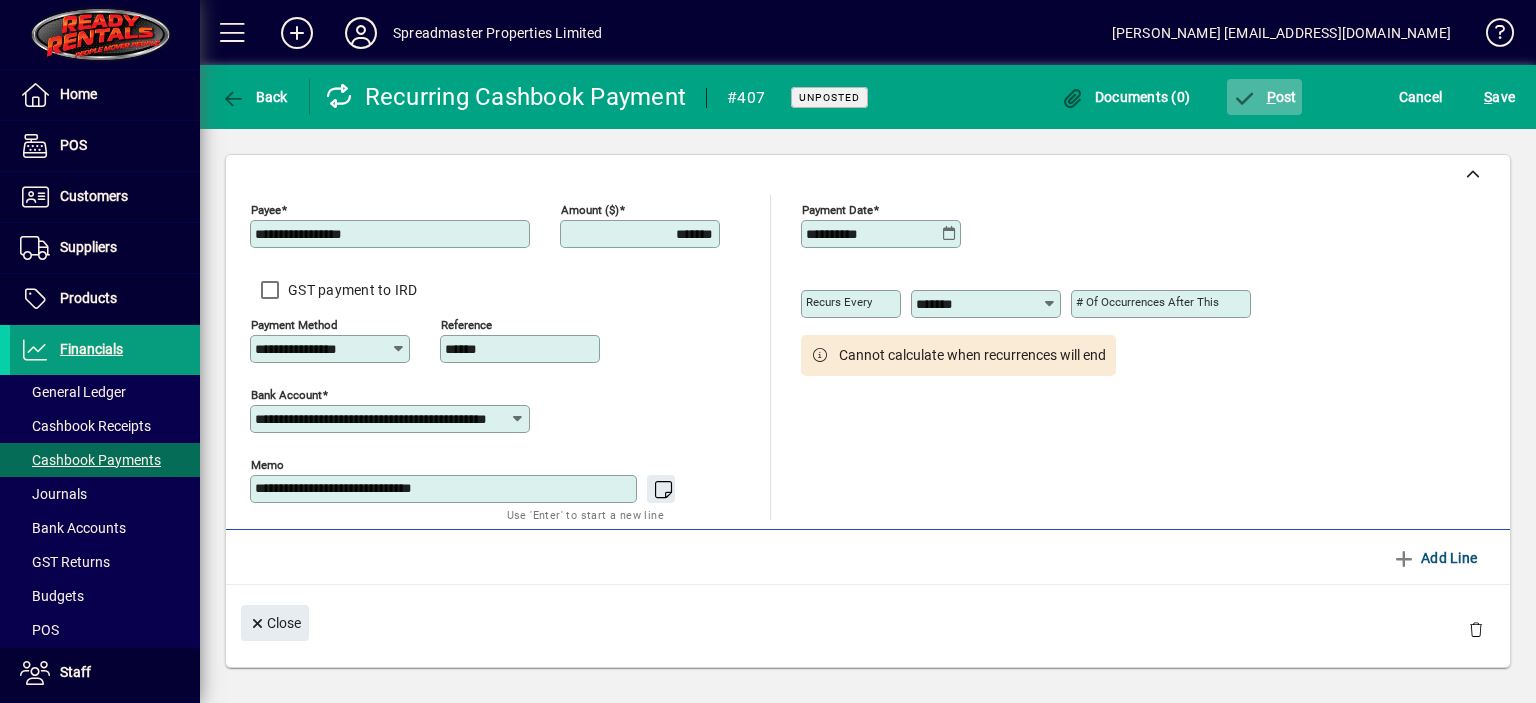 type on "**********" 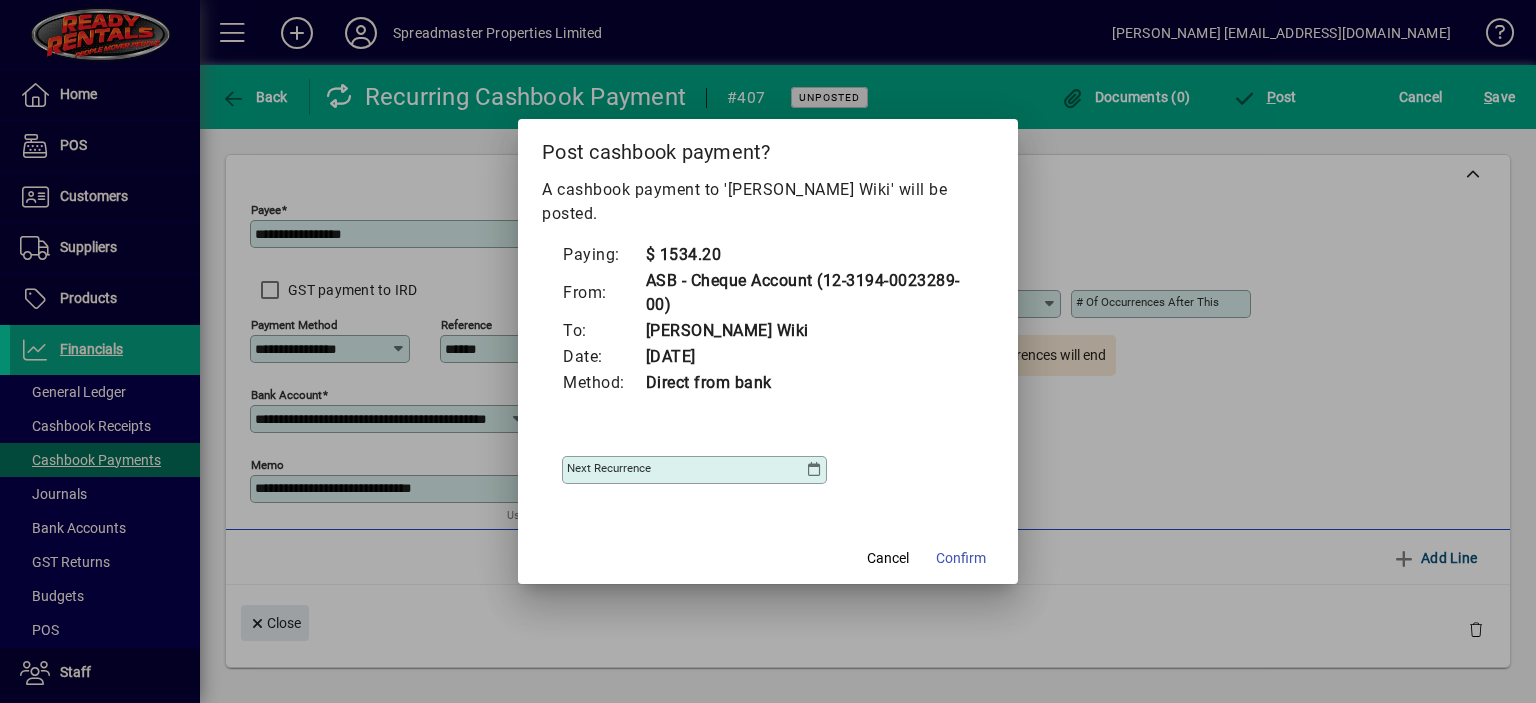 click at bounding box center (814, 470) 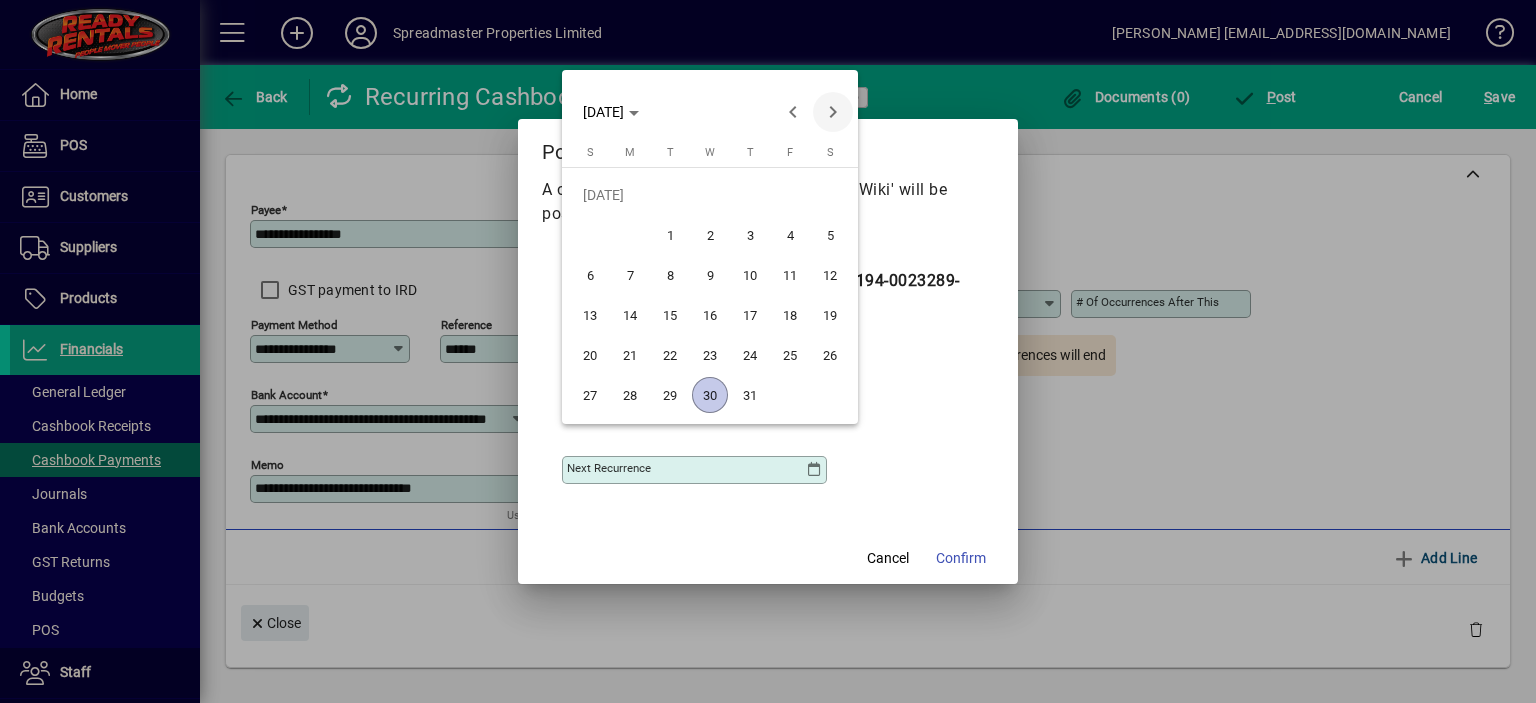 click at bounding box center (833, 112) 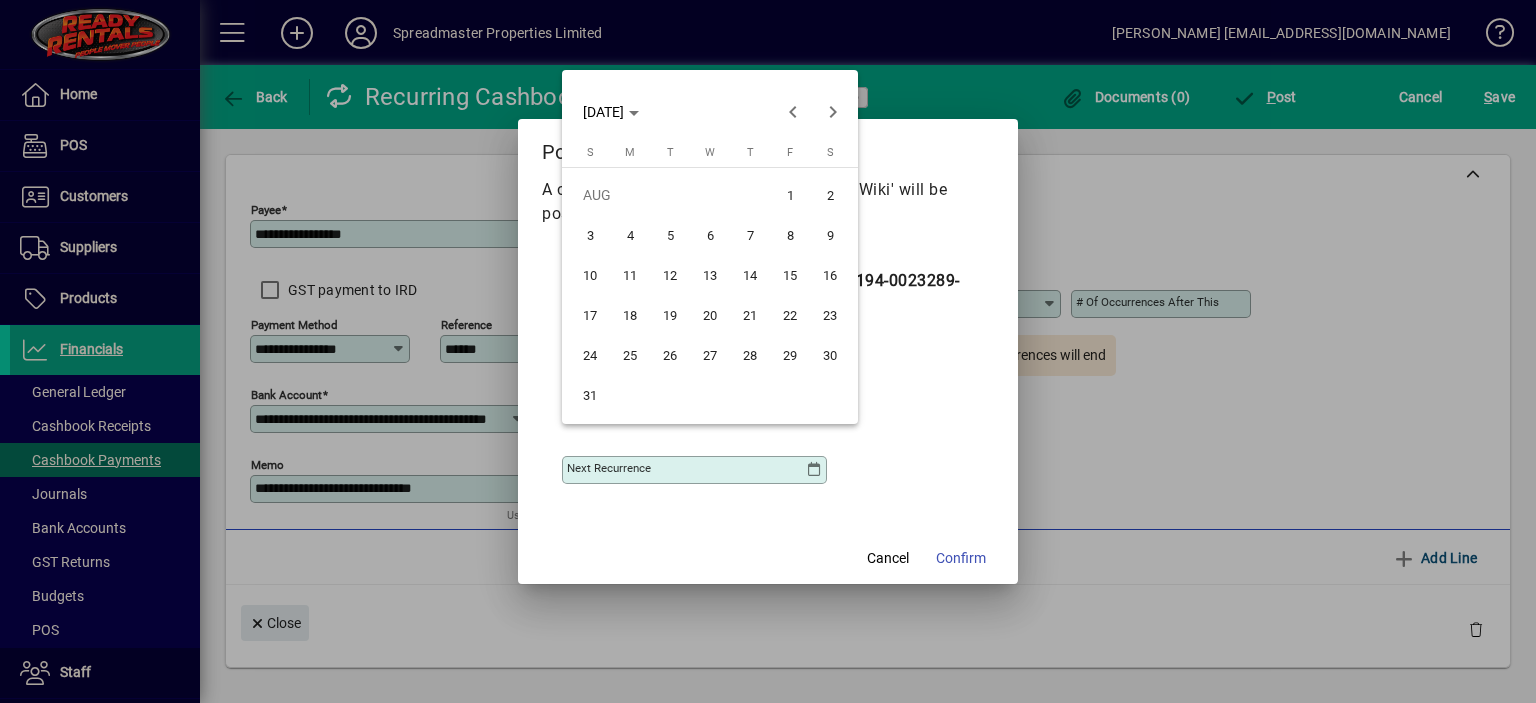 click on "13" at bounding box center [710, 275] 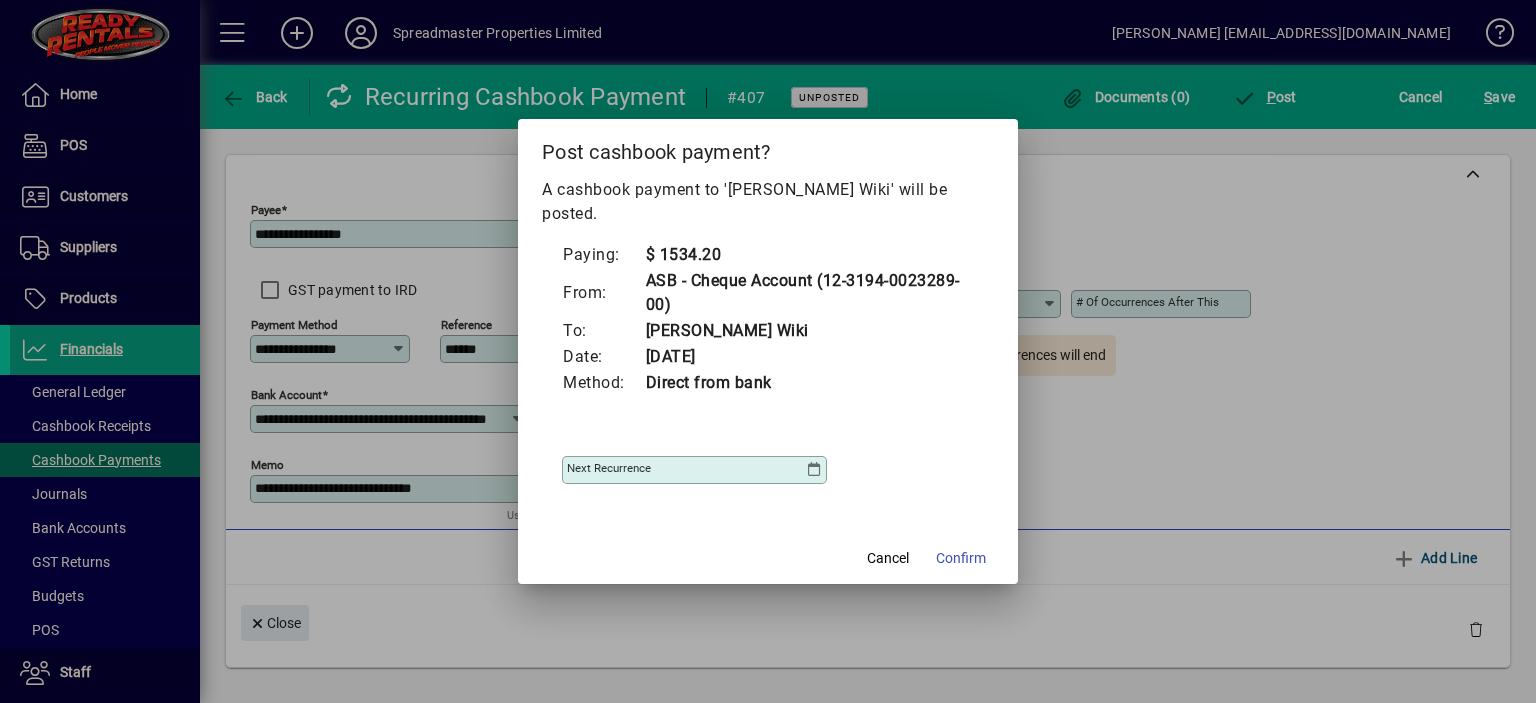 type on "**********" 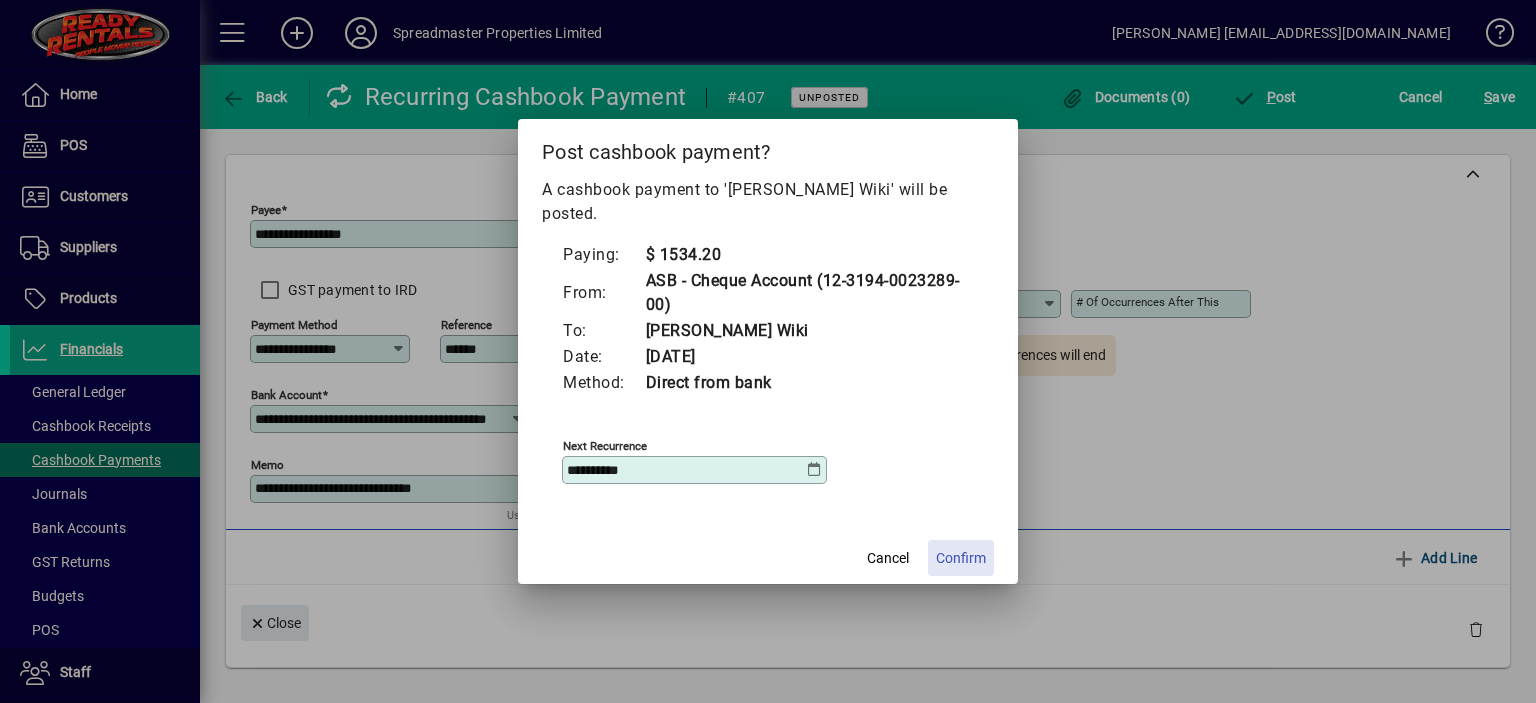 click on "Confirm" 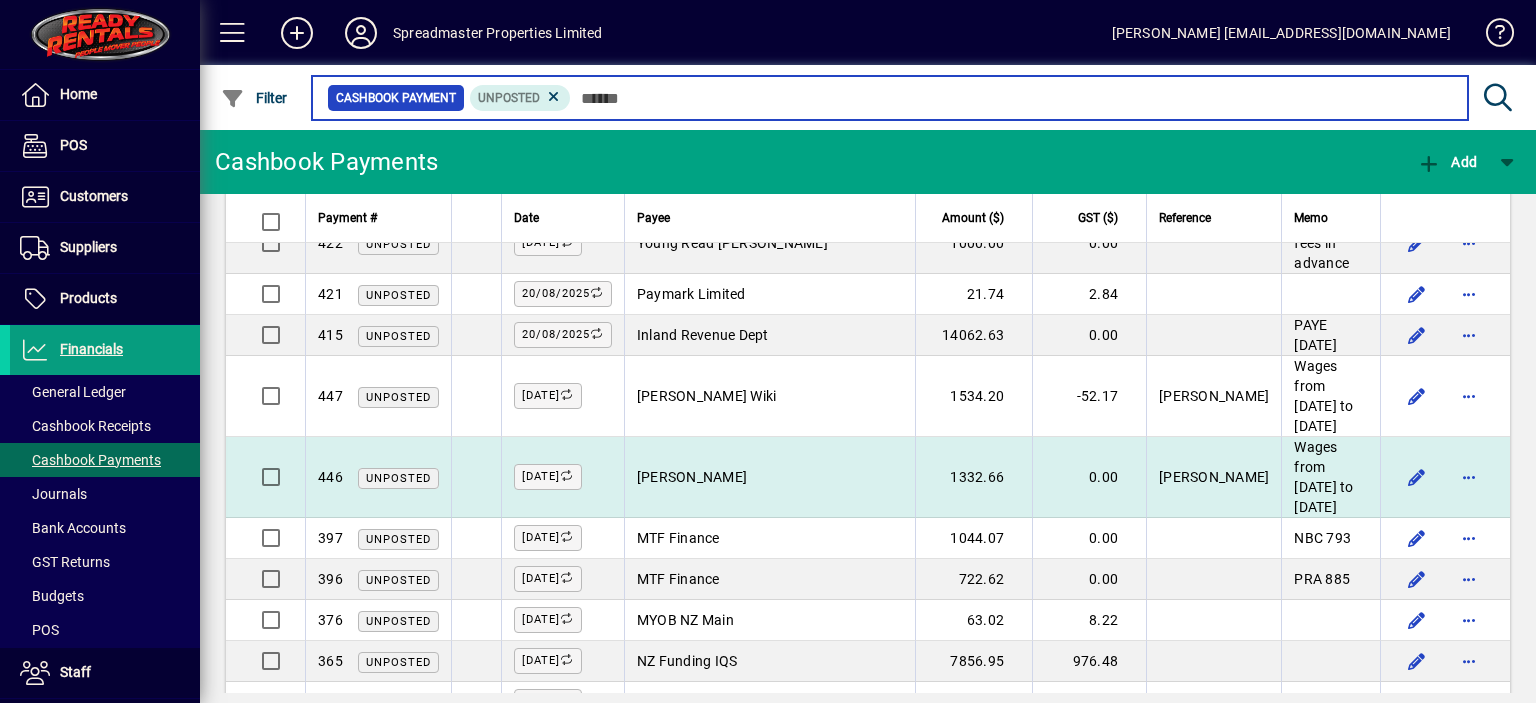 scroll, scrollTop: 500, scrollLeft: 0, axis: vertical 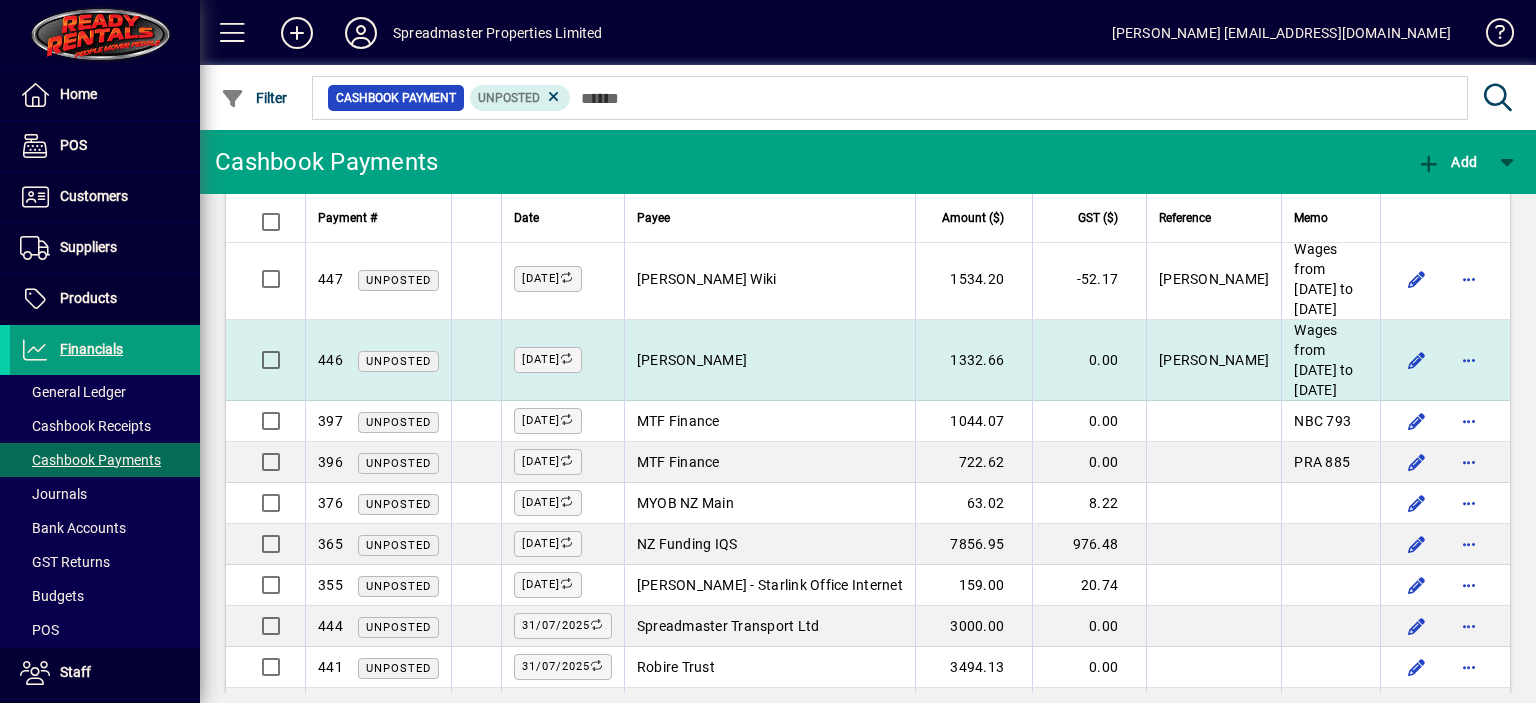 click on "[PERSON_NAME]" at bounding box center [769, 360] 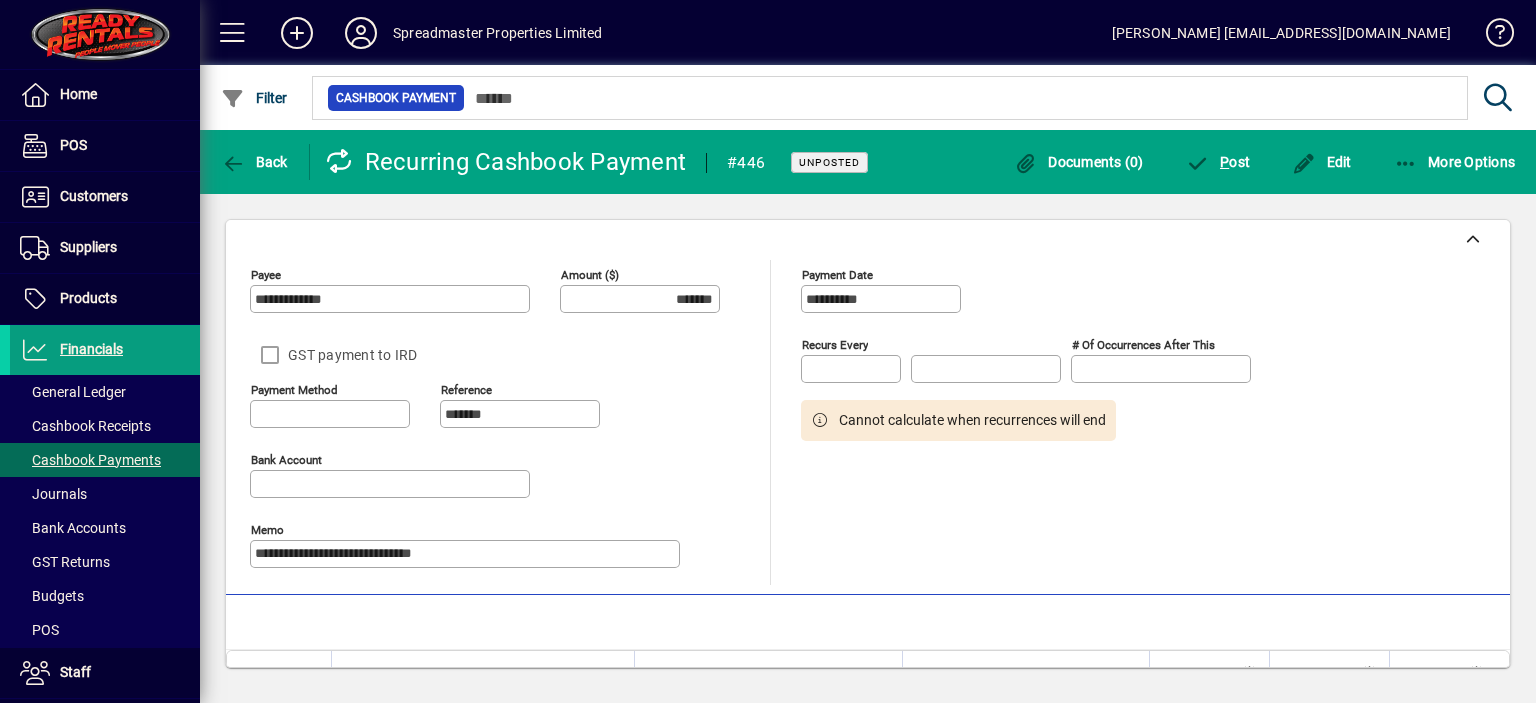 type on "**********" 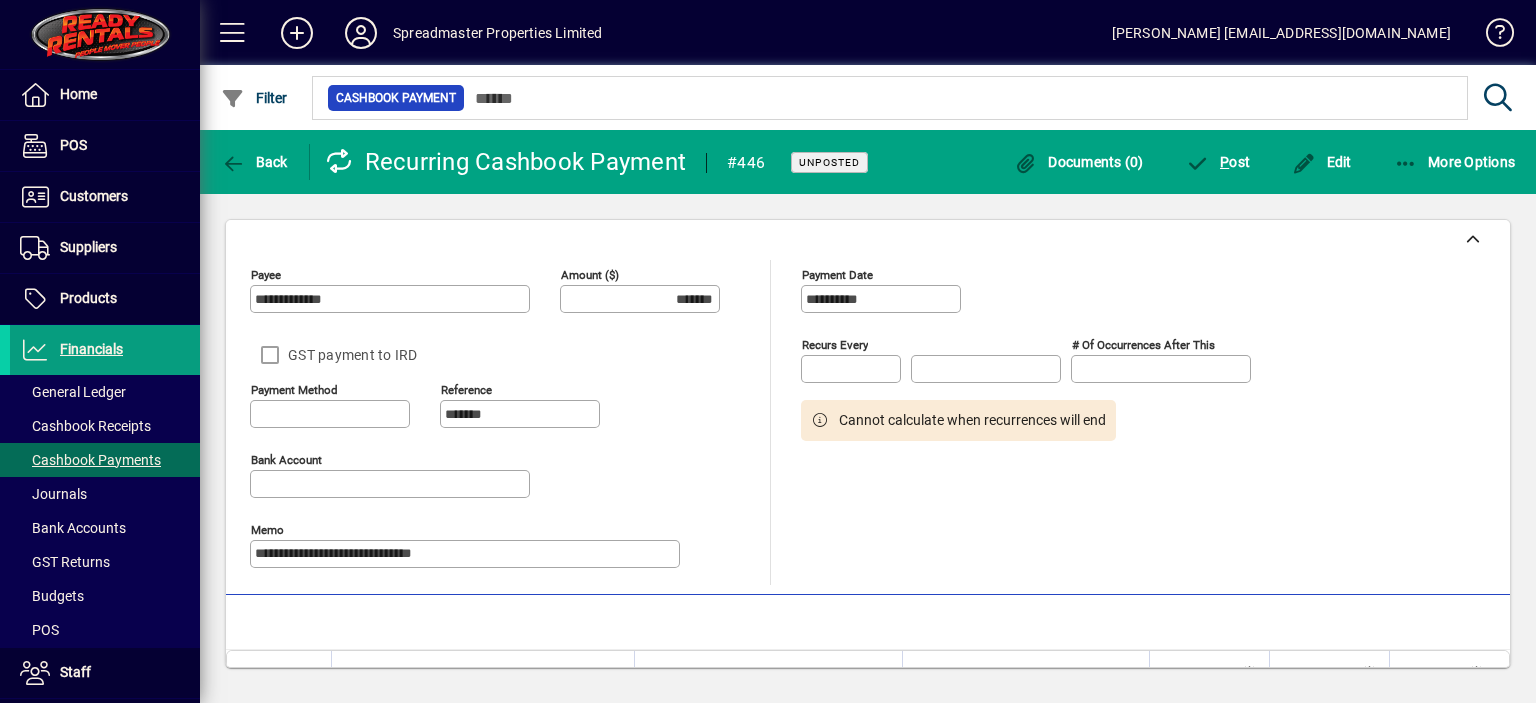 type on "**********" 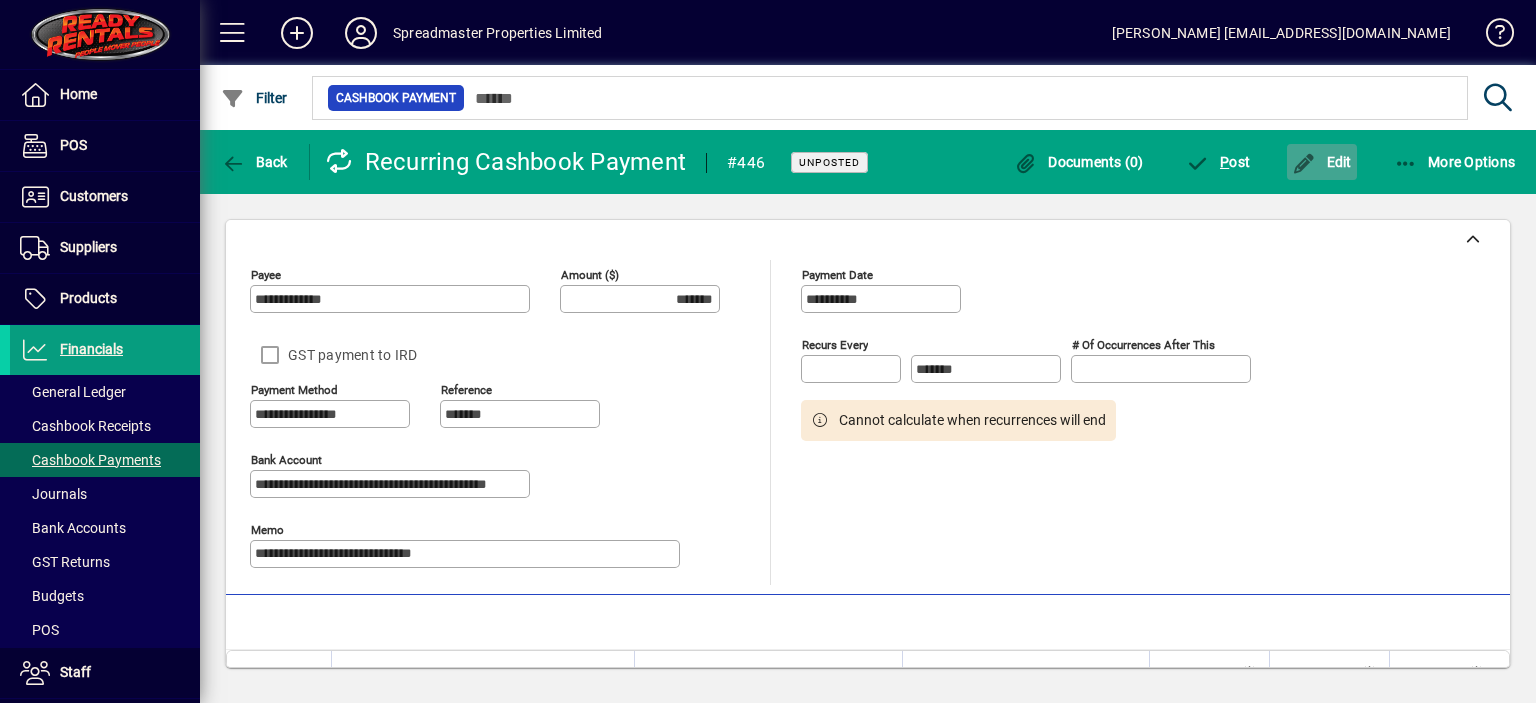 click on "Edit" 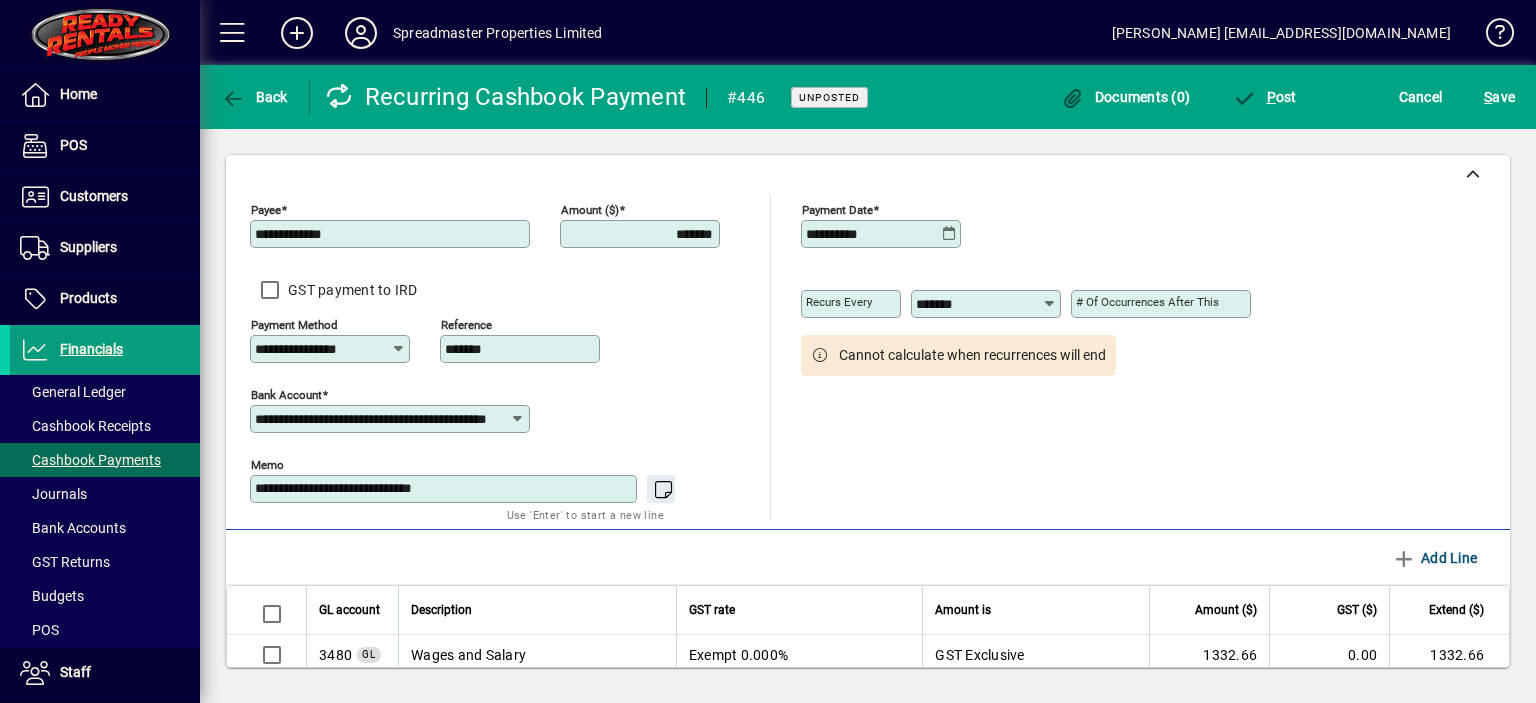 click on "**********" at bounding box center [445, 489] 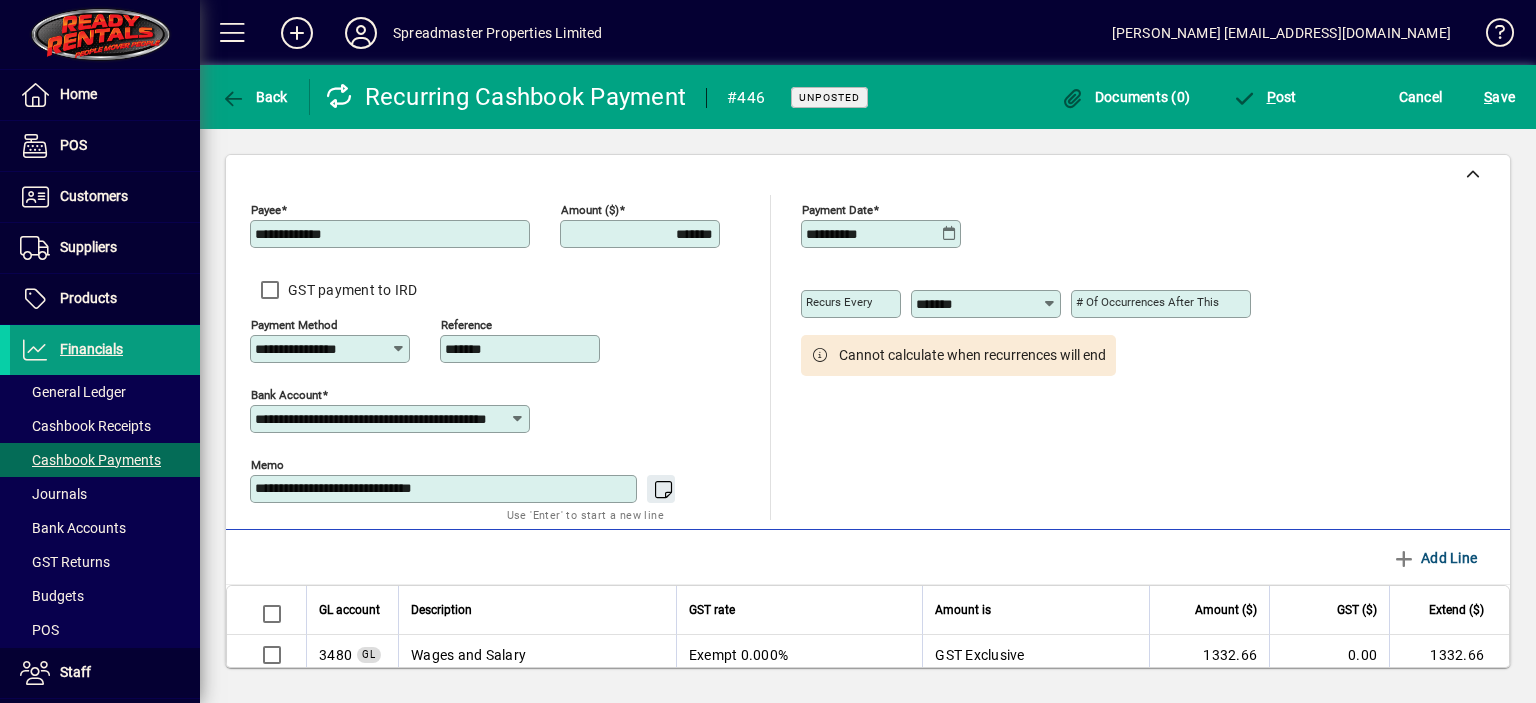 click on "**********" at bounding box center [445, 489] 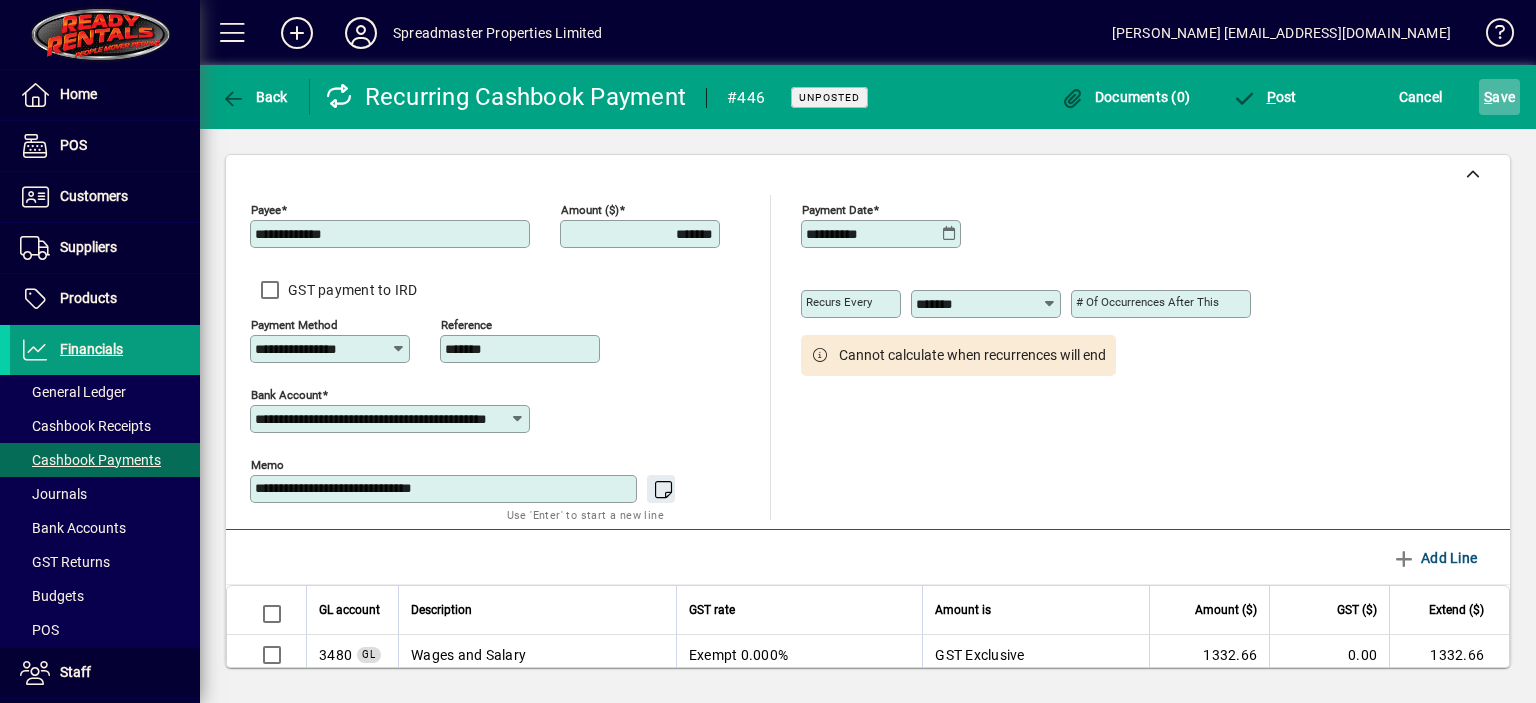 type on "**********" 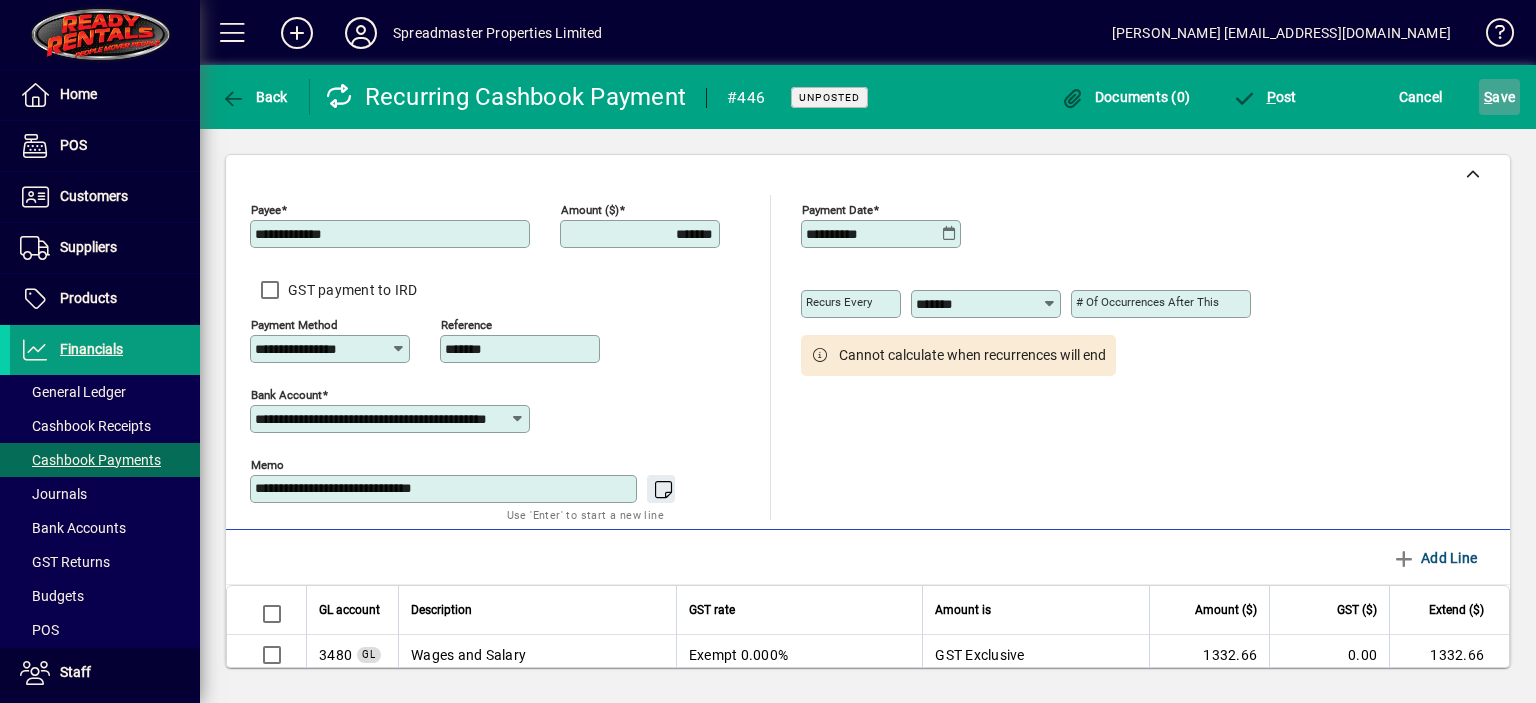 click on "S ave" 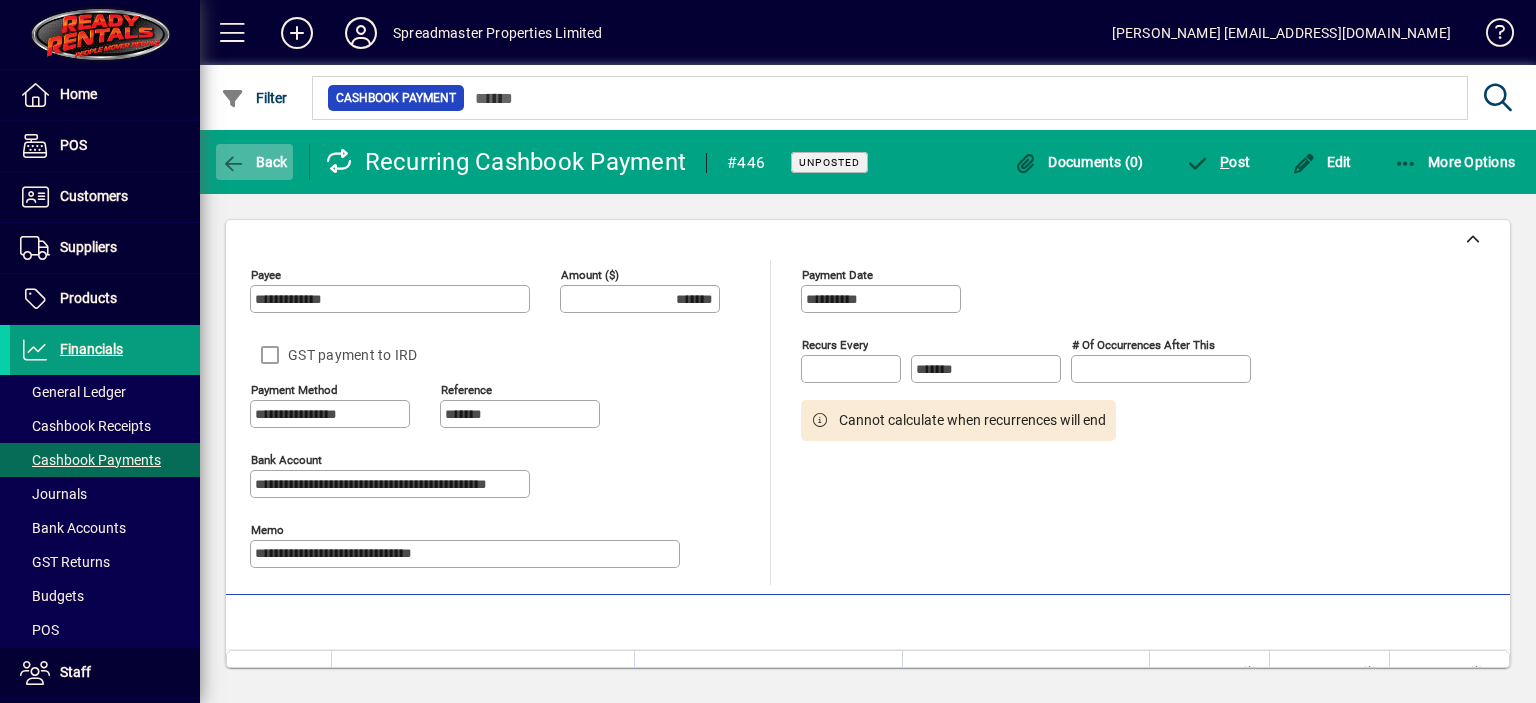 click on "Back" 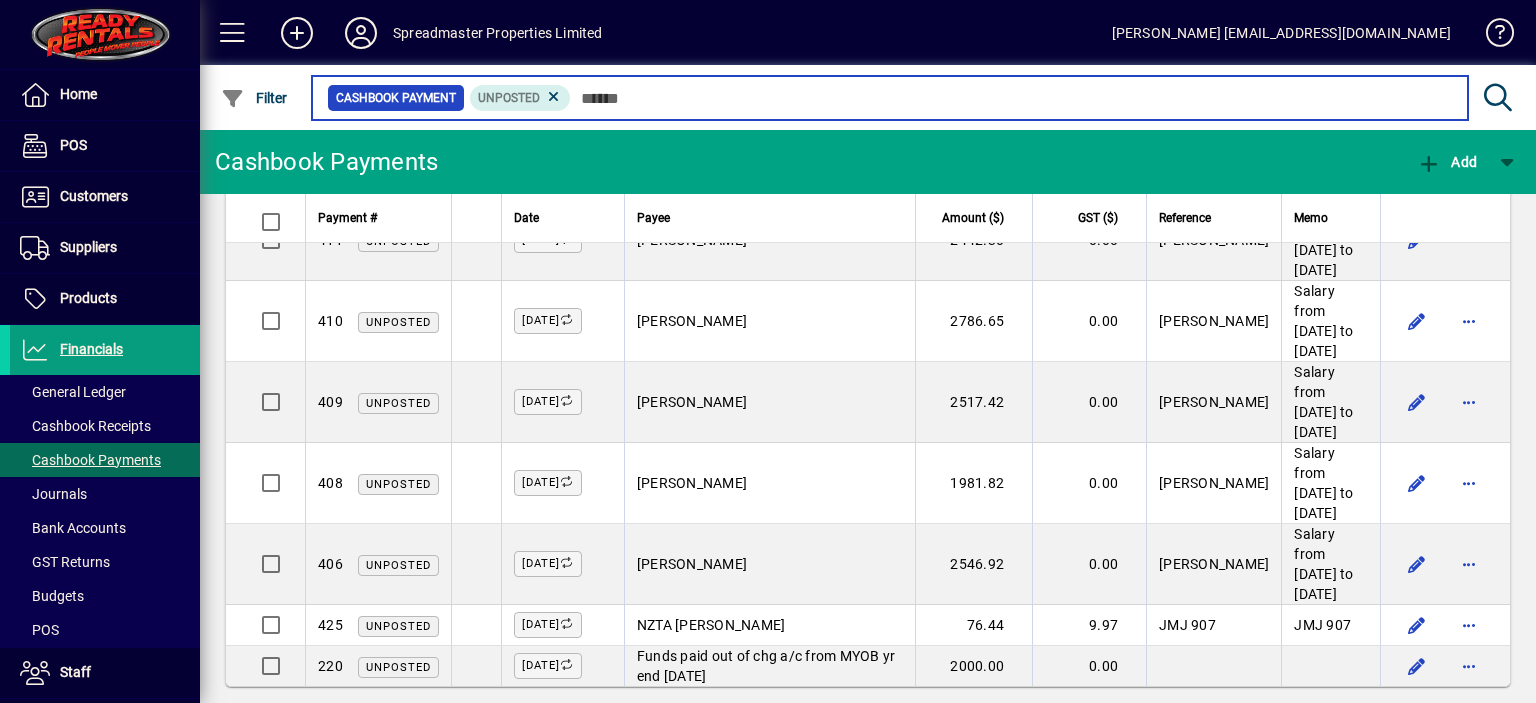 scroll, scrollTop: 1387, scrollLeft: 0, axis: vertical 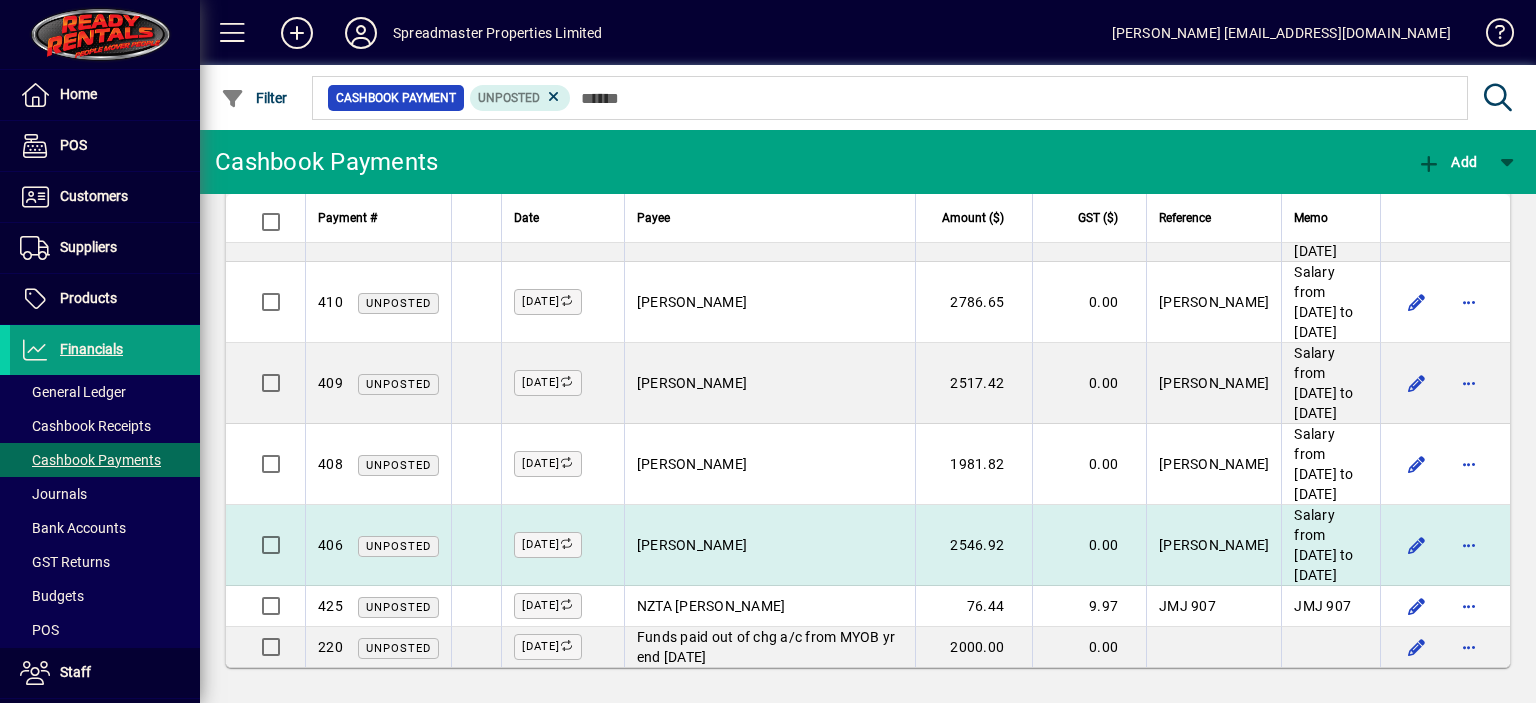 click on "[PERSON_NAME]" at bounding box center [692, 545] 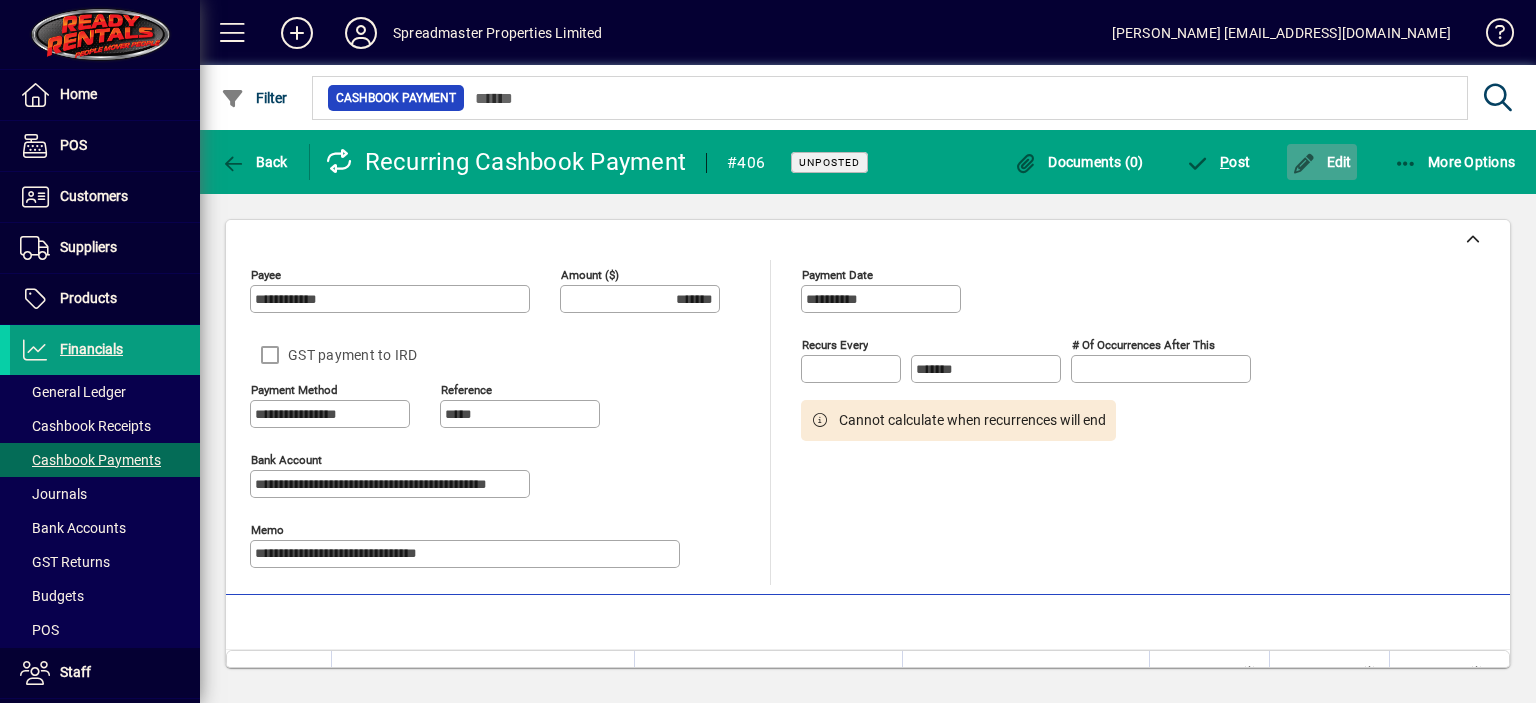 click on "Edit" 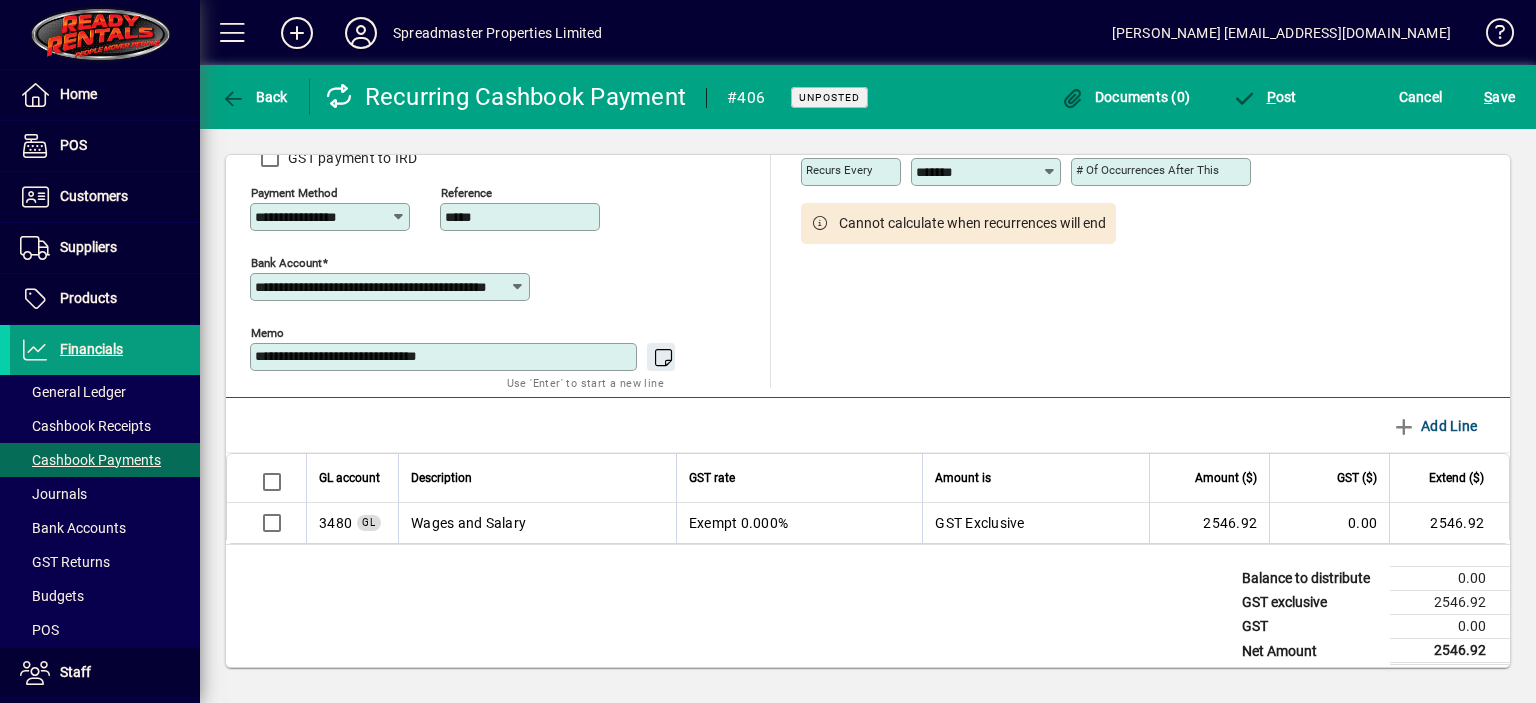 scroll, scrollTop: 143, scrollLeft: 0, axis: vertical 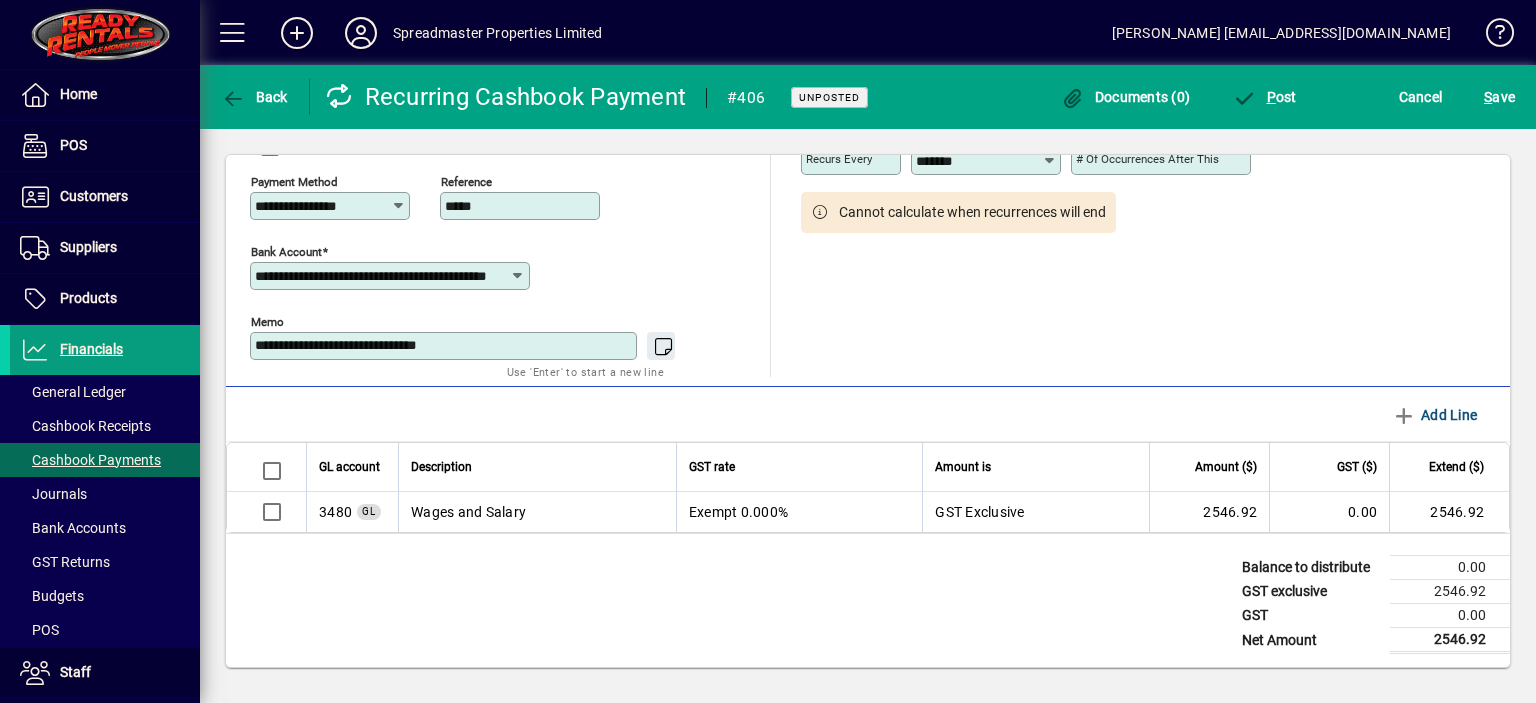 drag, startPoint x: 333, startPoint y: 344, endPoint x: 428, endPoint y: 343, distance: 95.005264 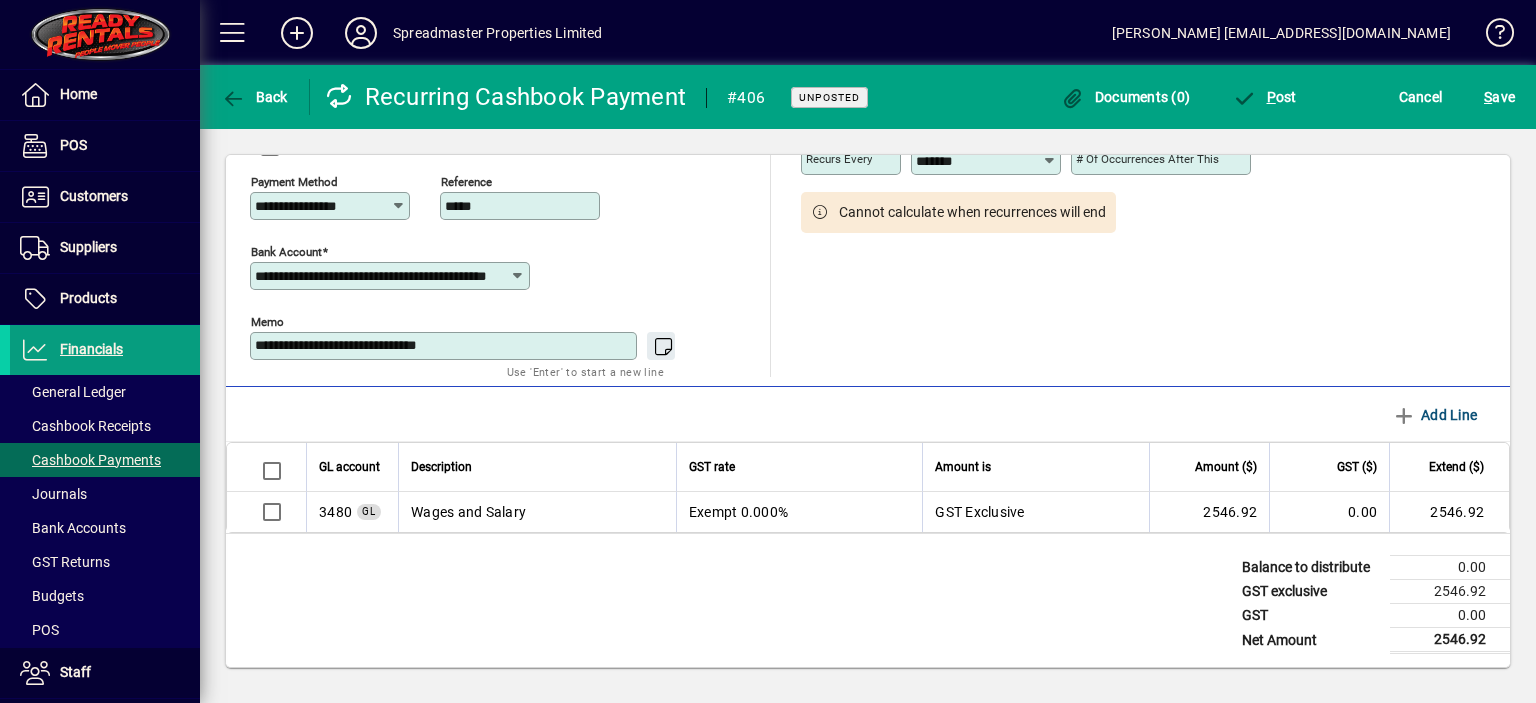click on "**********" at bounding box center (445, 346) 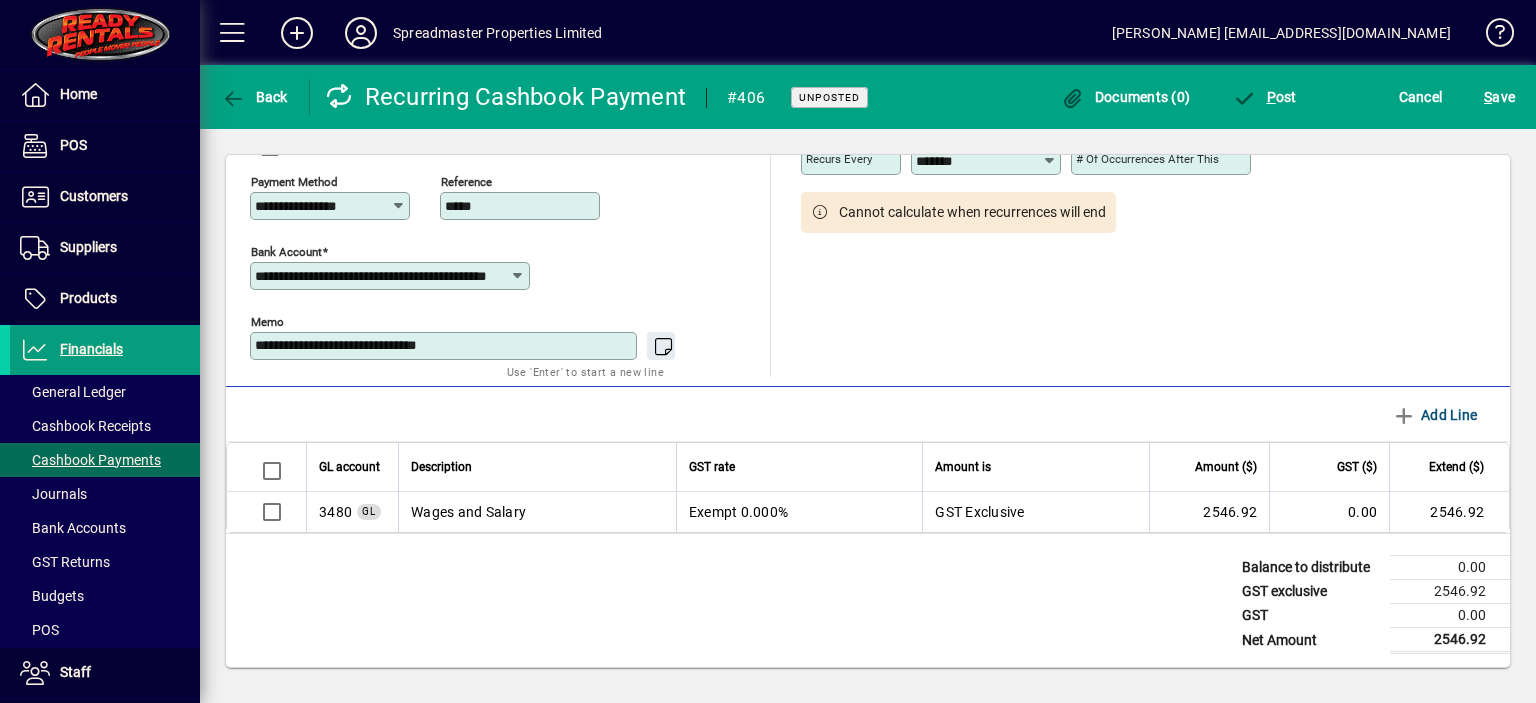 click on "**********" at bounding box center [445, 346] 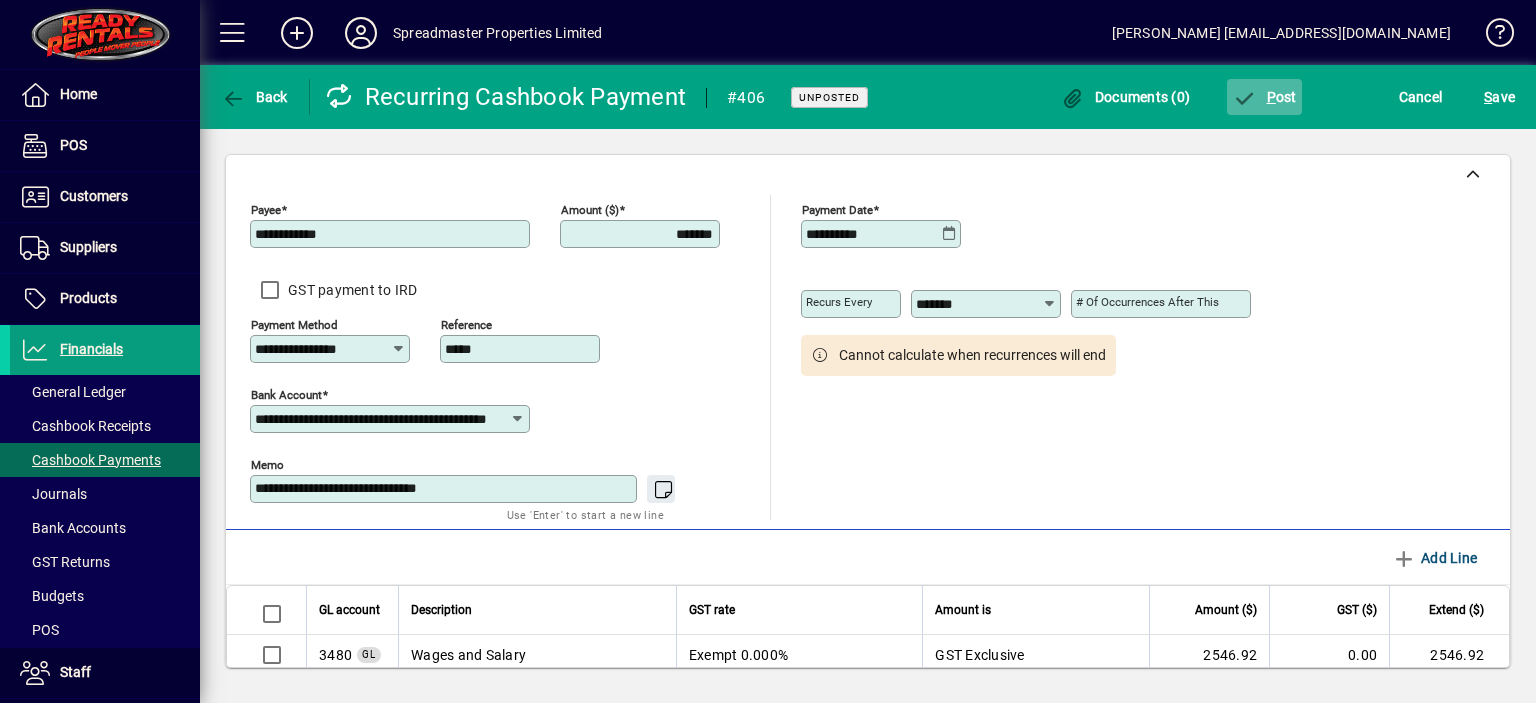 type on "**********" 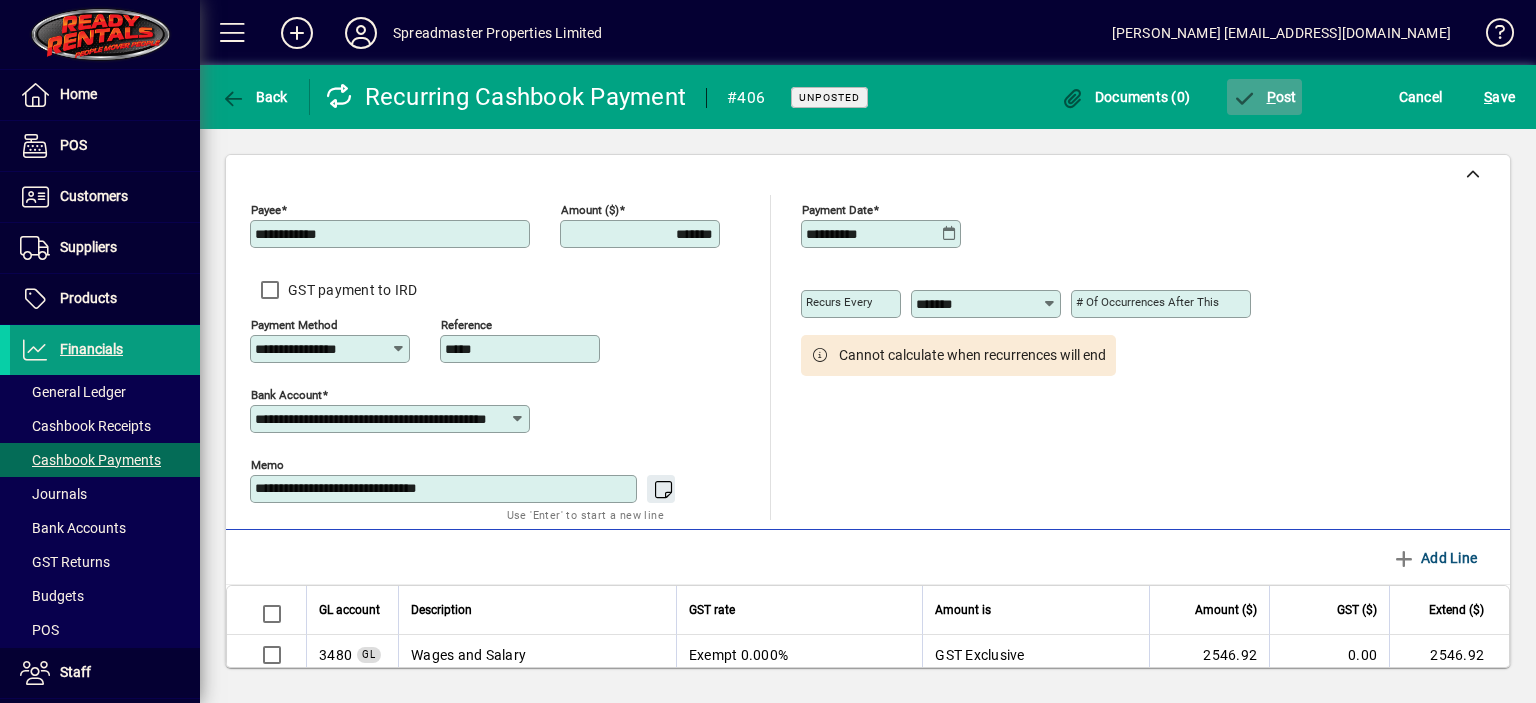 click on "P" 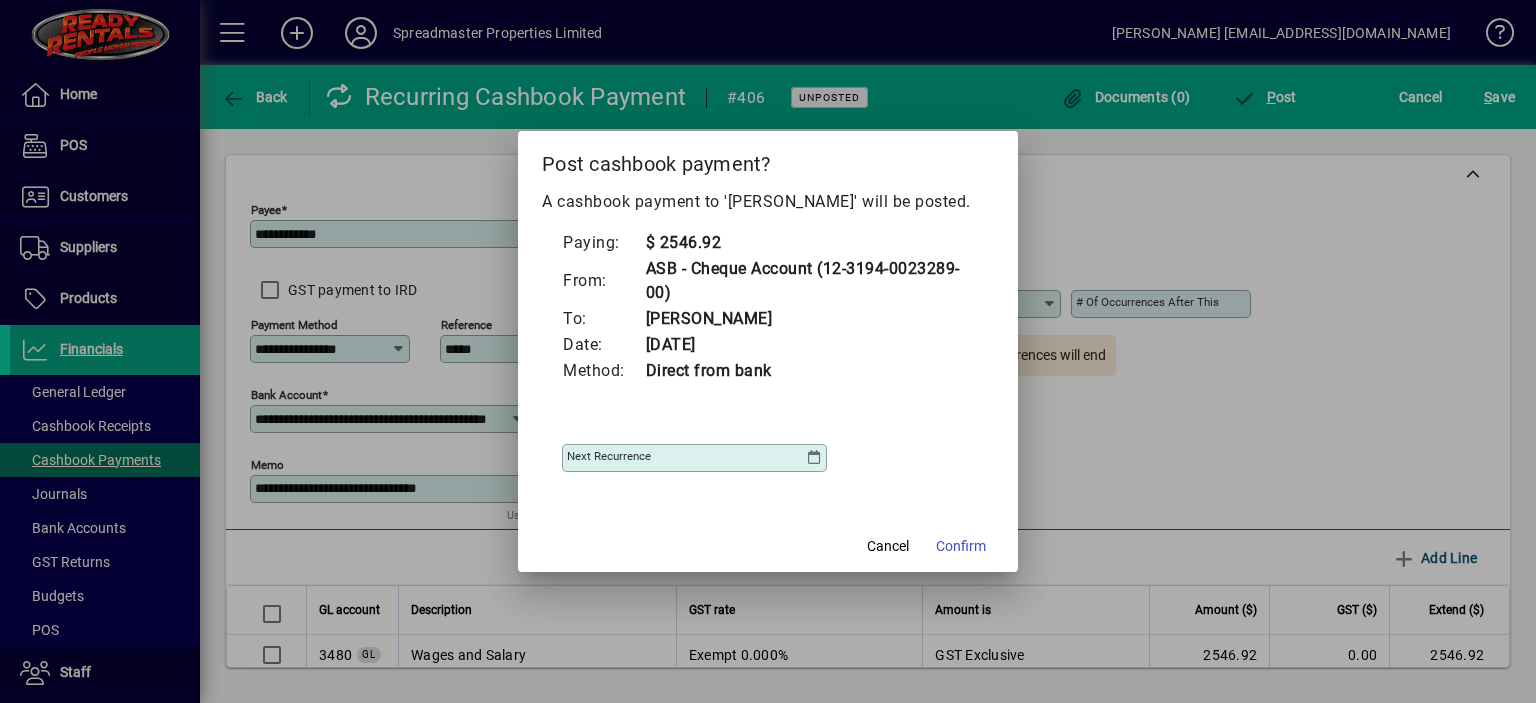click at bounding box center [814, 458] 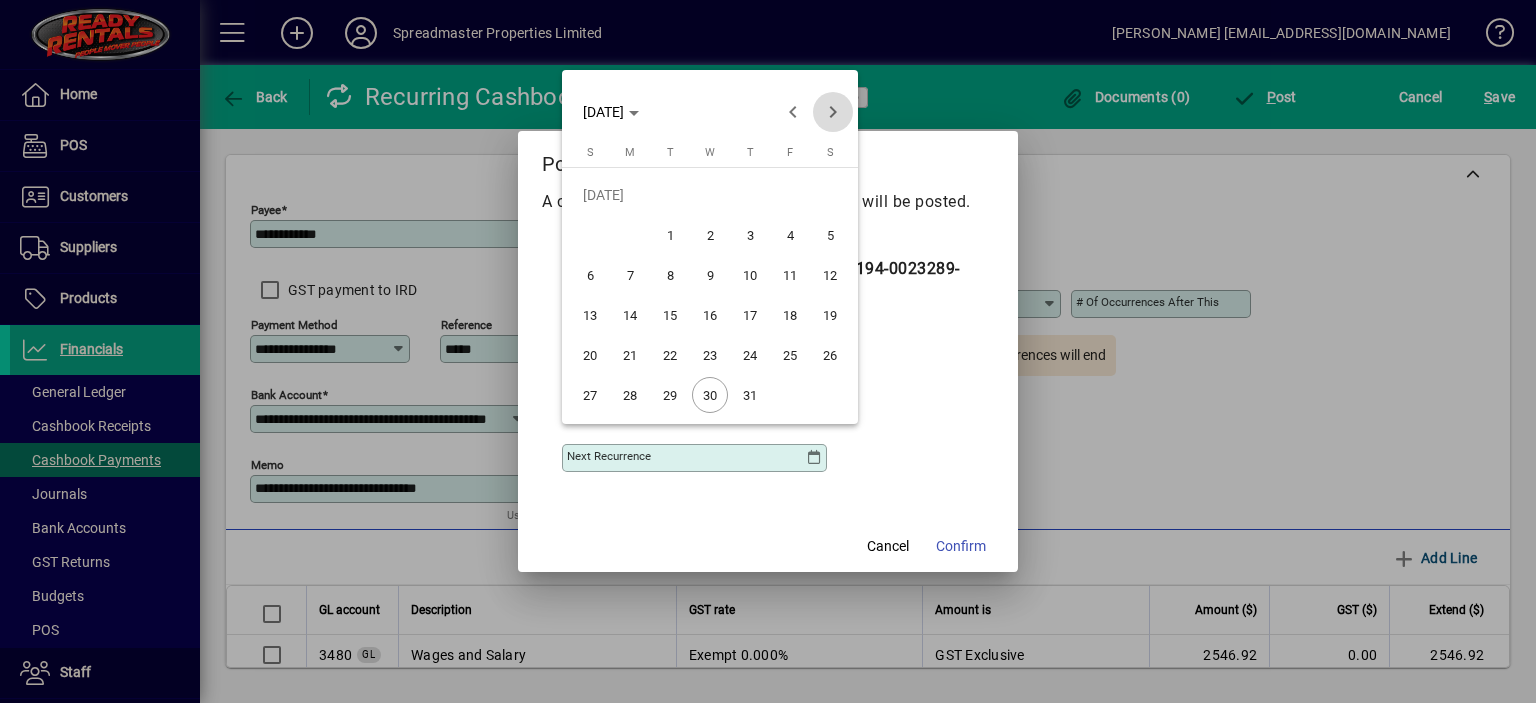click at bounding box center (833, 112) 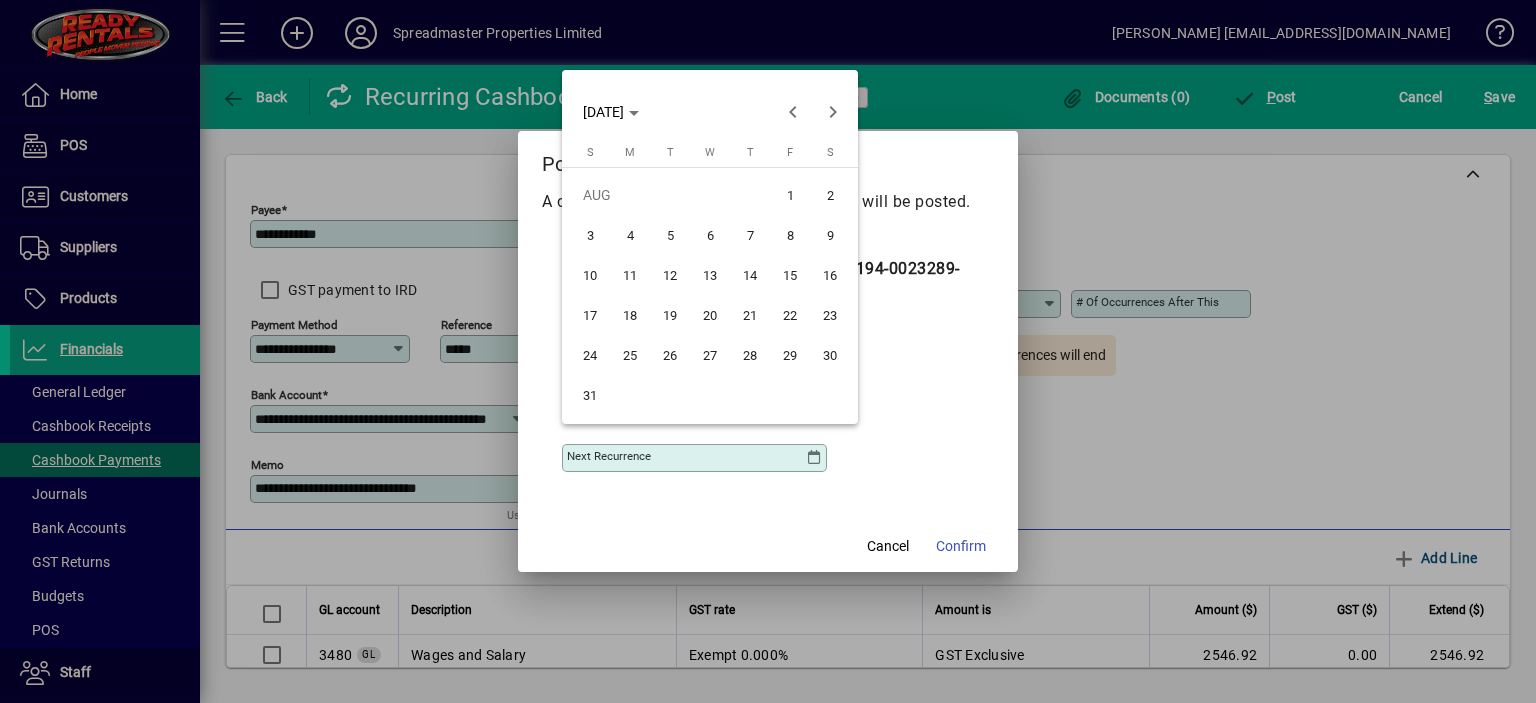 click on "13" at bounding box center [710, 275] 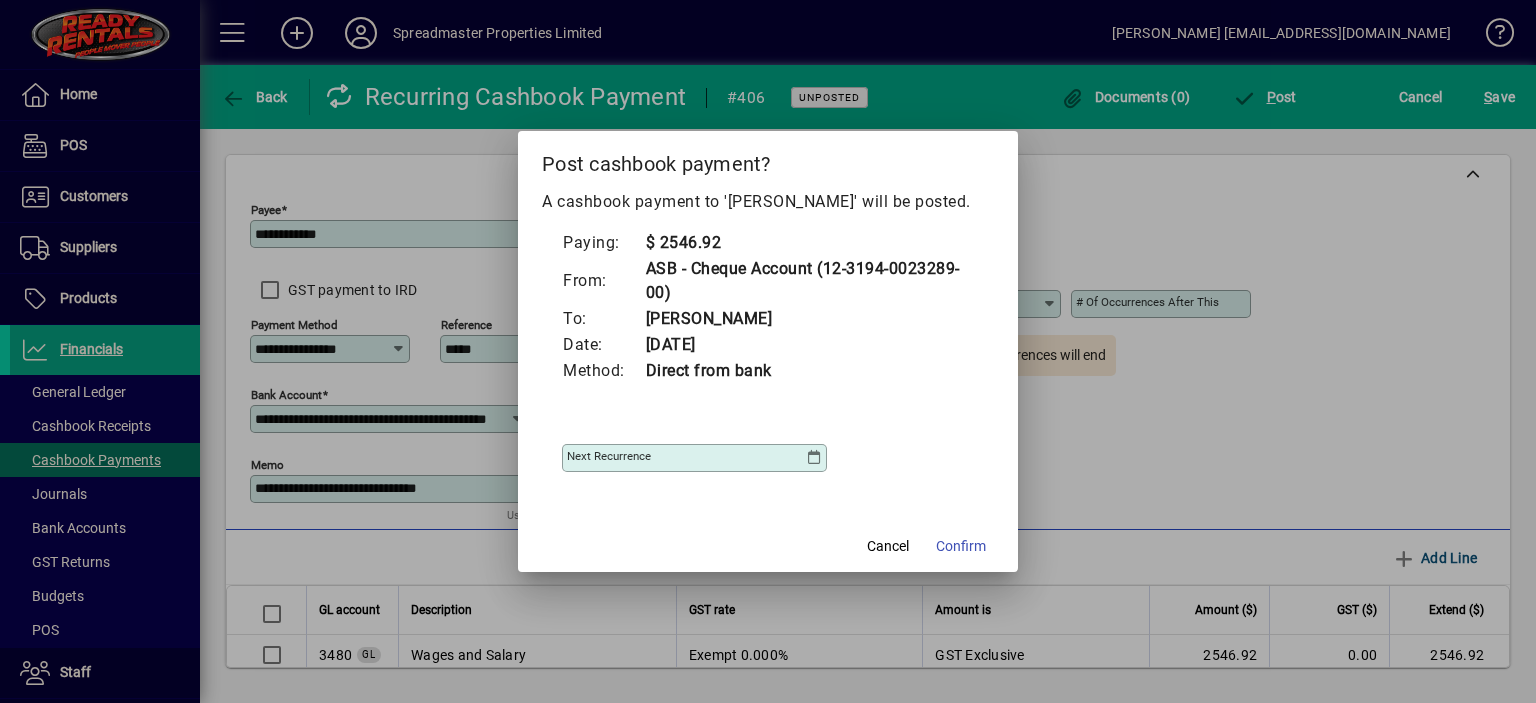 type on "**********" 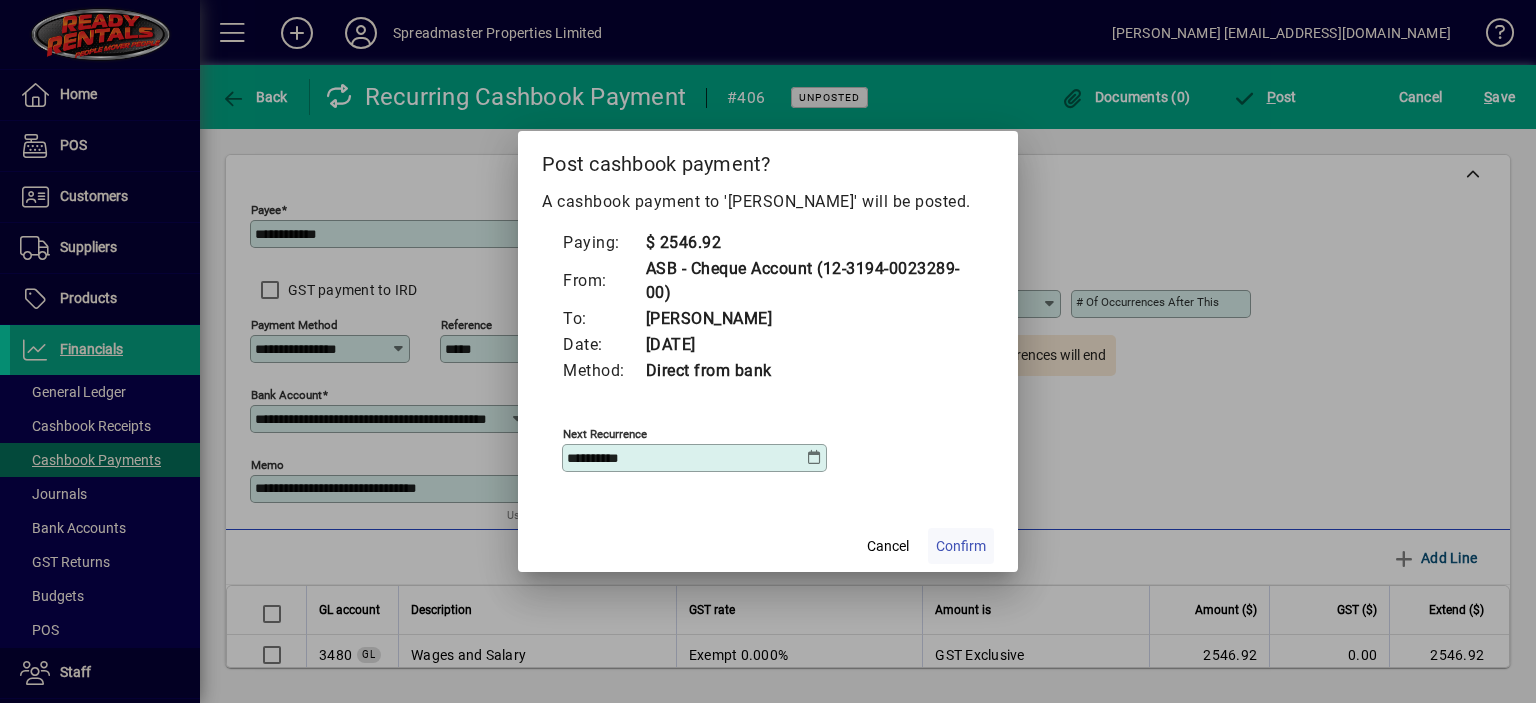 click on "Confirm" 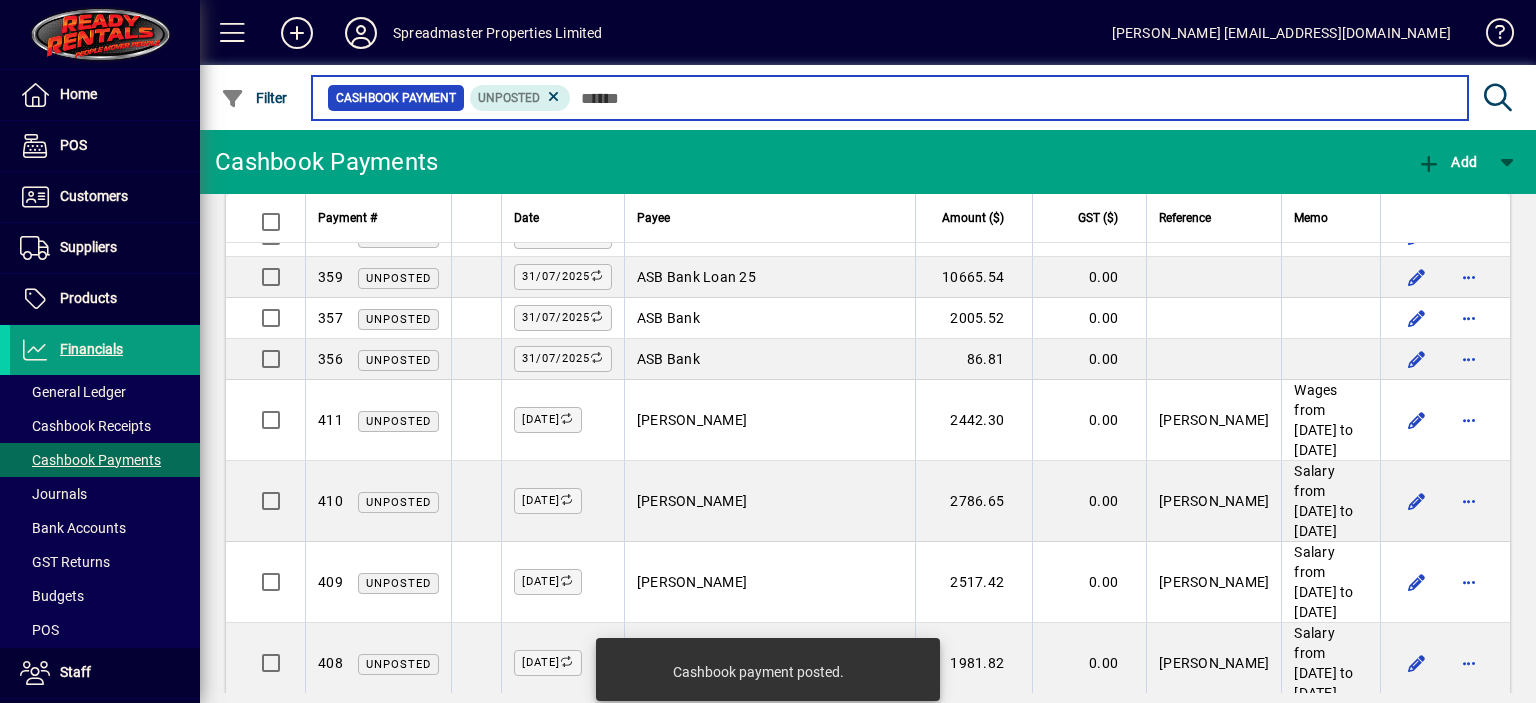 scroll, scrollTop: 1387, scrollLeft: 0, axis: vertical 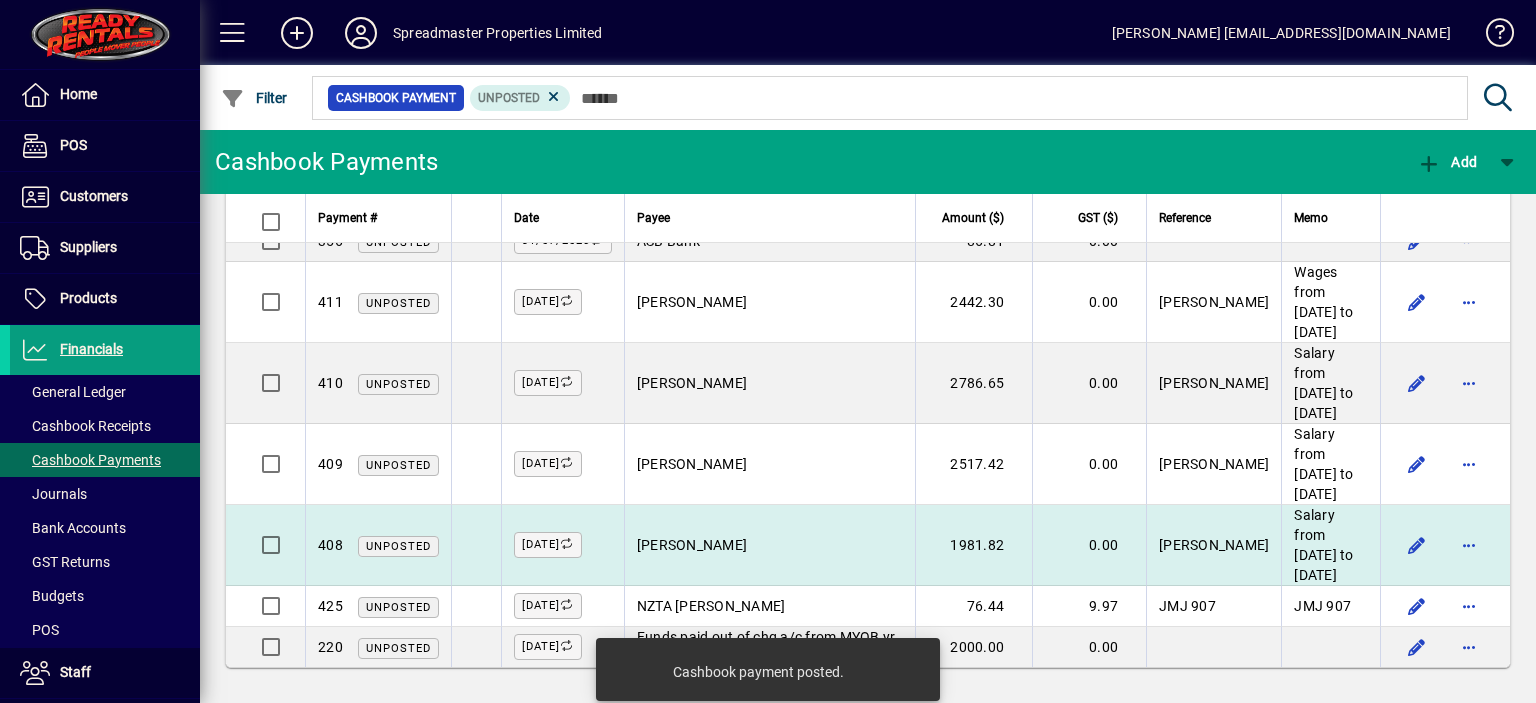 click on "[PERSON_NAME]" at bounding box center [769, 545] 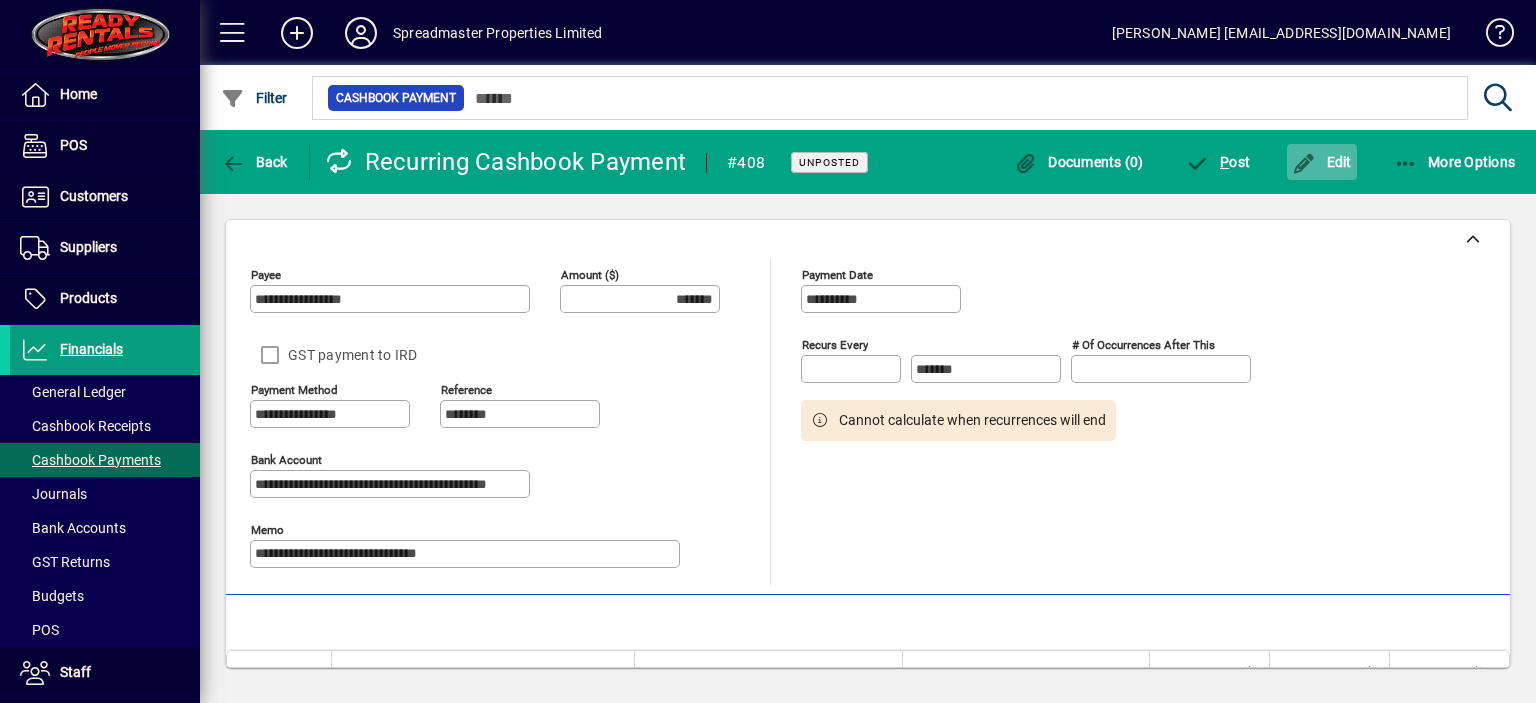 click on "Edit" 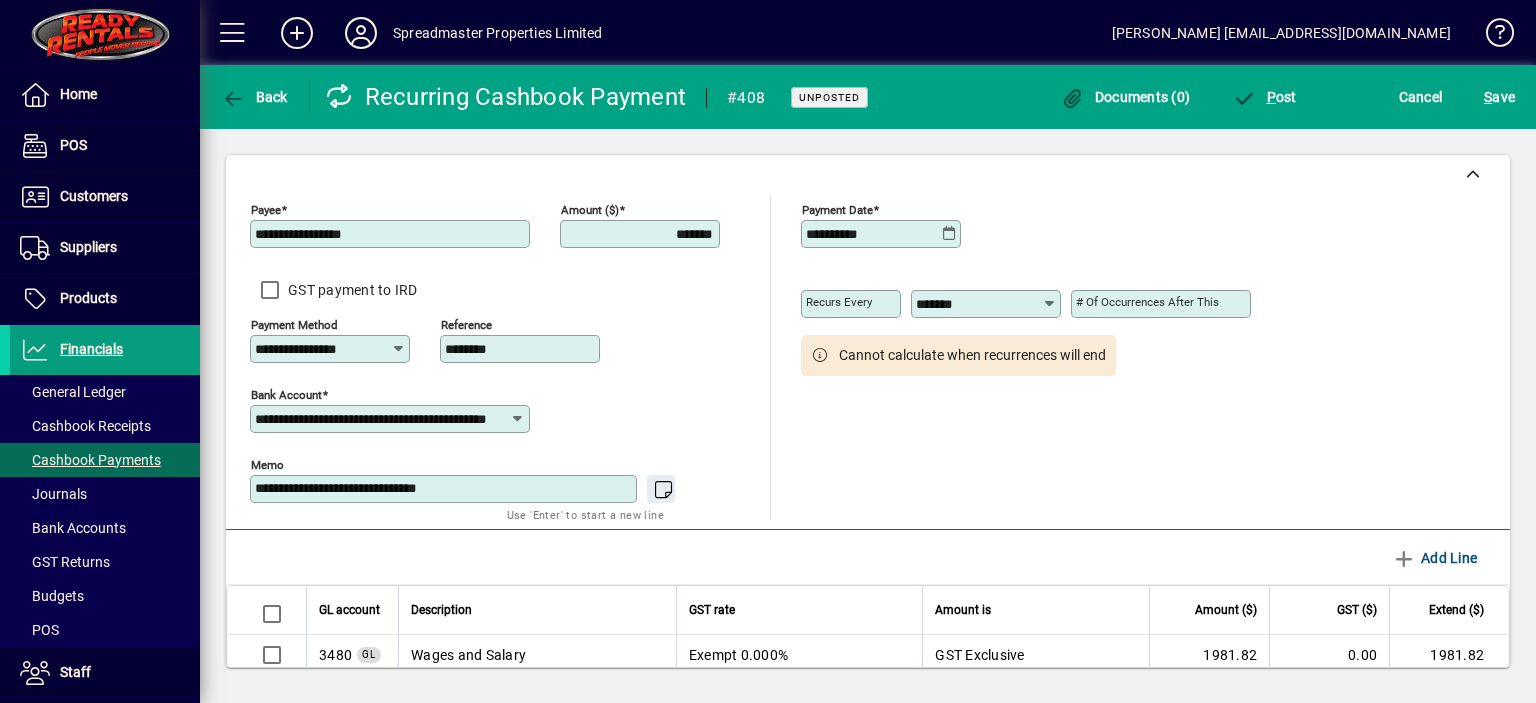 click on "**********" at bounding box center (445, 489) 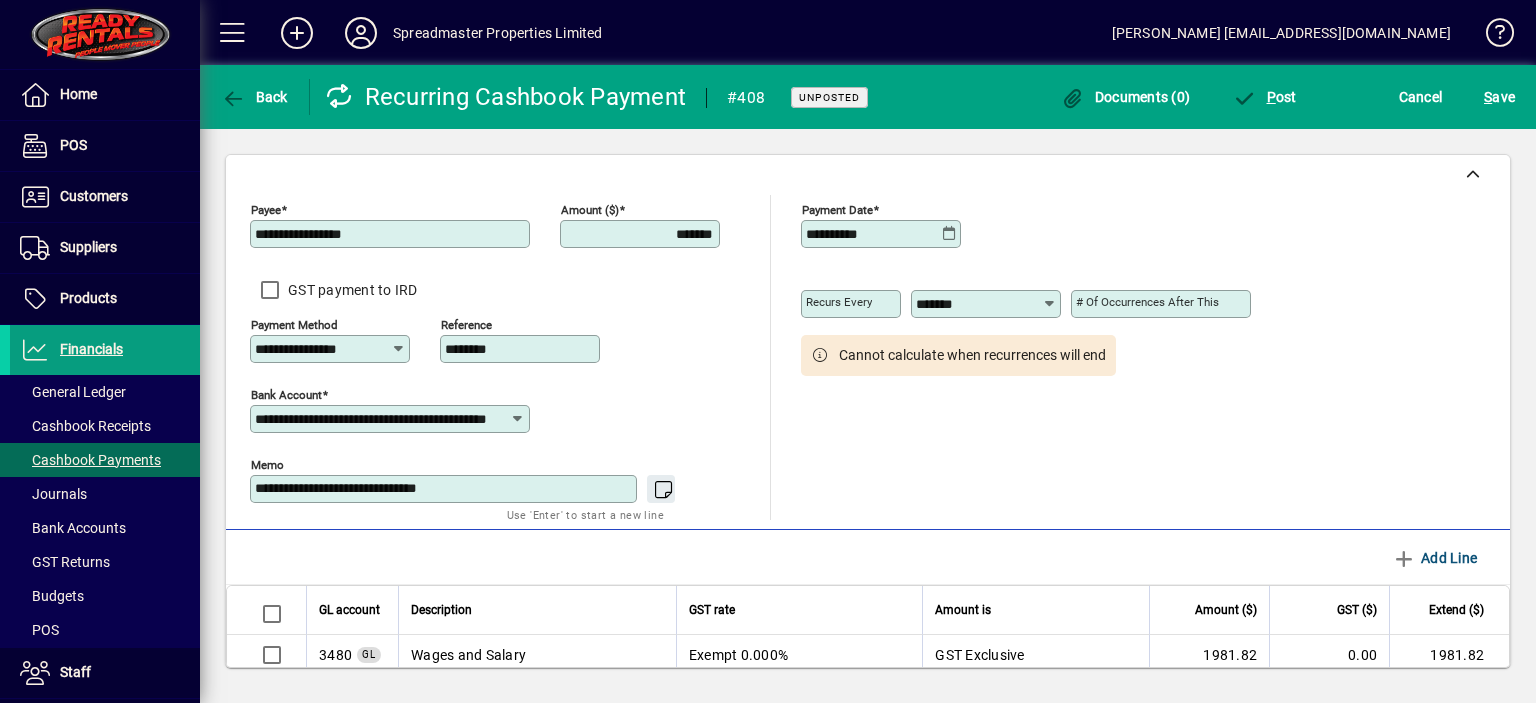 click on "**********" at bounding box center (445, 489) 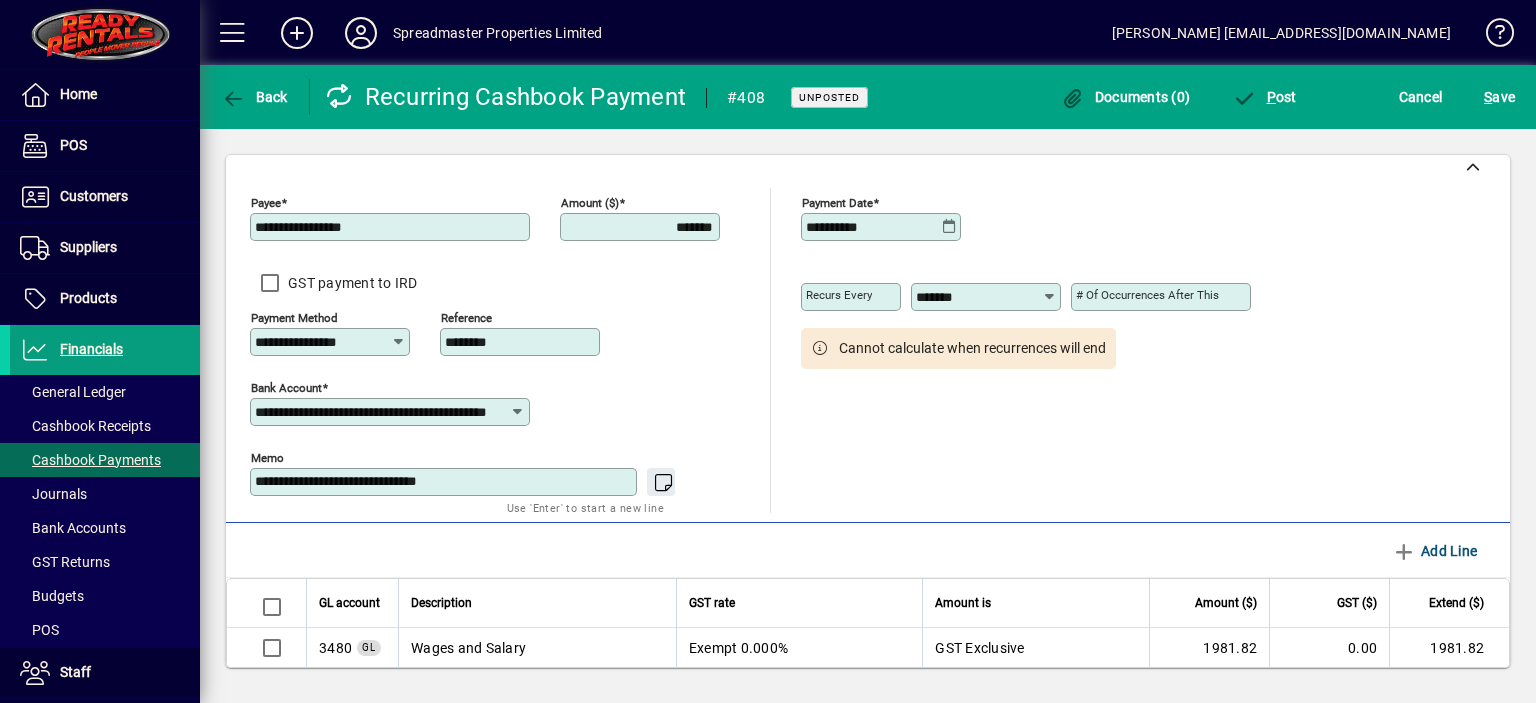 scroll, scrollTop: 0, scrollLeft: 0, axis: both 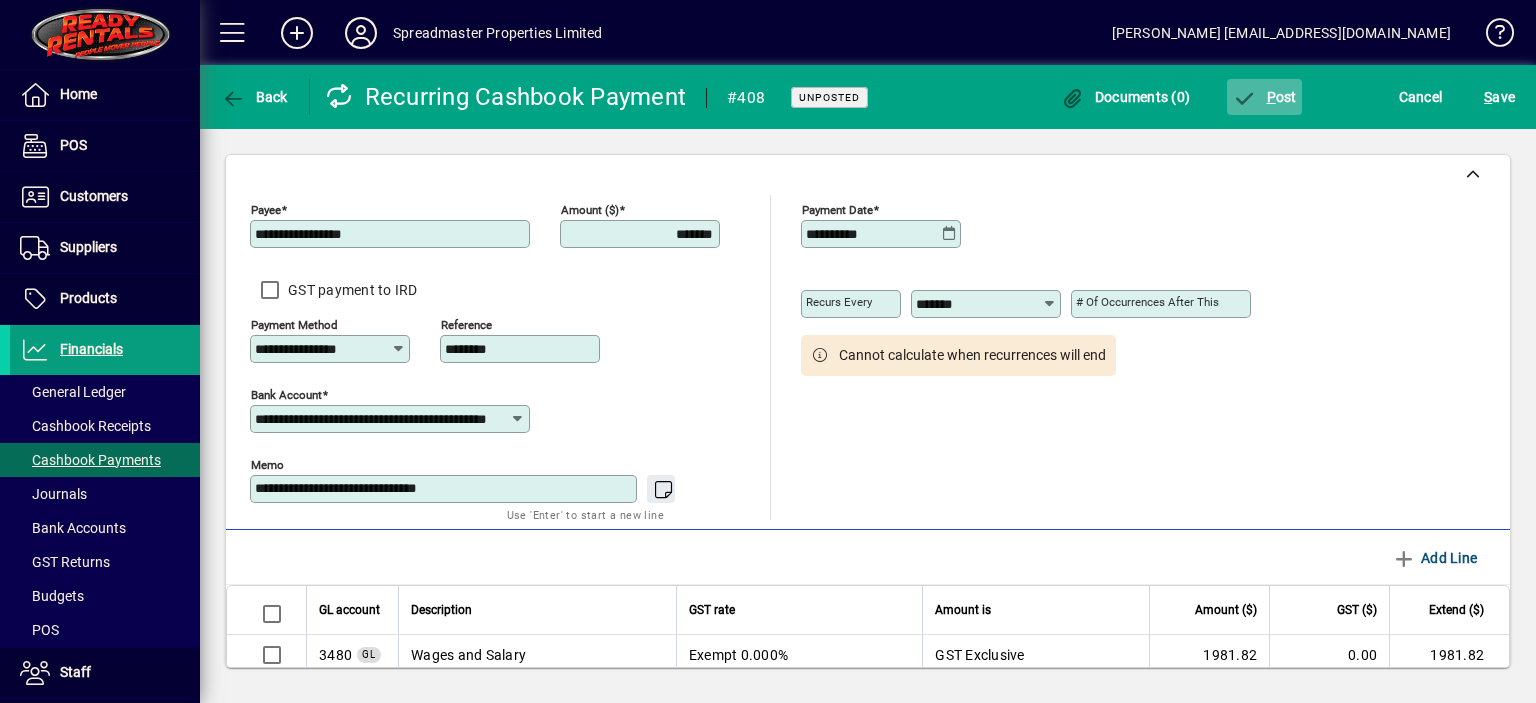 type on "**********" 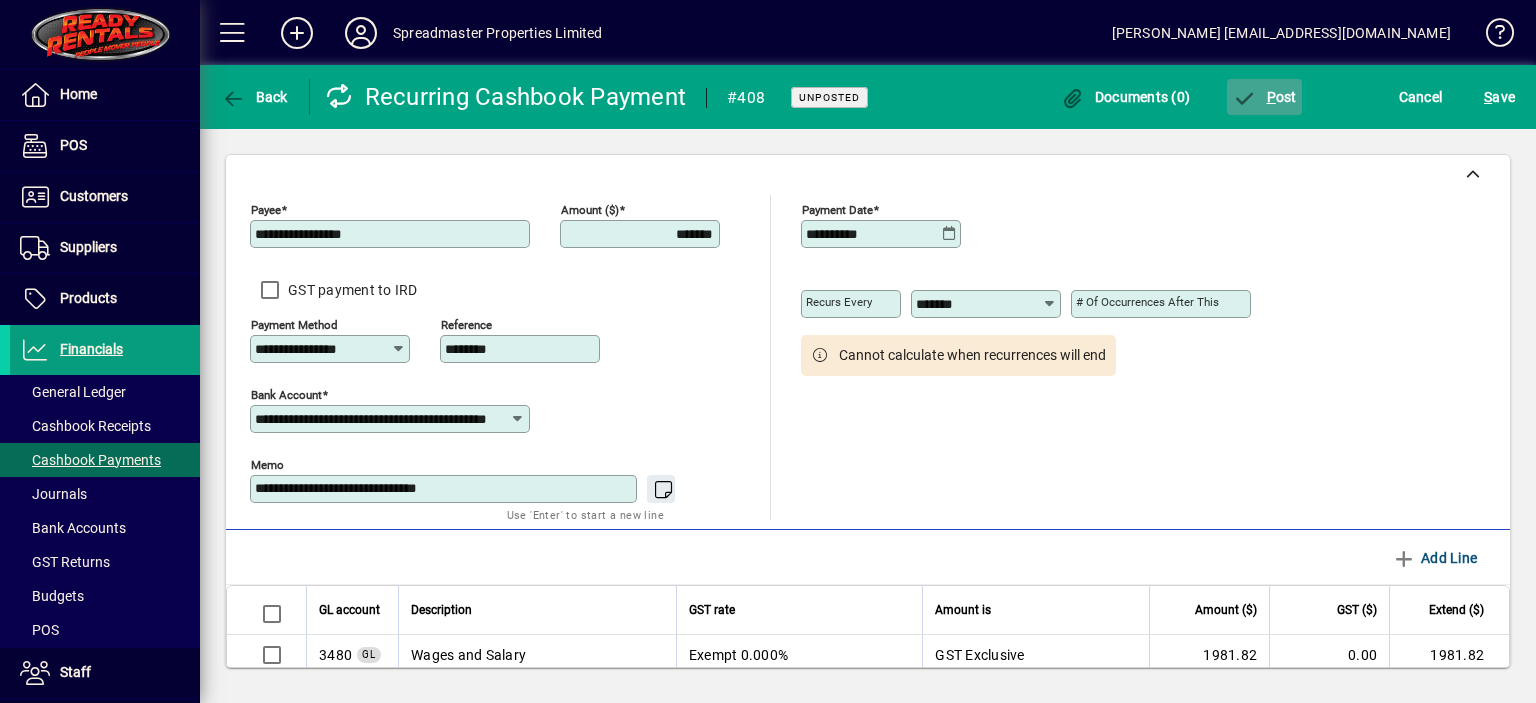 click on "P ost" 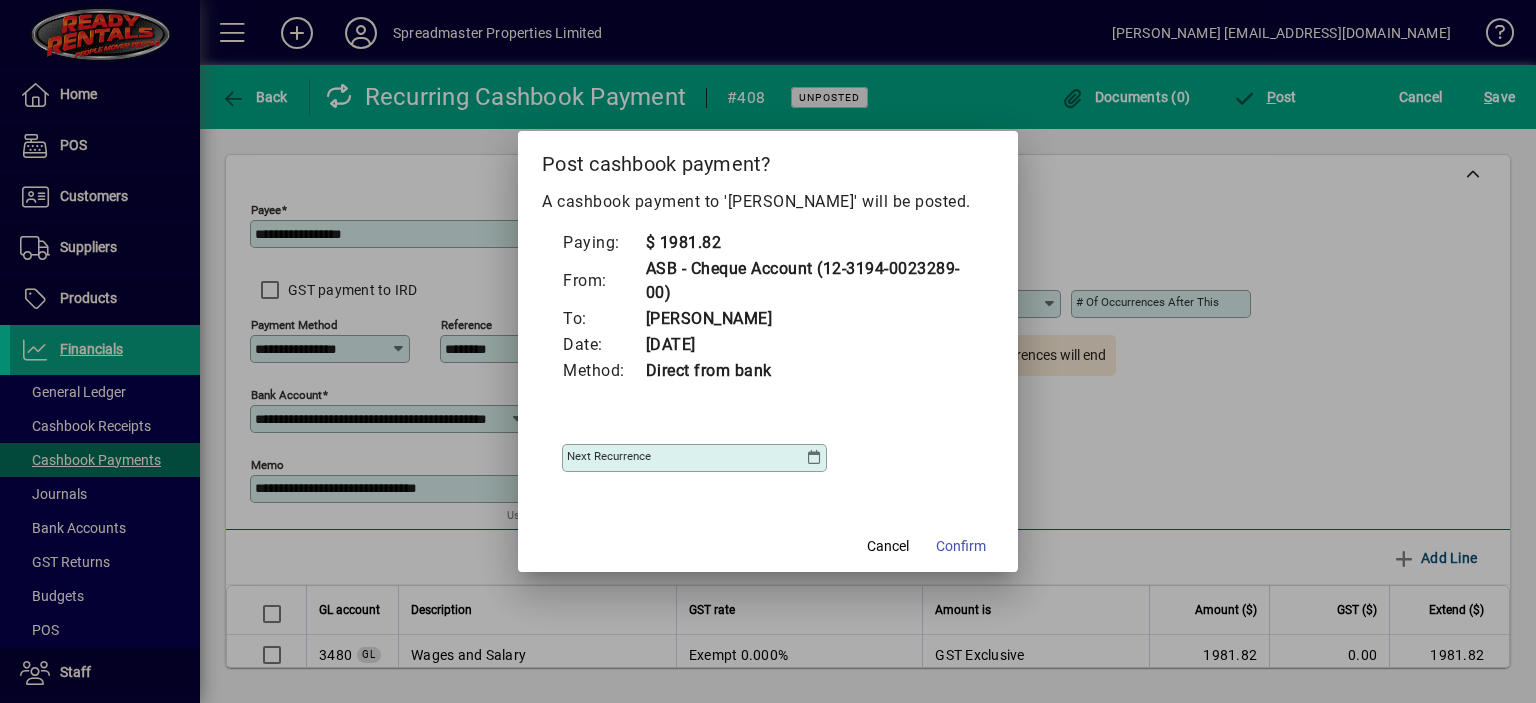 click at bounding box center [814, 458] 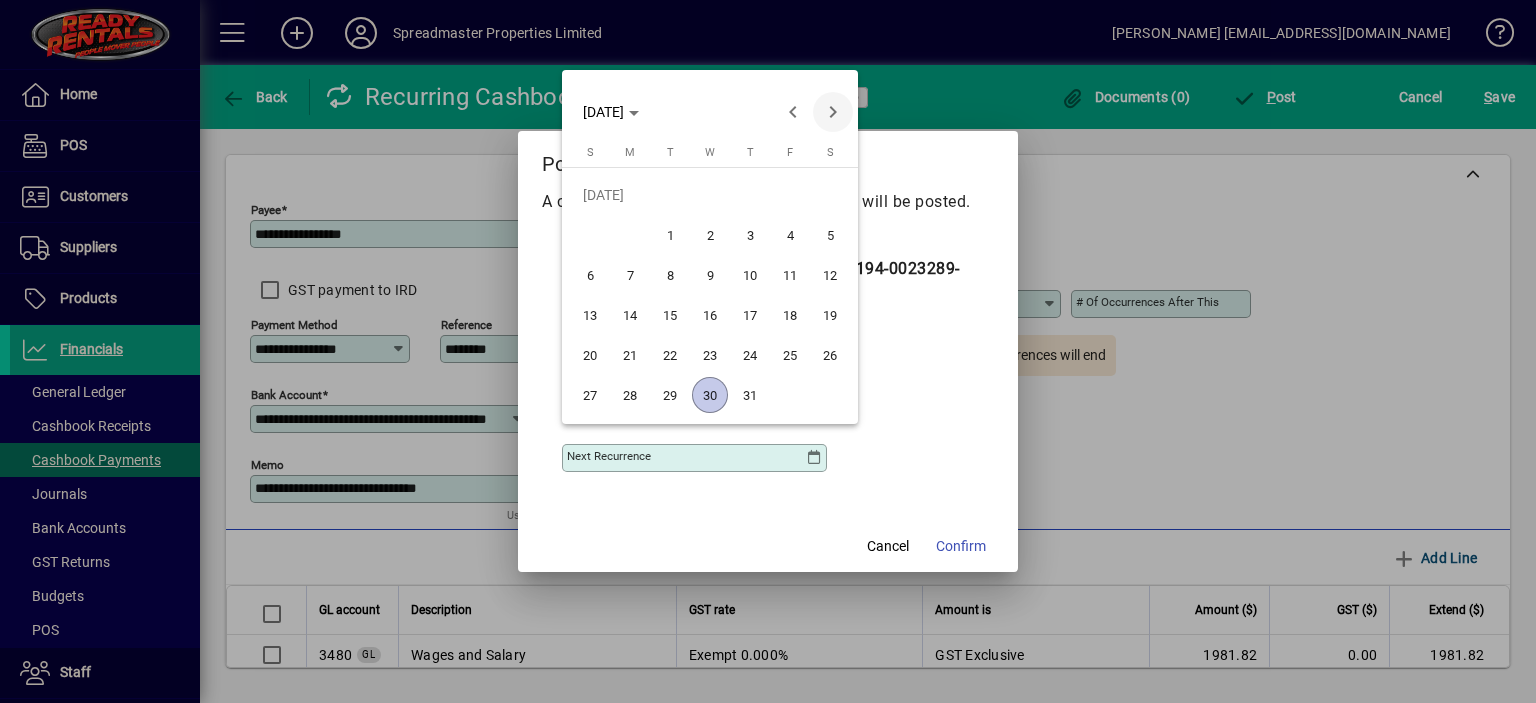 click at bounding box center [833, 112] 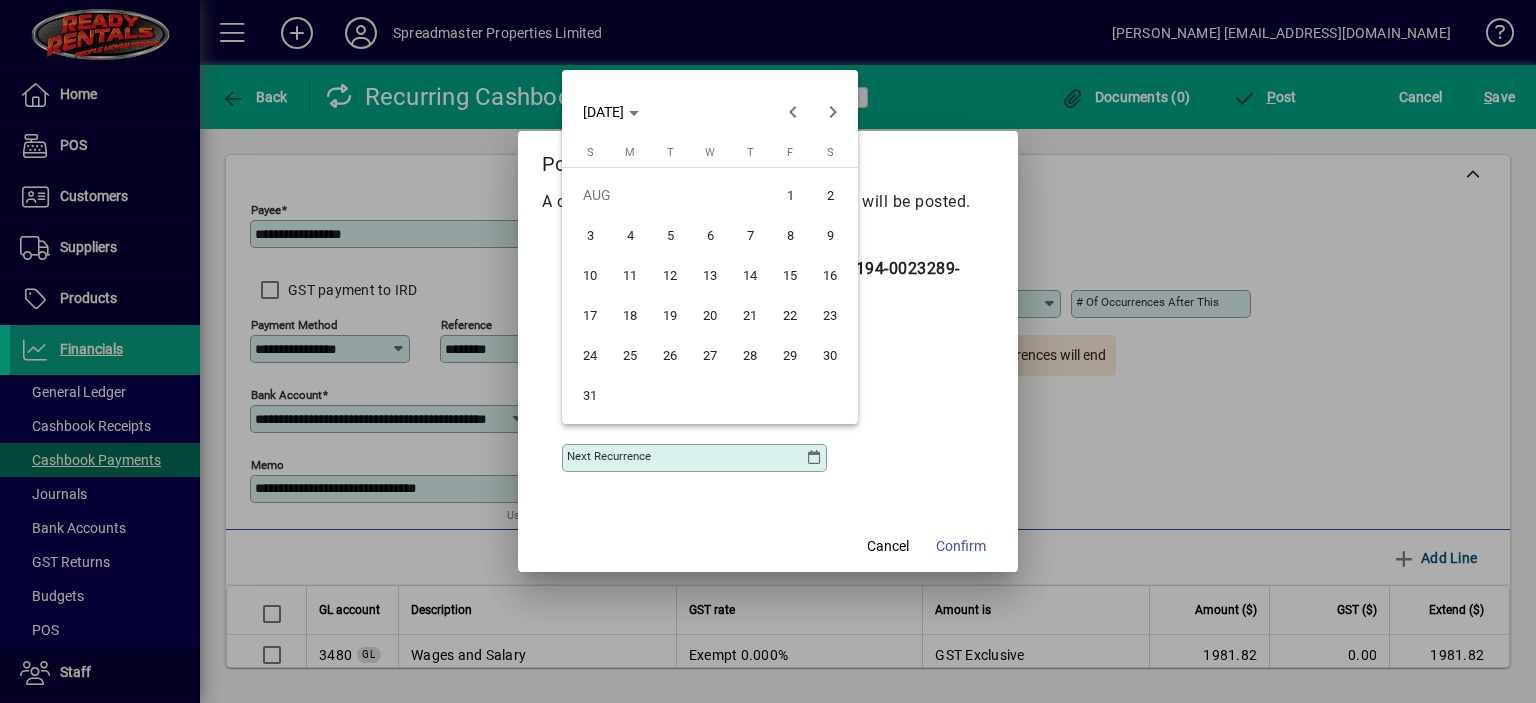 click on "13" at bounding box center [710, 275] 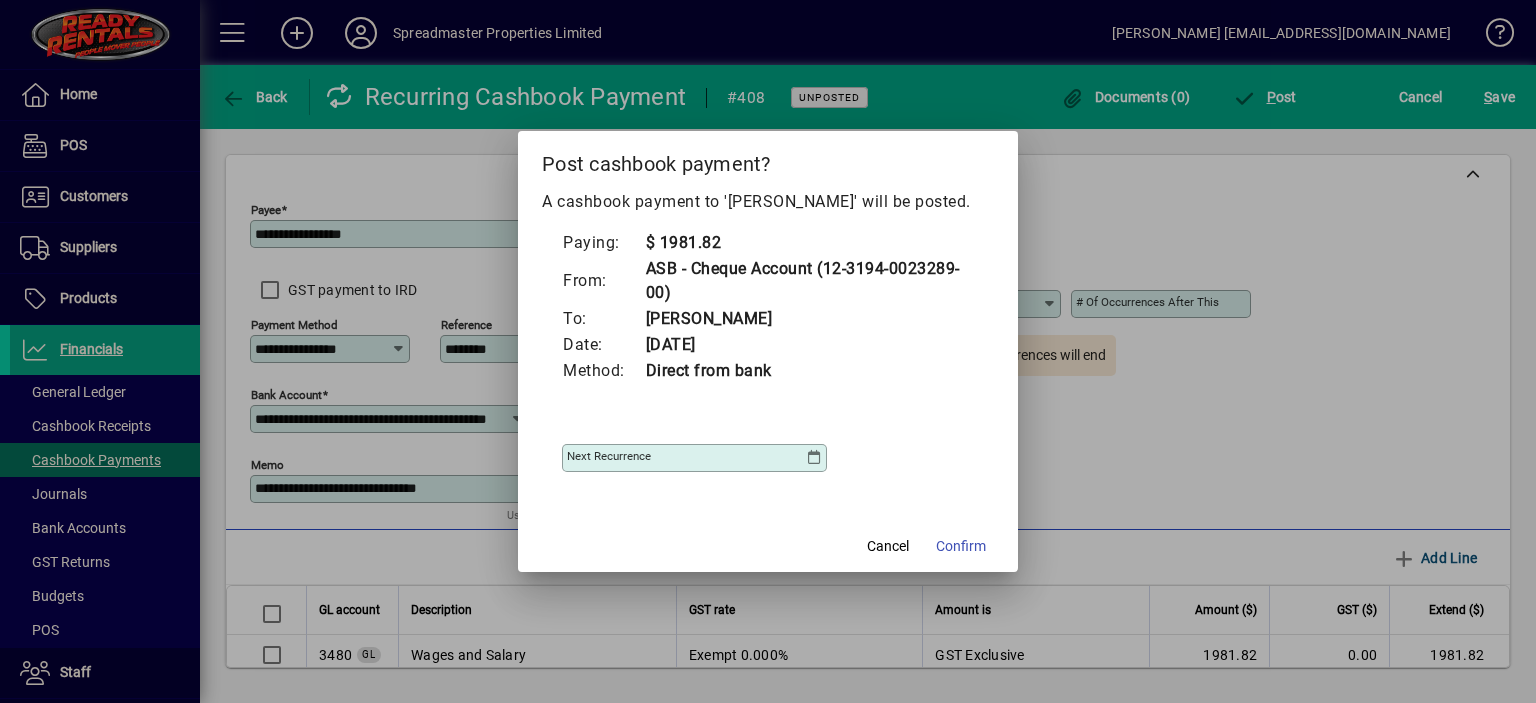 type on "**********" 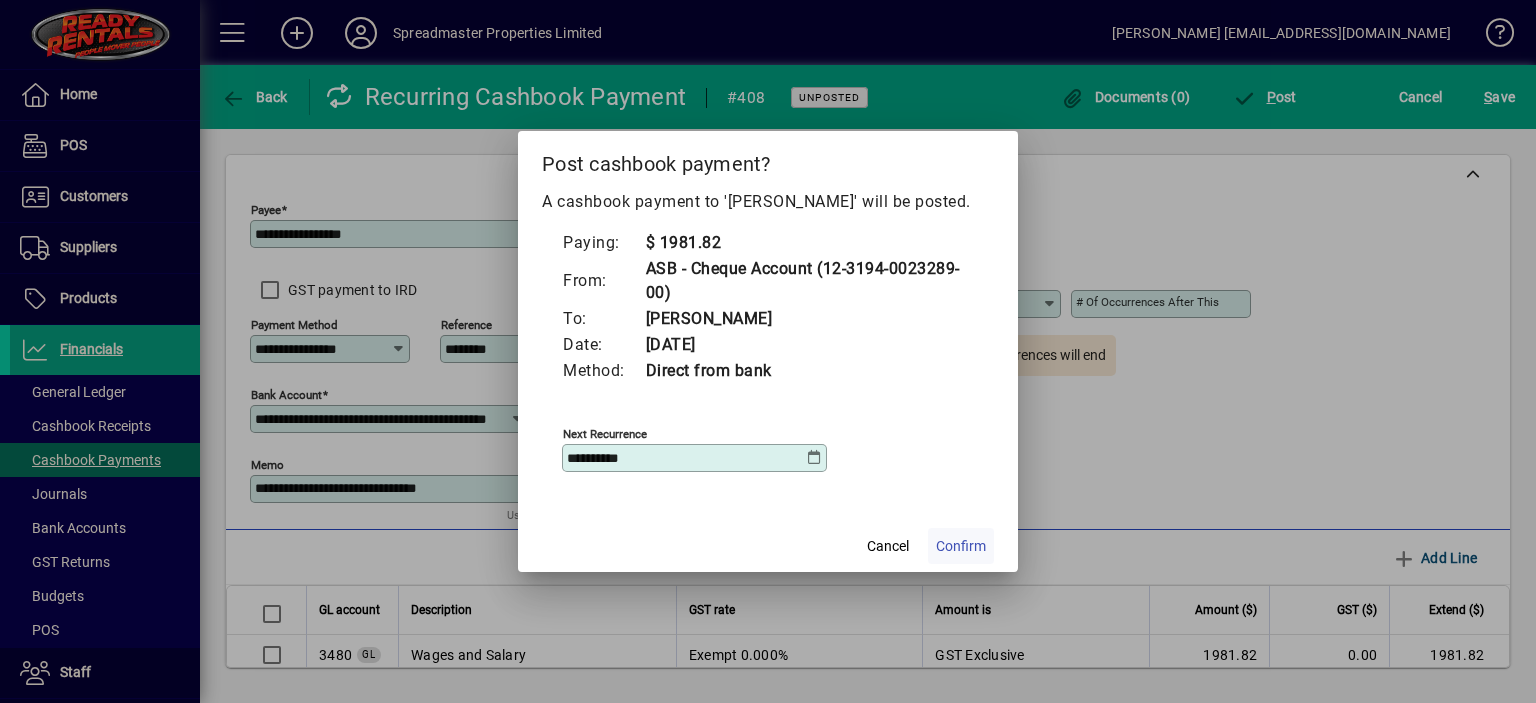 click on "Confirm" 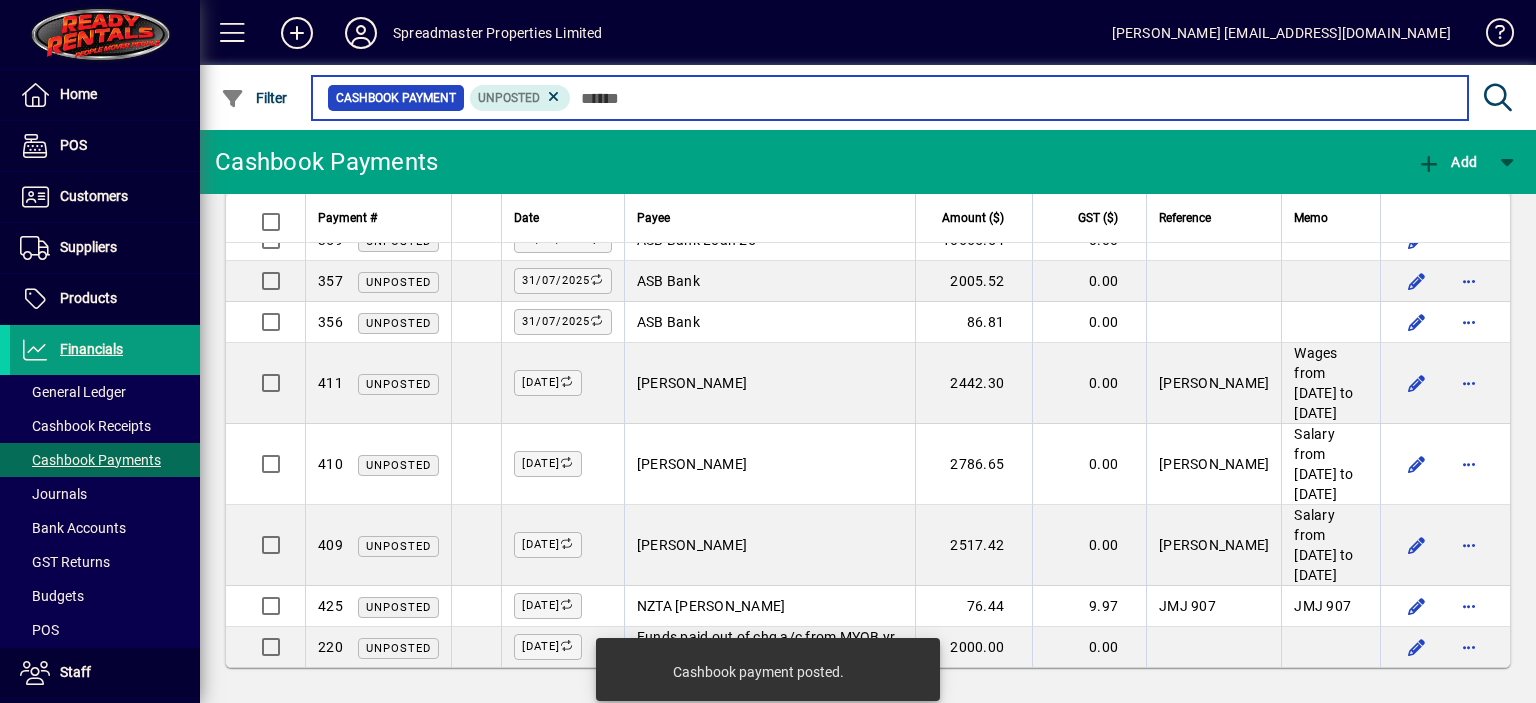 scroll, scrollTop: 1387, scrollLeft: 0, axis: vertical 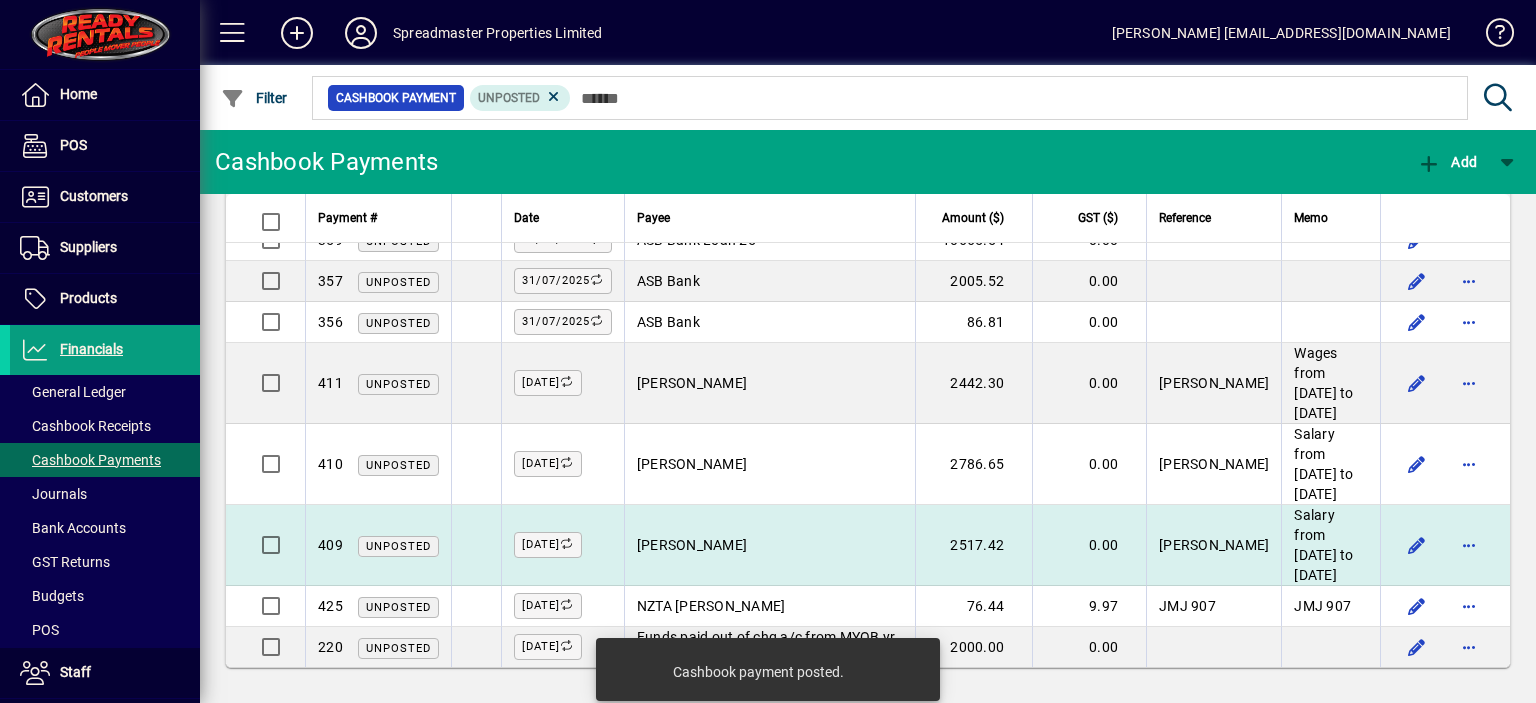 click on "[PERSON_NAME]" at bounding box center (769, 545) 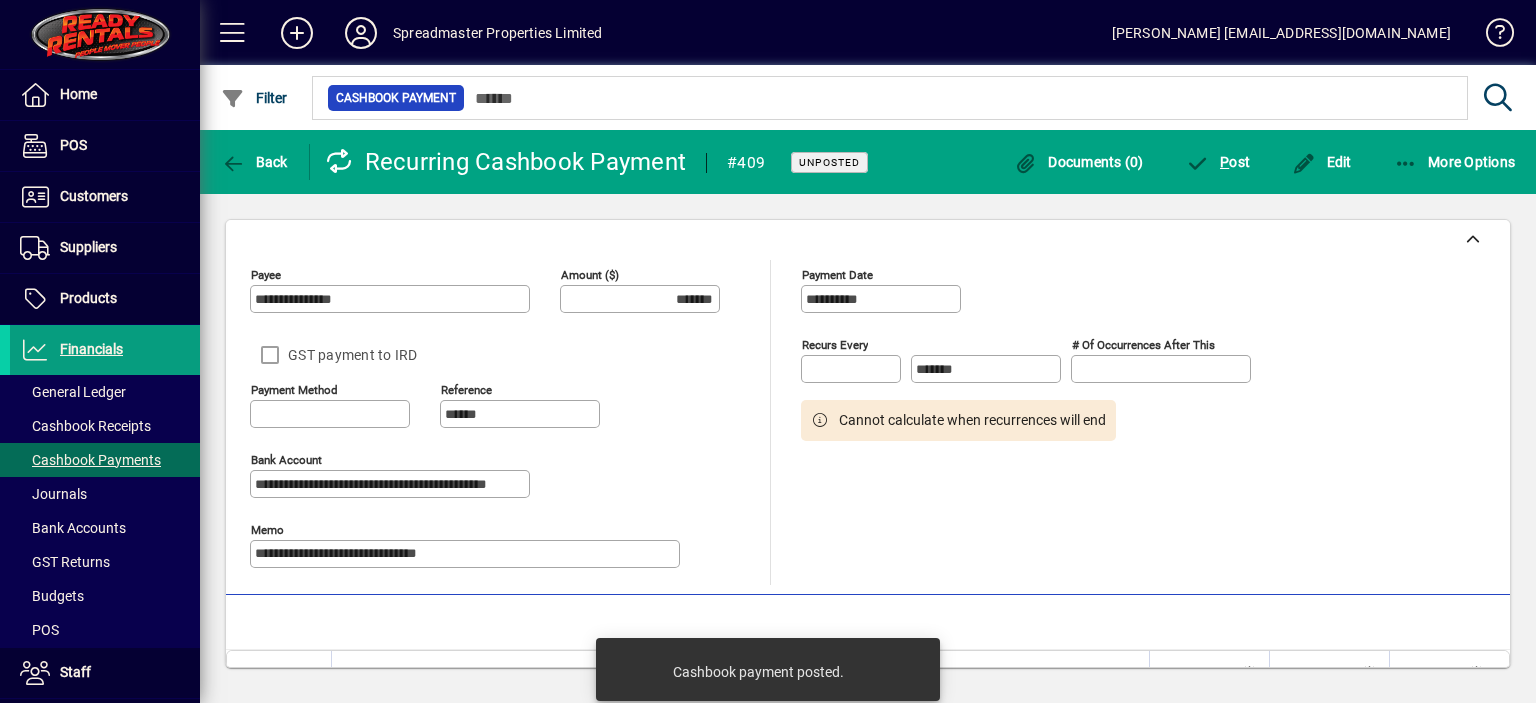 type on "**********" 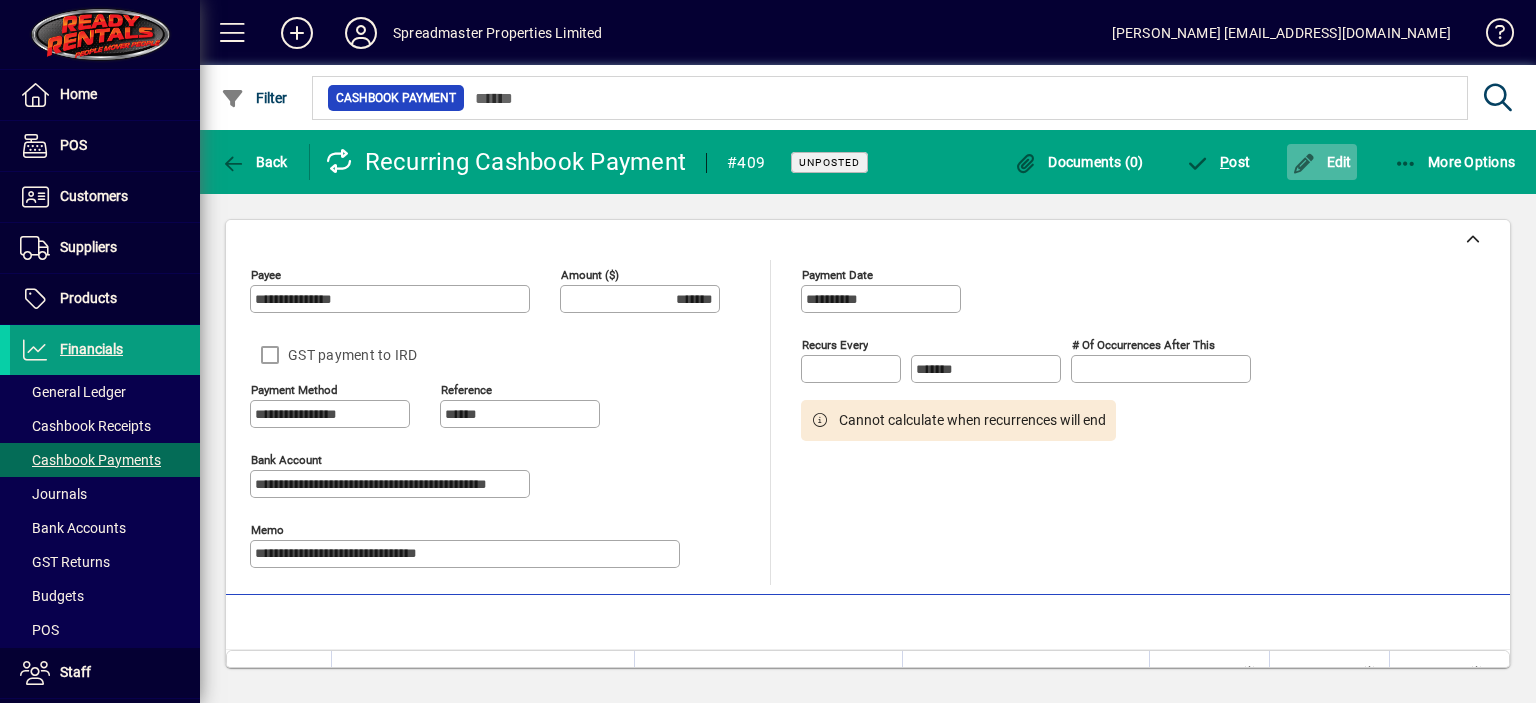 click on "Edit" 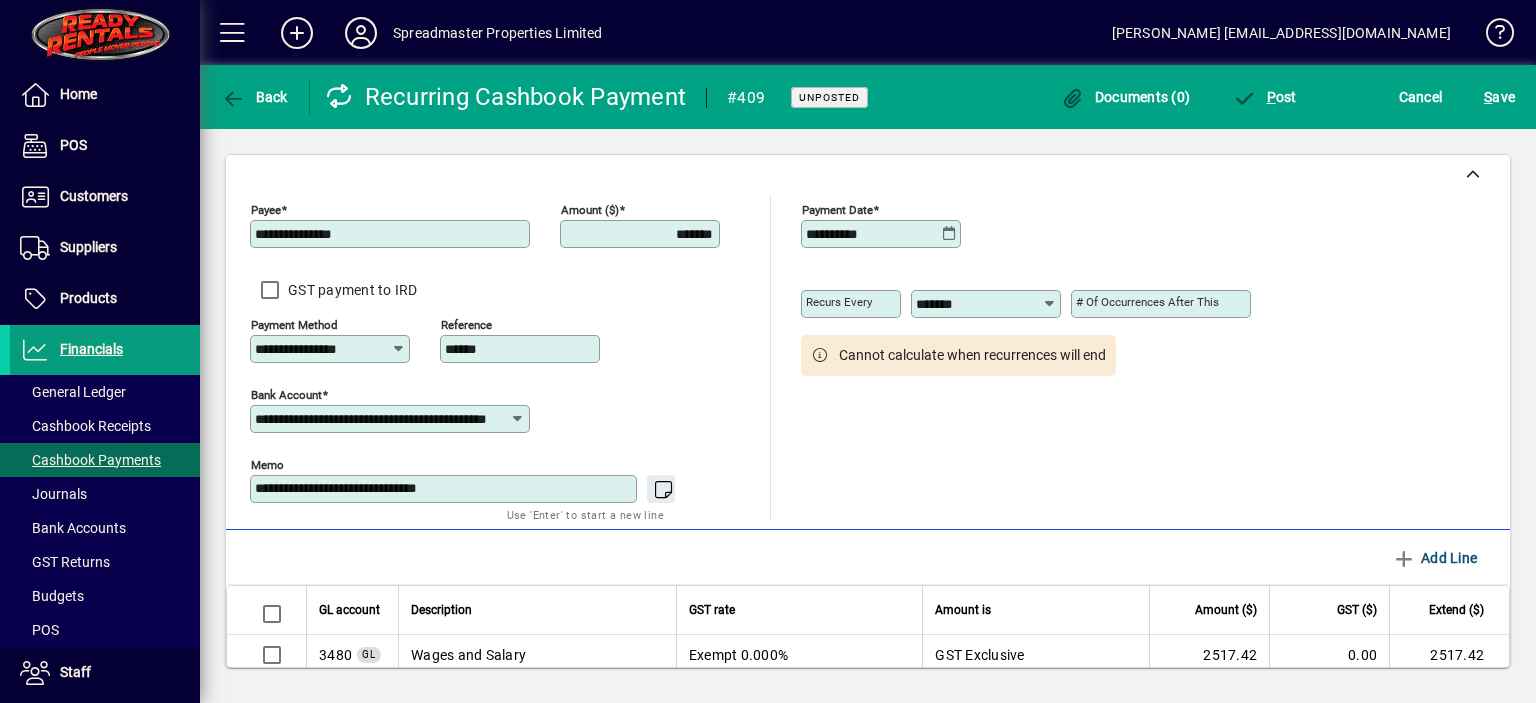 drag, startPoint x: 333, startPoint y: 489, endPoint x: 459, endPoint y: 465, distance: 128.26535 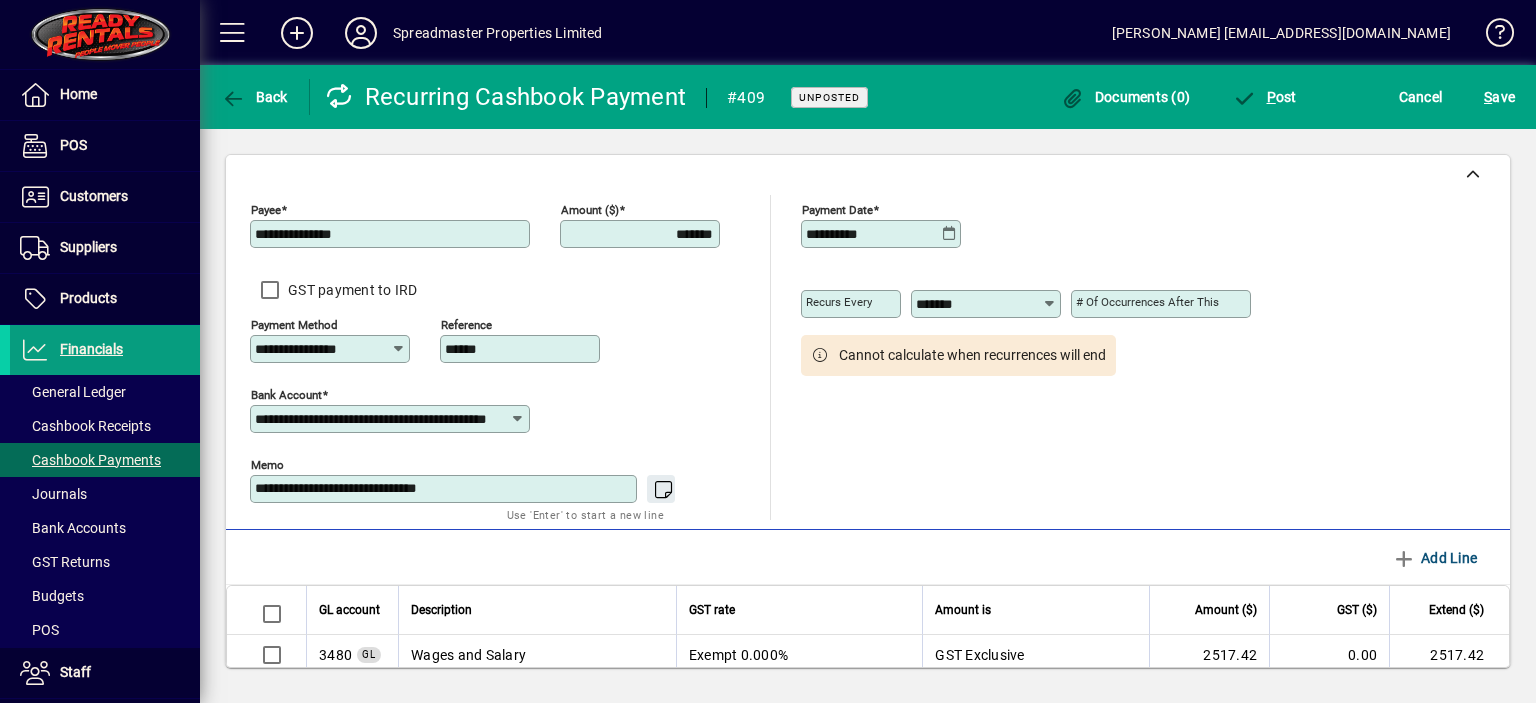 click on "**********" at bounding box center [445, 489] 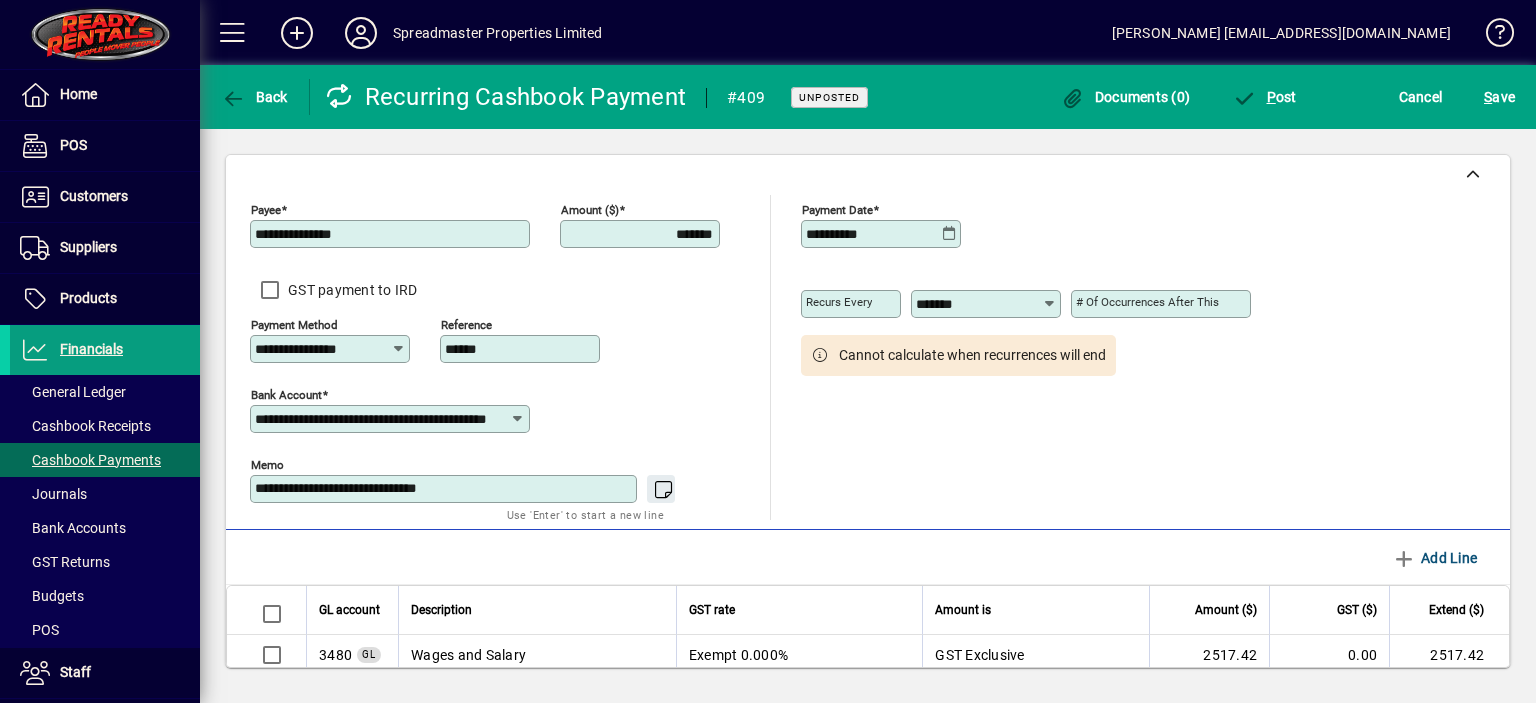 click on "**********" at bounding box center (445, 489) 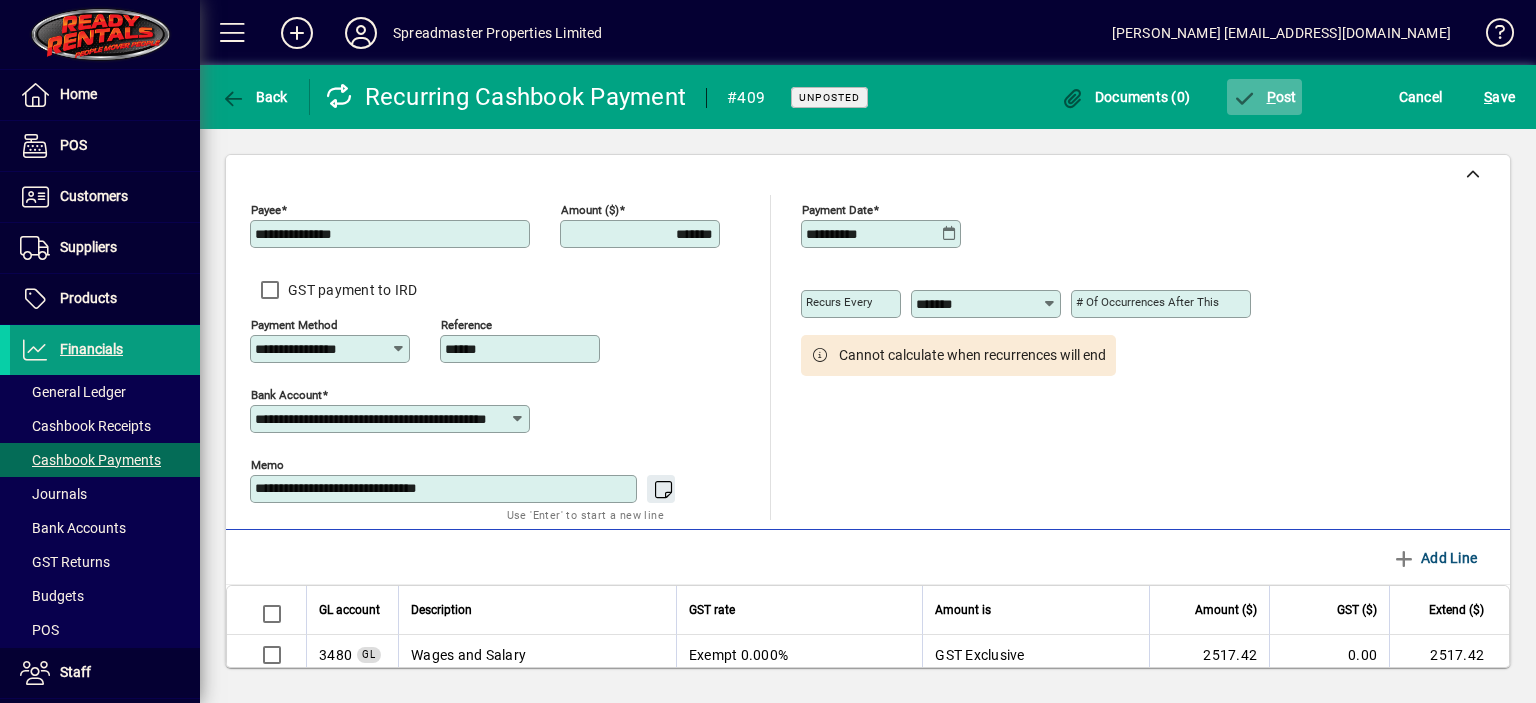 type on "**********" 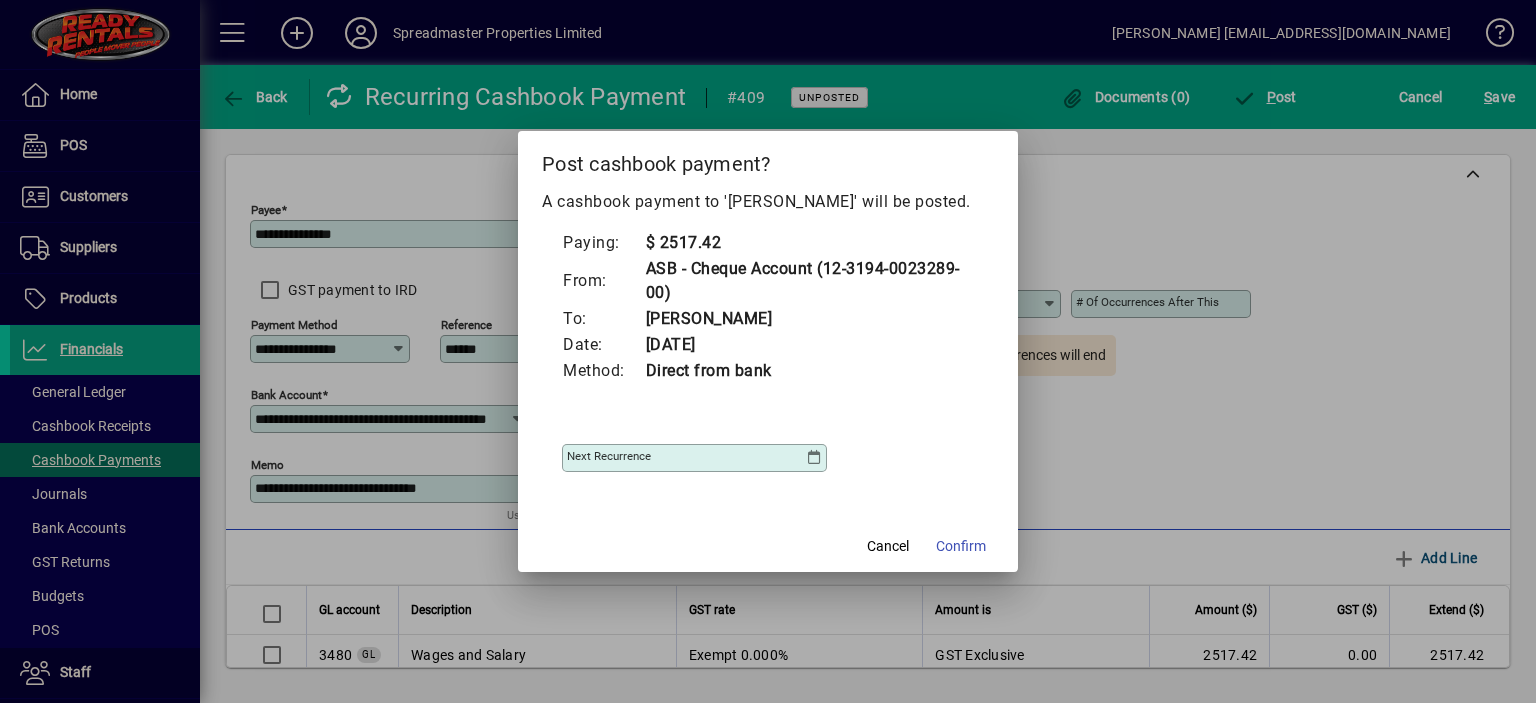 click at bounding box center (814, 458) 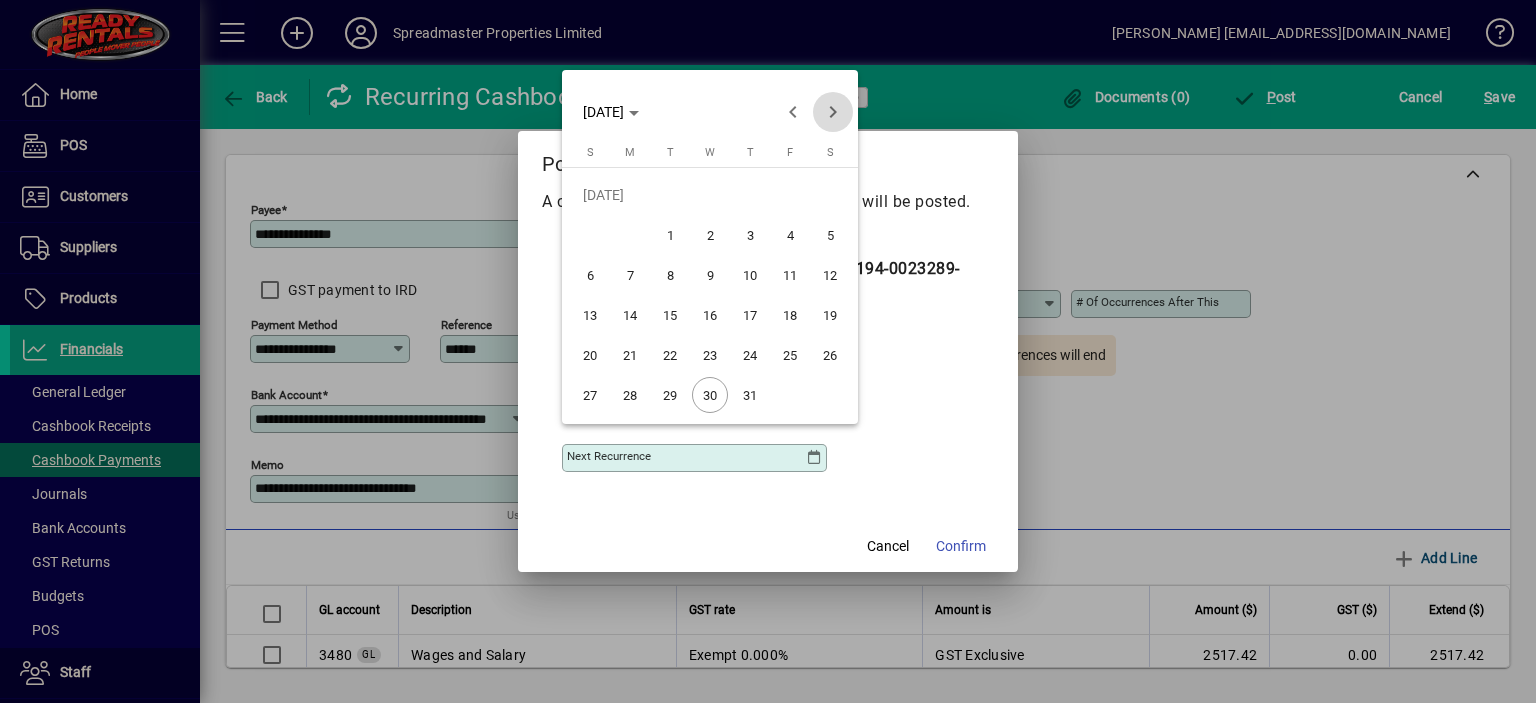 click at bounding box center [833, 112] 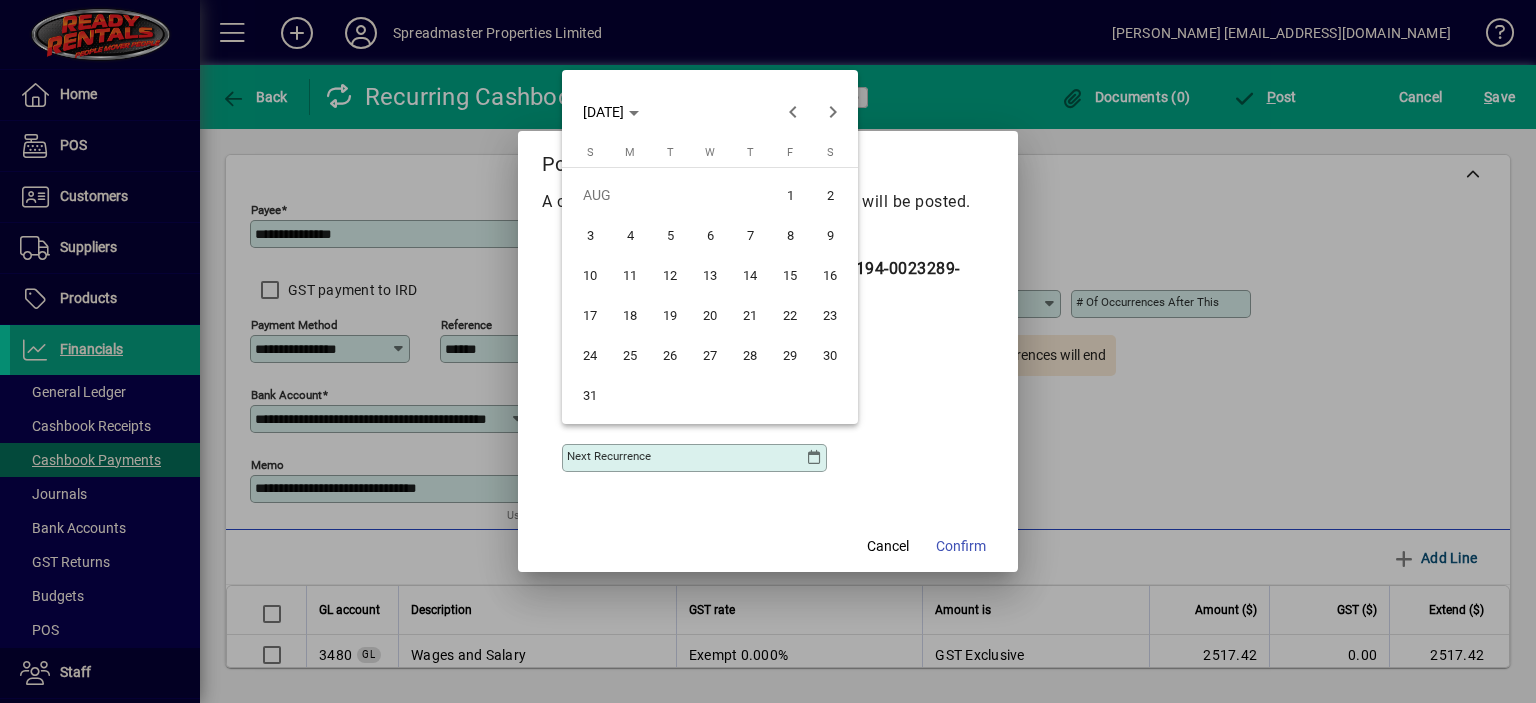 click on "13" at bounding box center (710, 275) 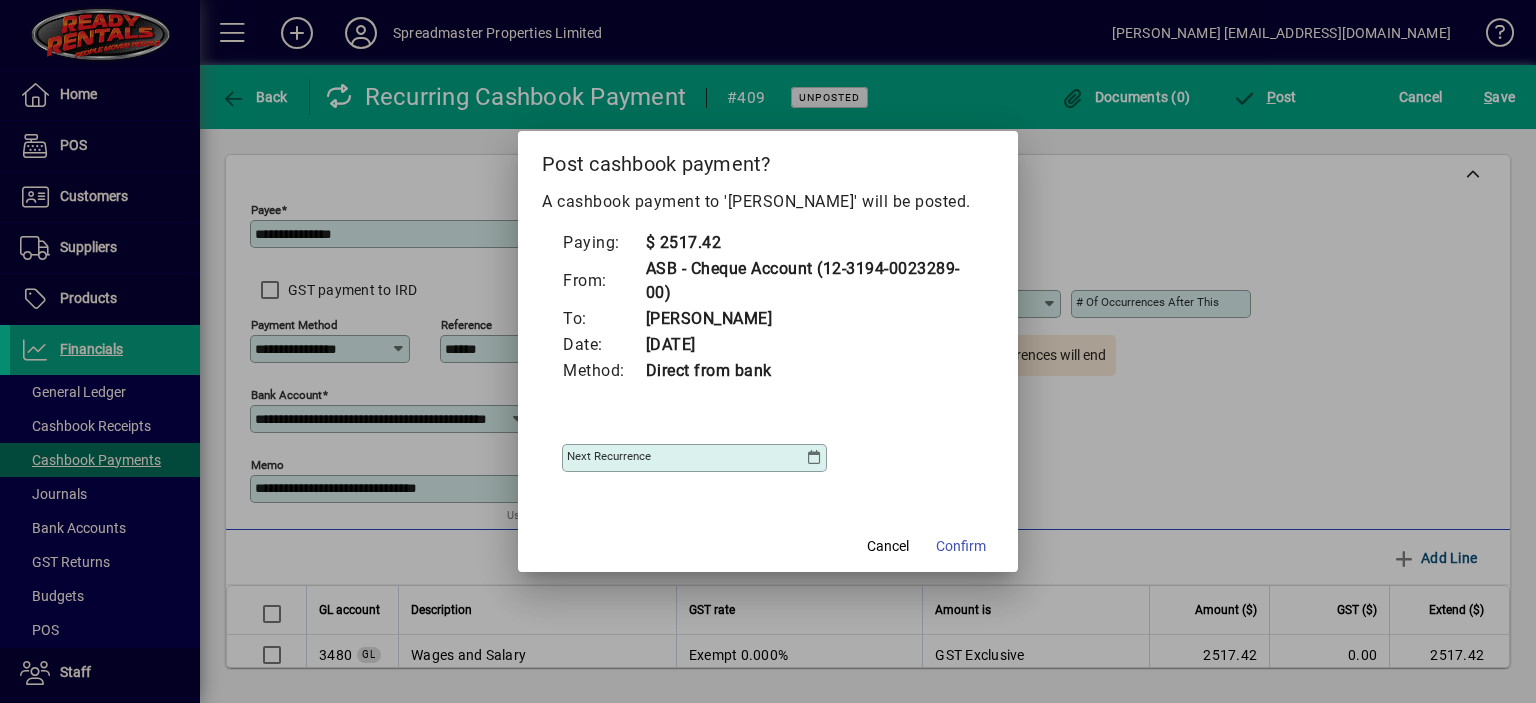 type on "**********" 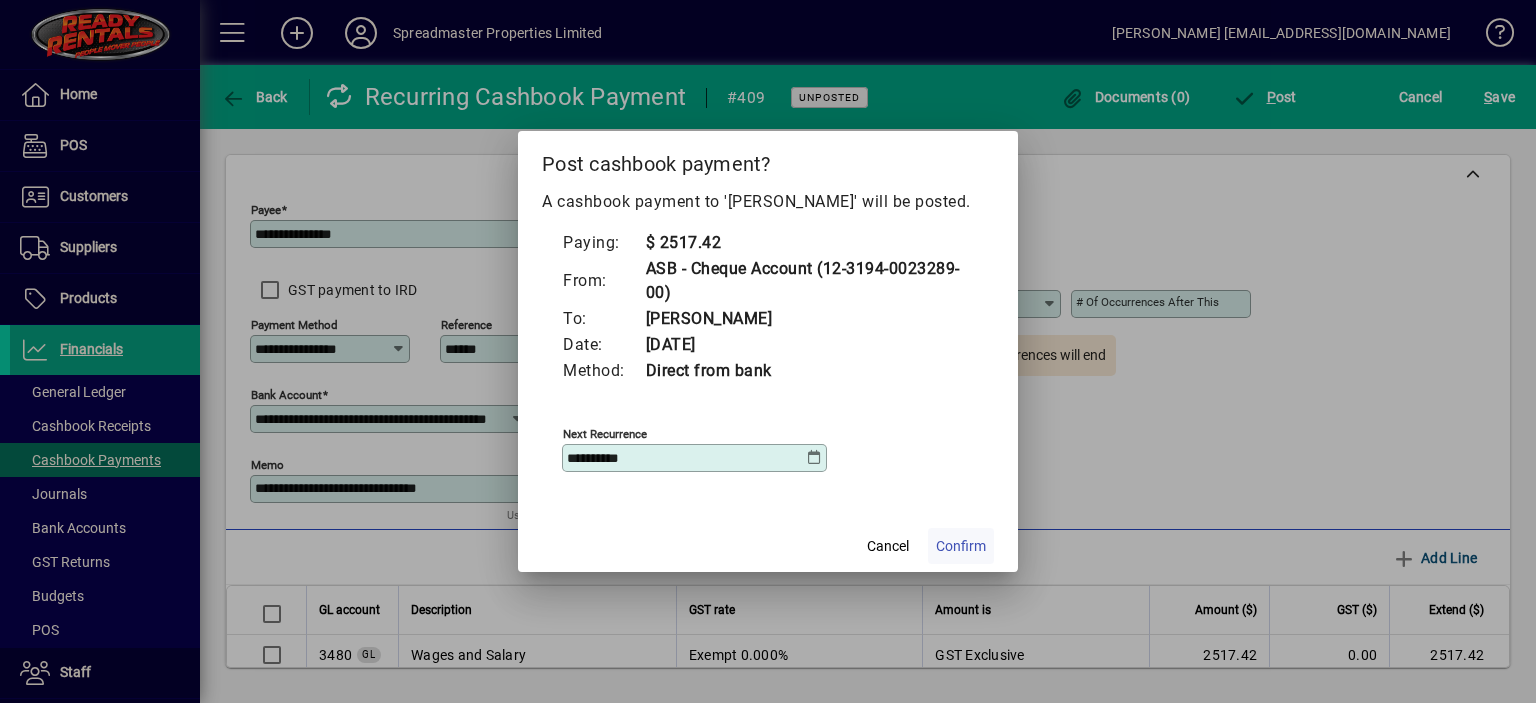 click on "Confirm" 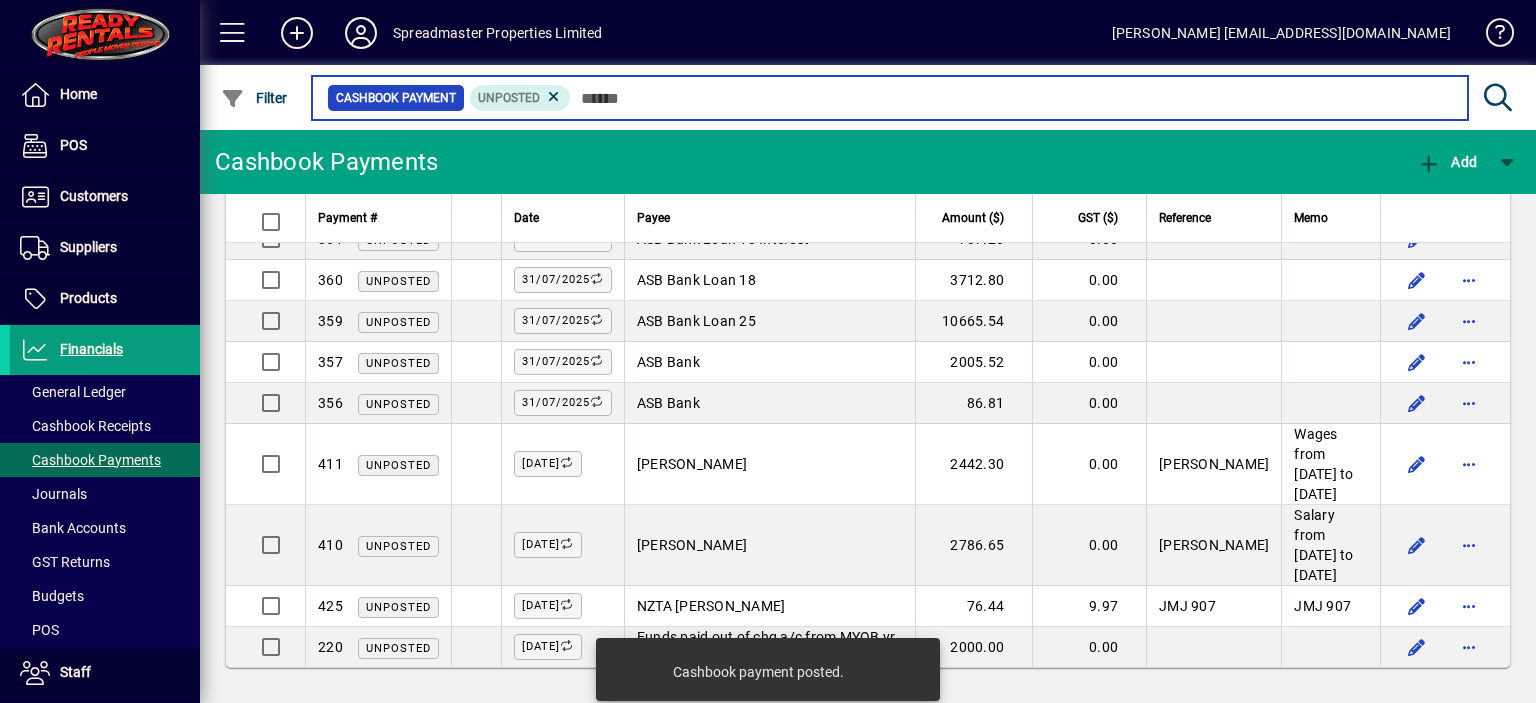 scroll, scrollTop: 1387, scrollLeft: 0, axis: vertical 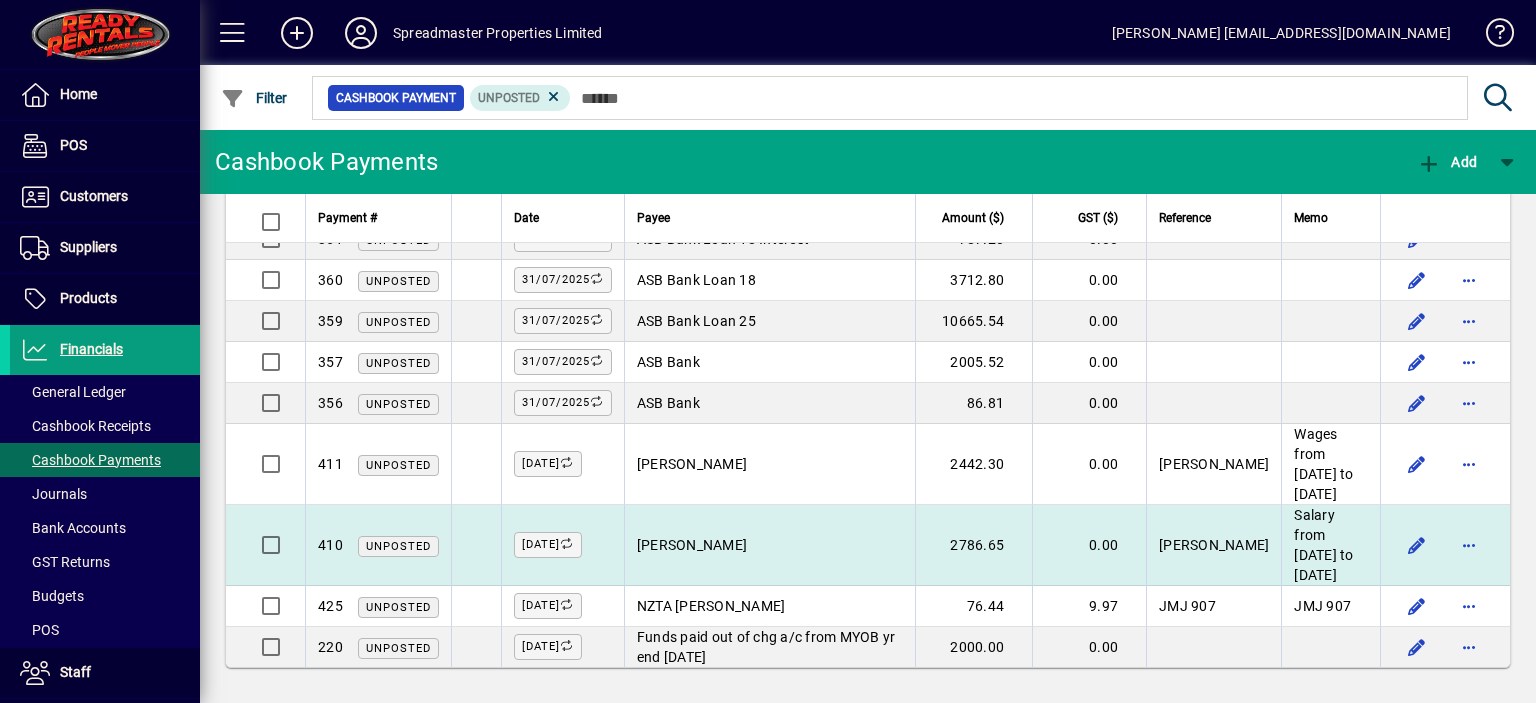 click on "[PERSON_NAME]" at bounding box center [692, 545] 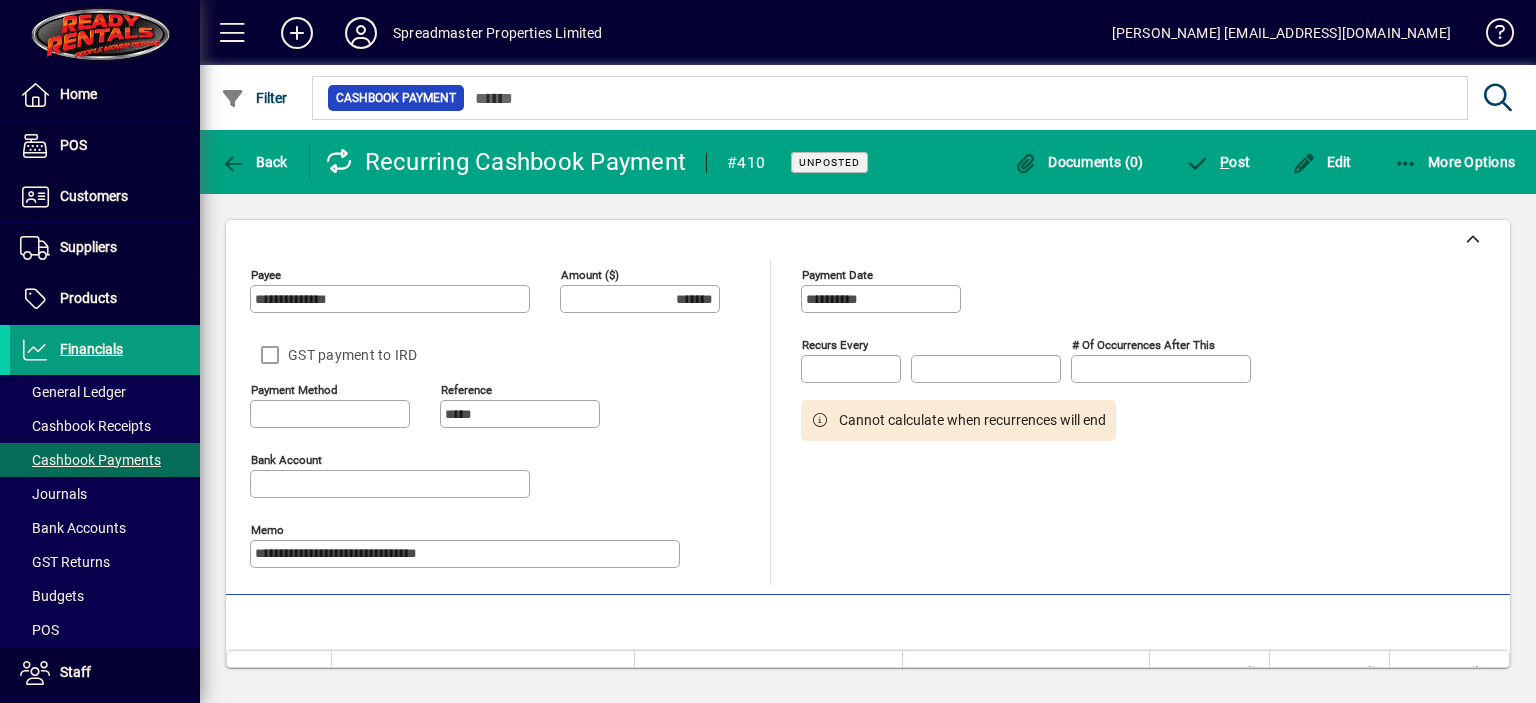 type on "**********" 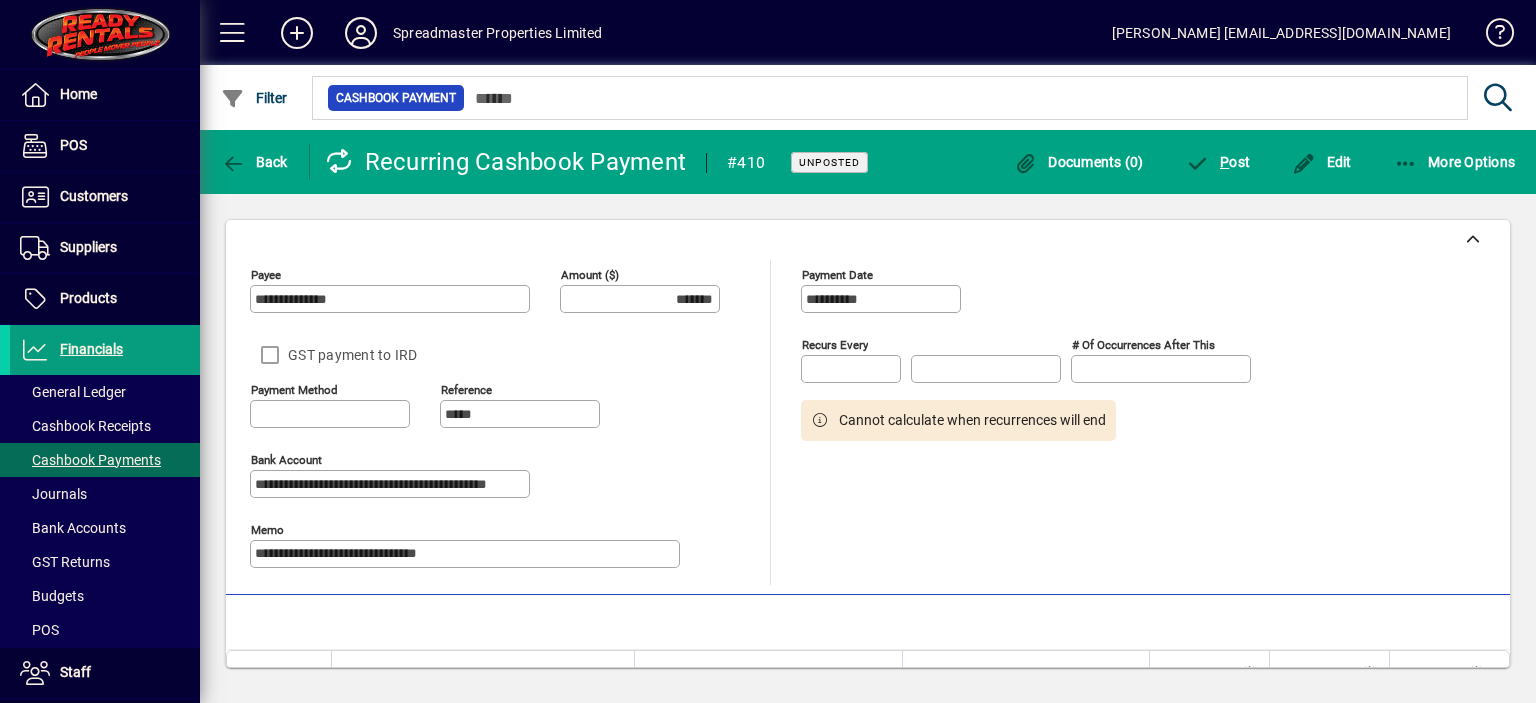 type on "**********" 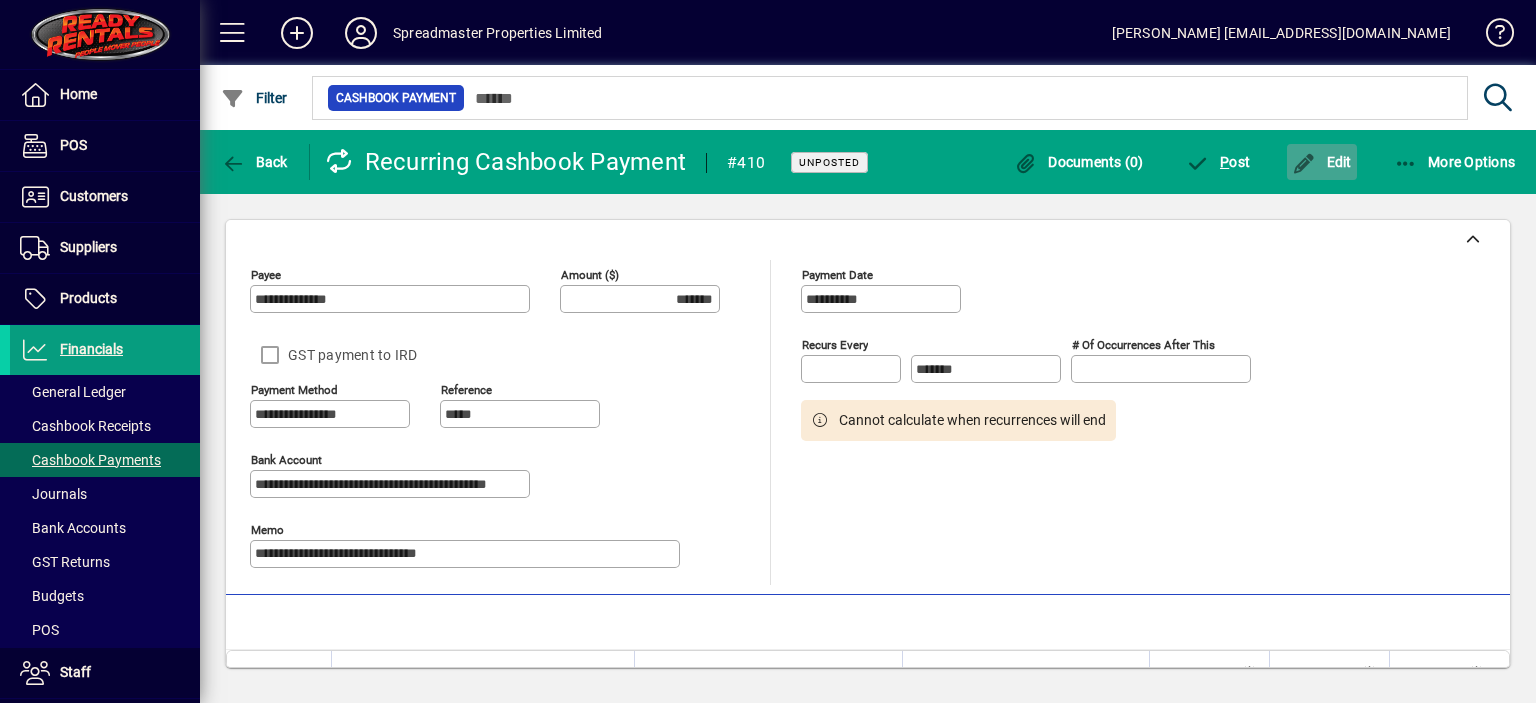 click on "Edit" 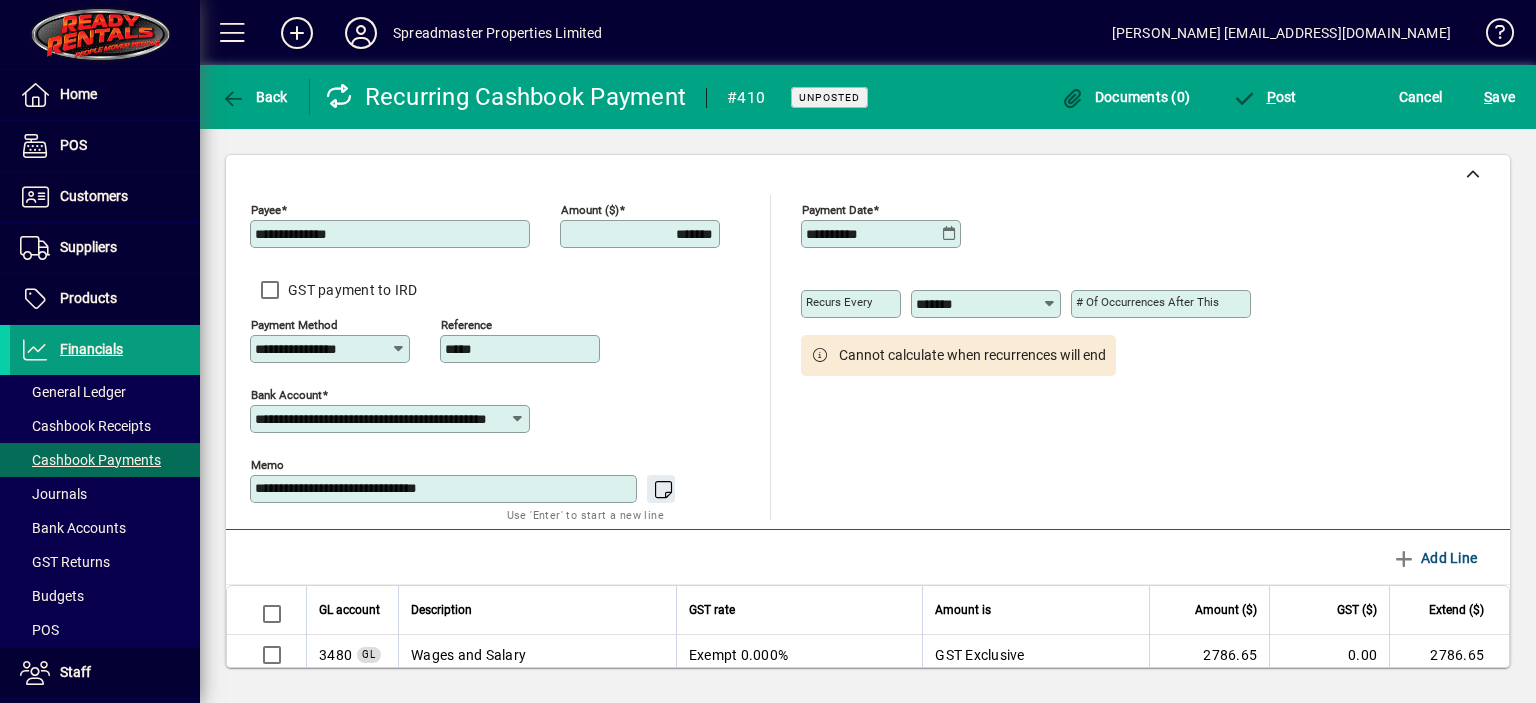 click on "**********" at bounding box center (445, 489) 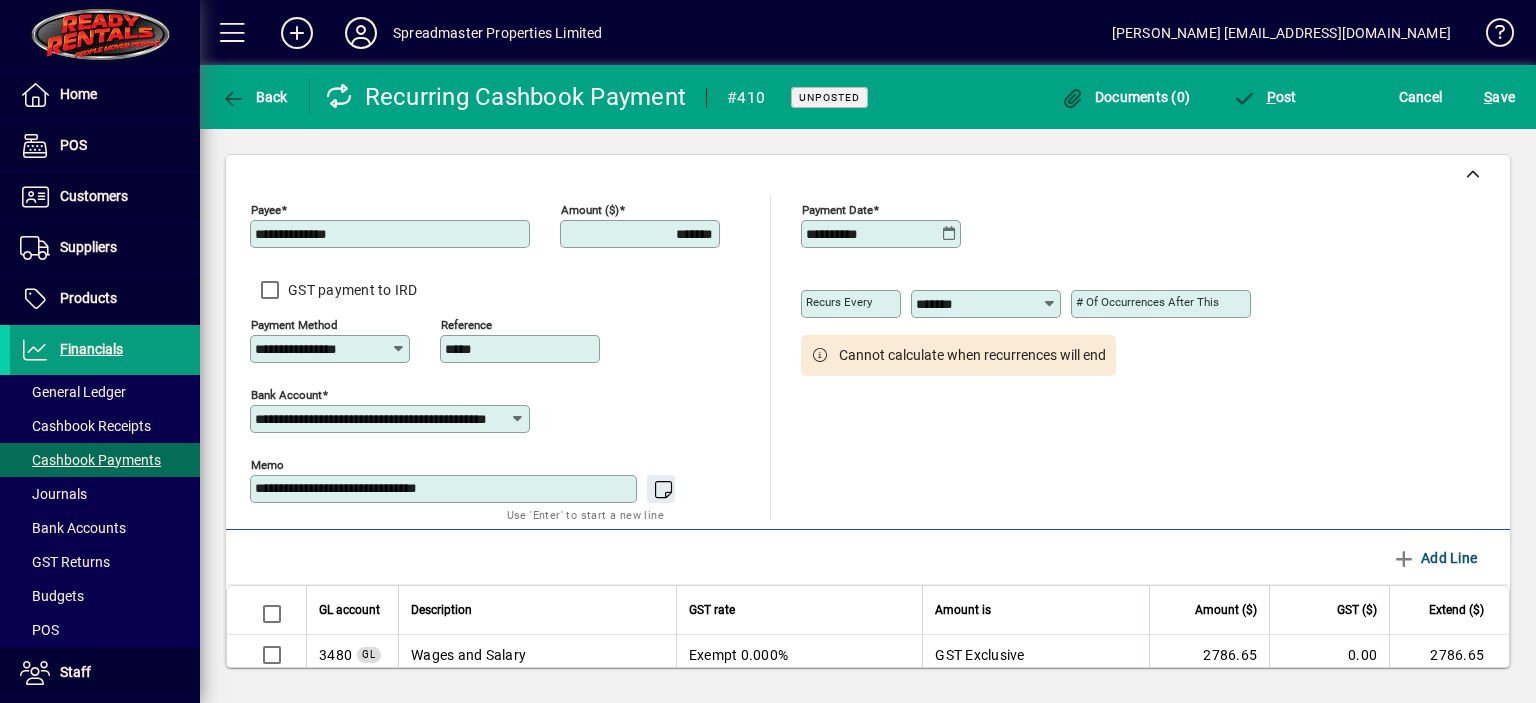 click on "**********" at bounding box center [445, 489] 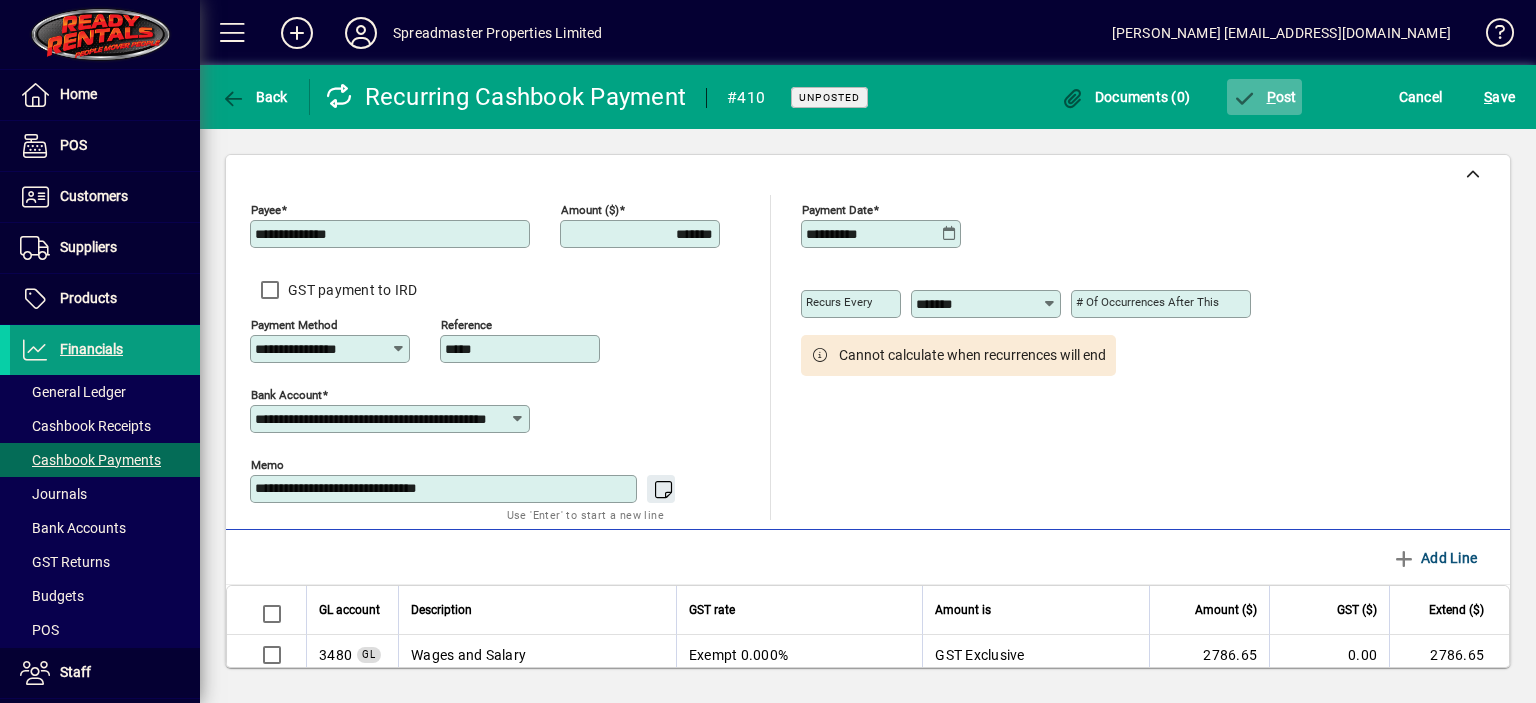 type on "**********" 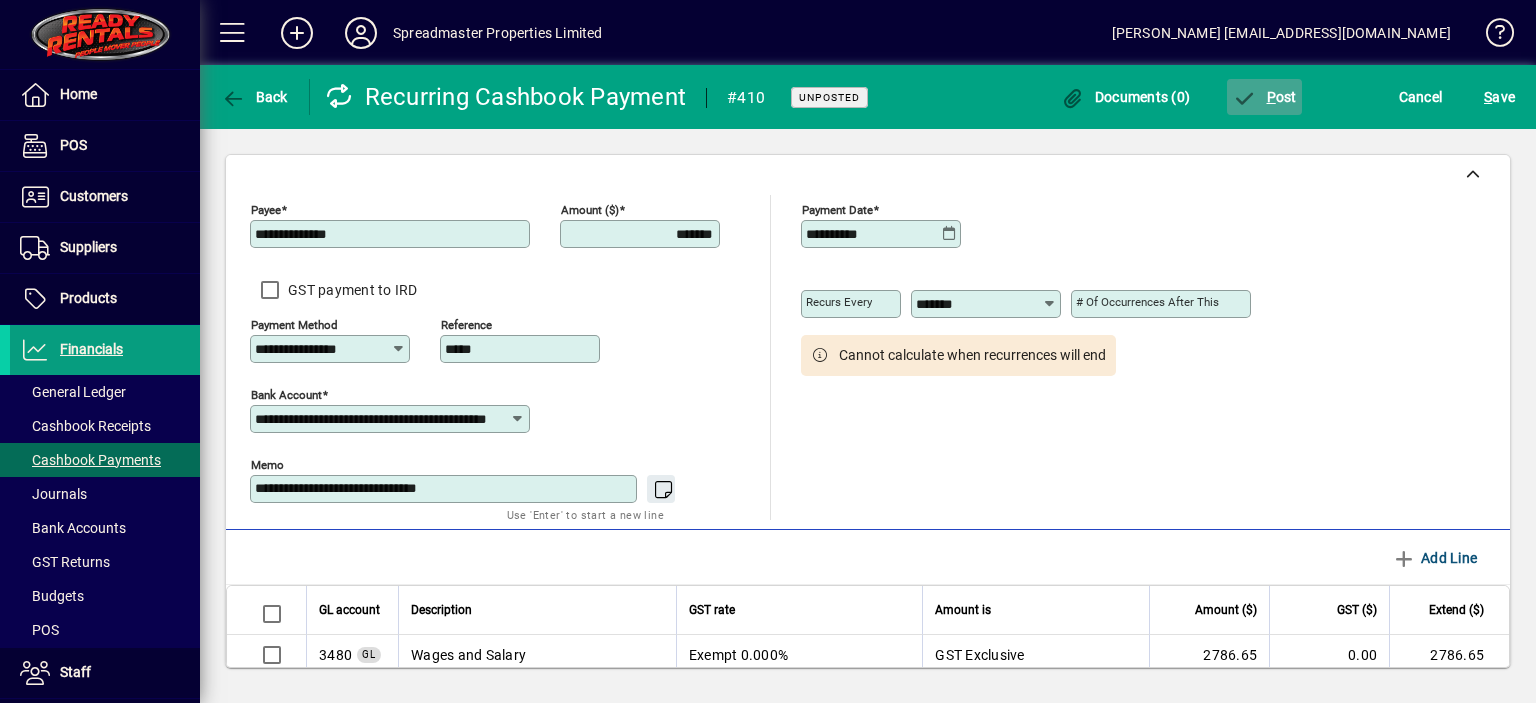 click on "P ost" 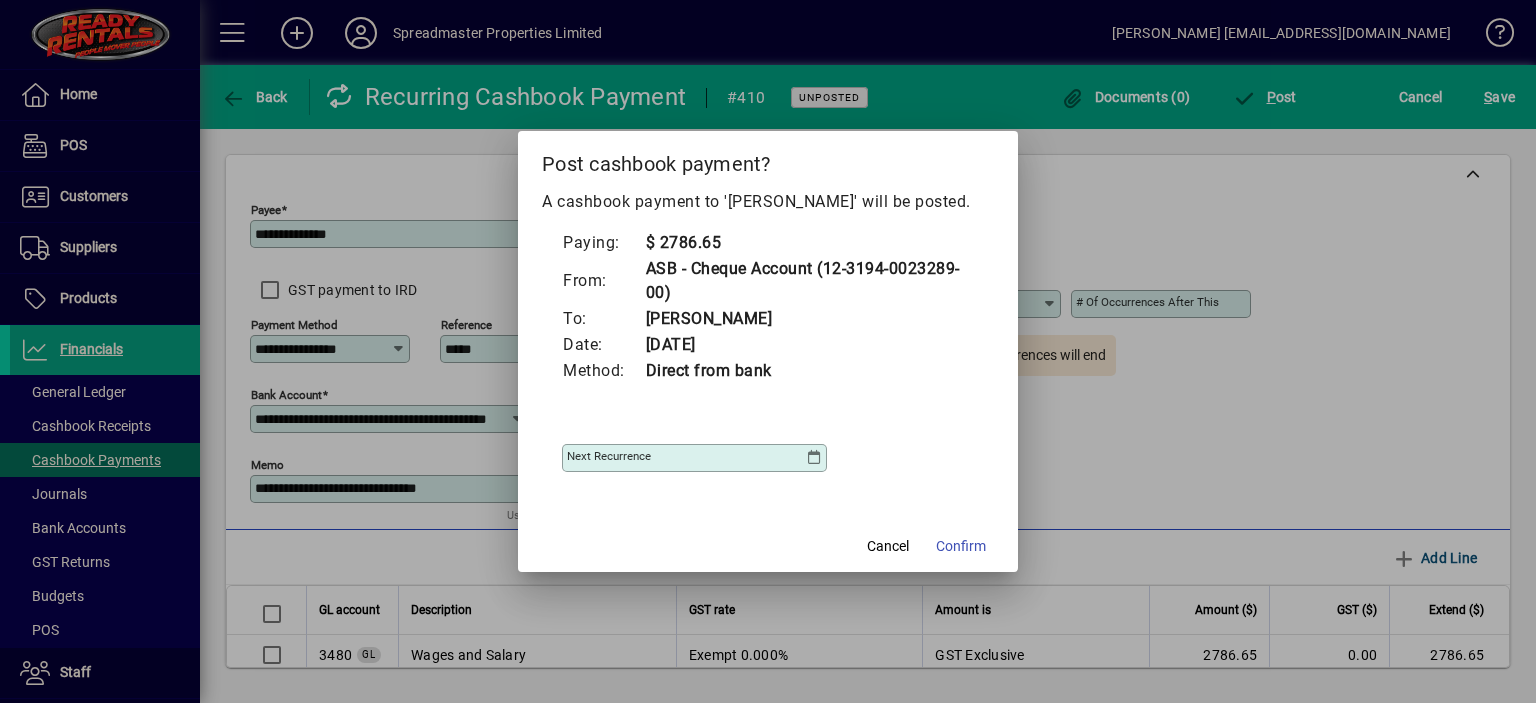 click at bounding box center (814, 458) 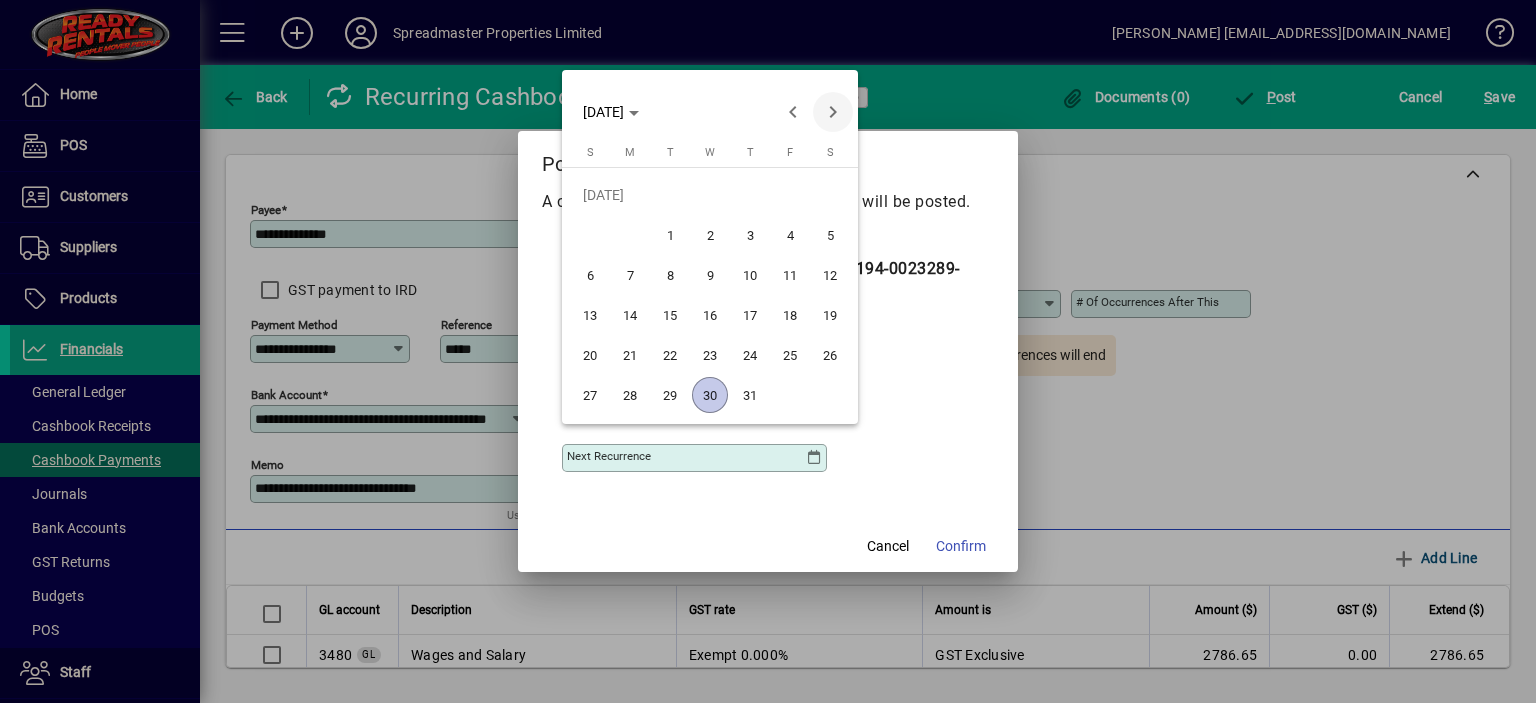 click at bounding box center [833, 112] 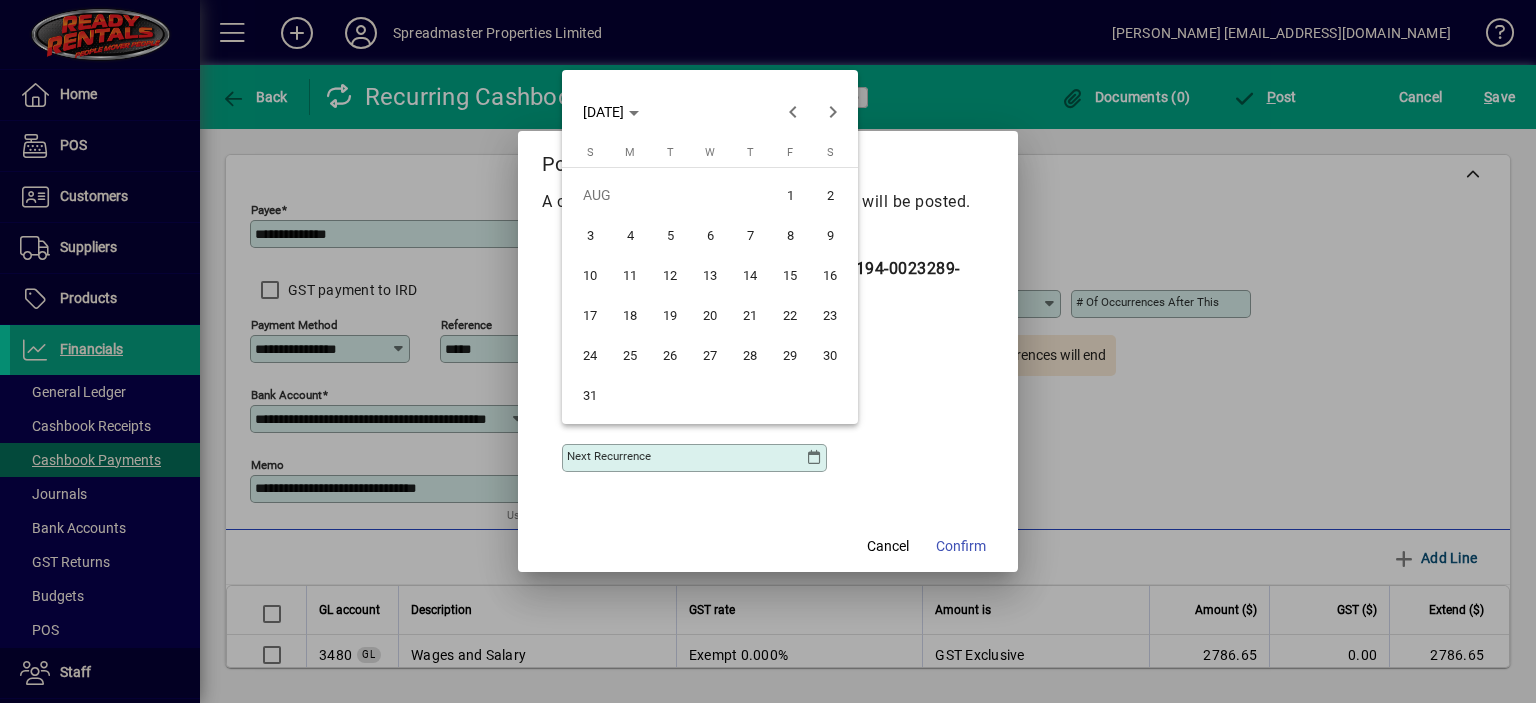 click on "13" at bounding box center (710, 275) 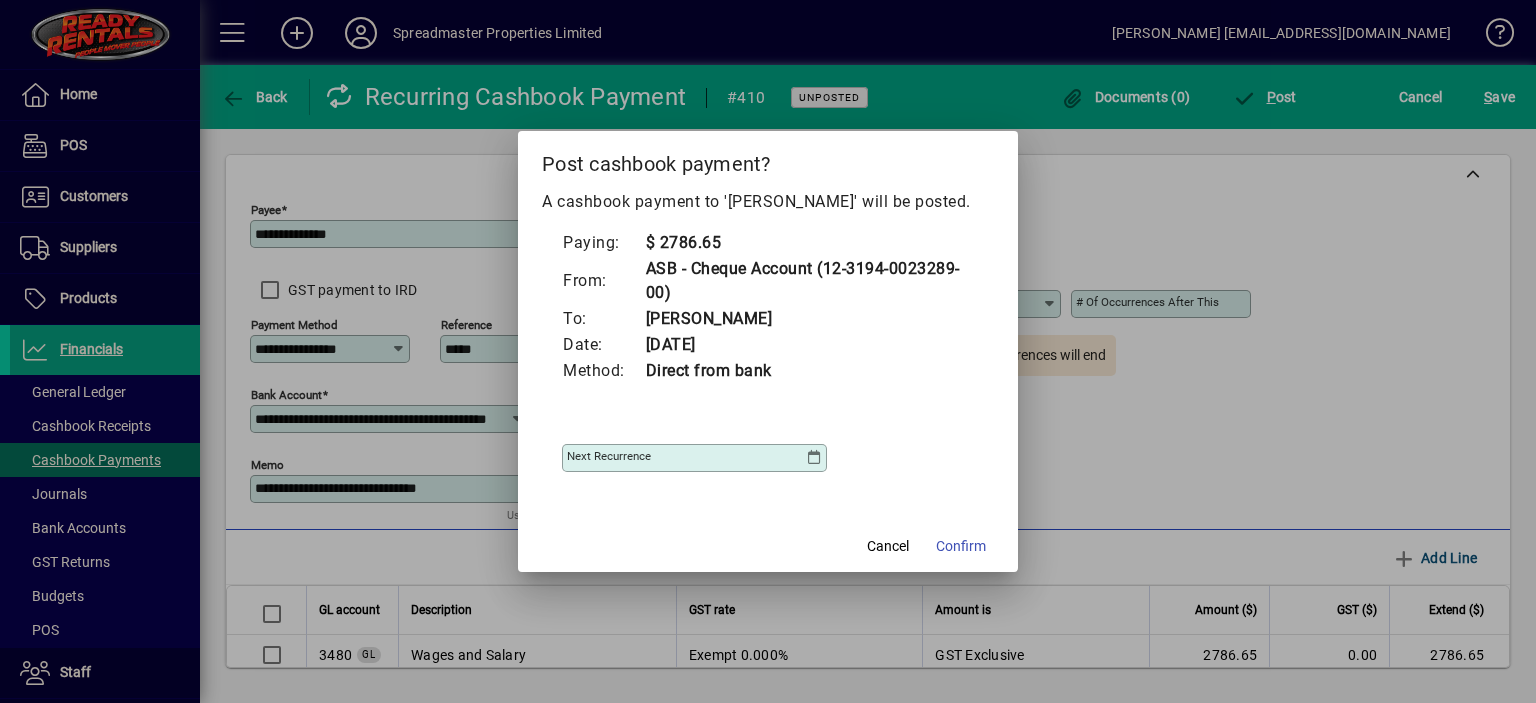 type on "**********" 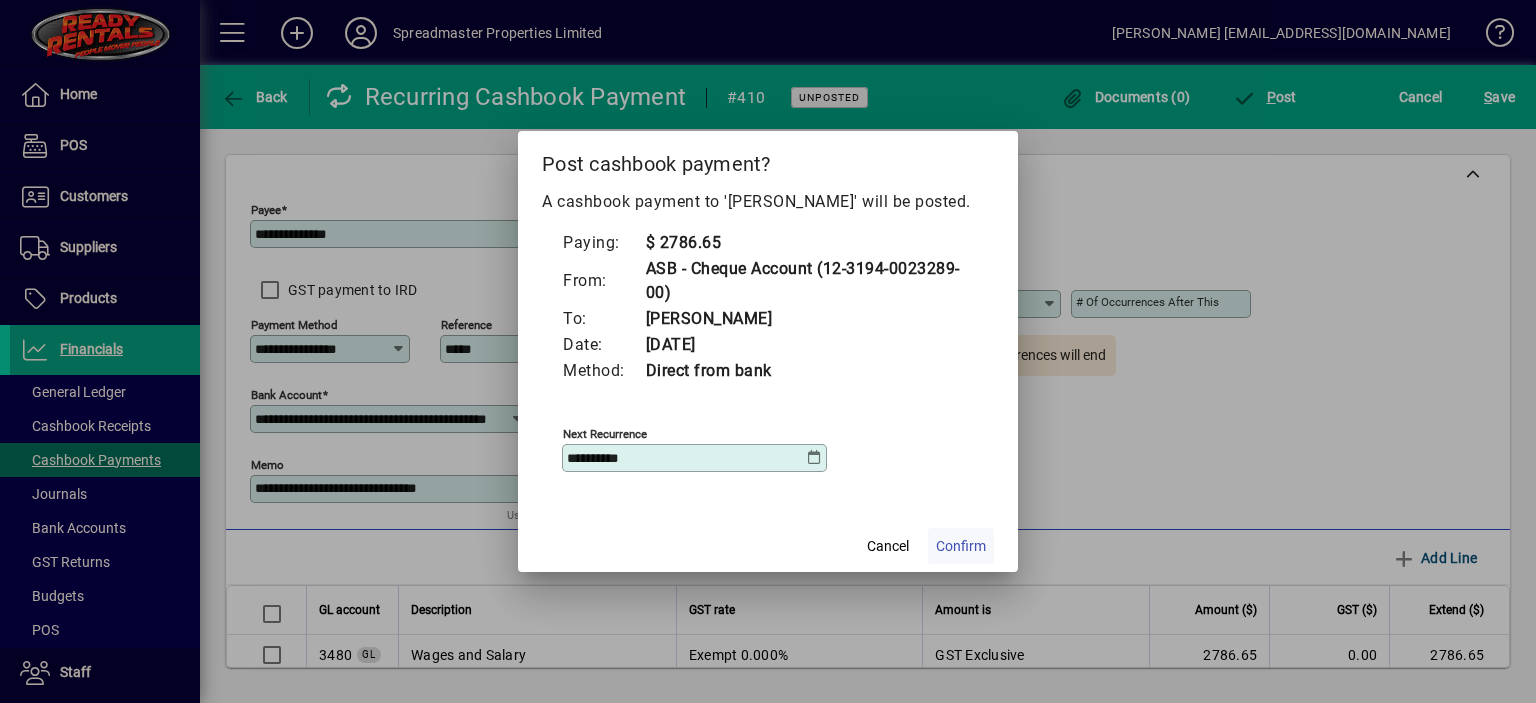 click on "Confirm" 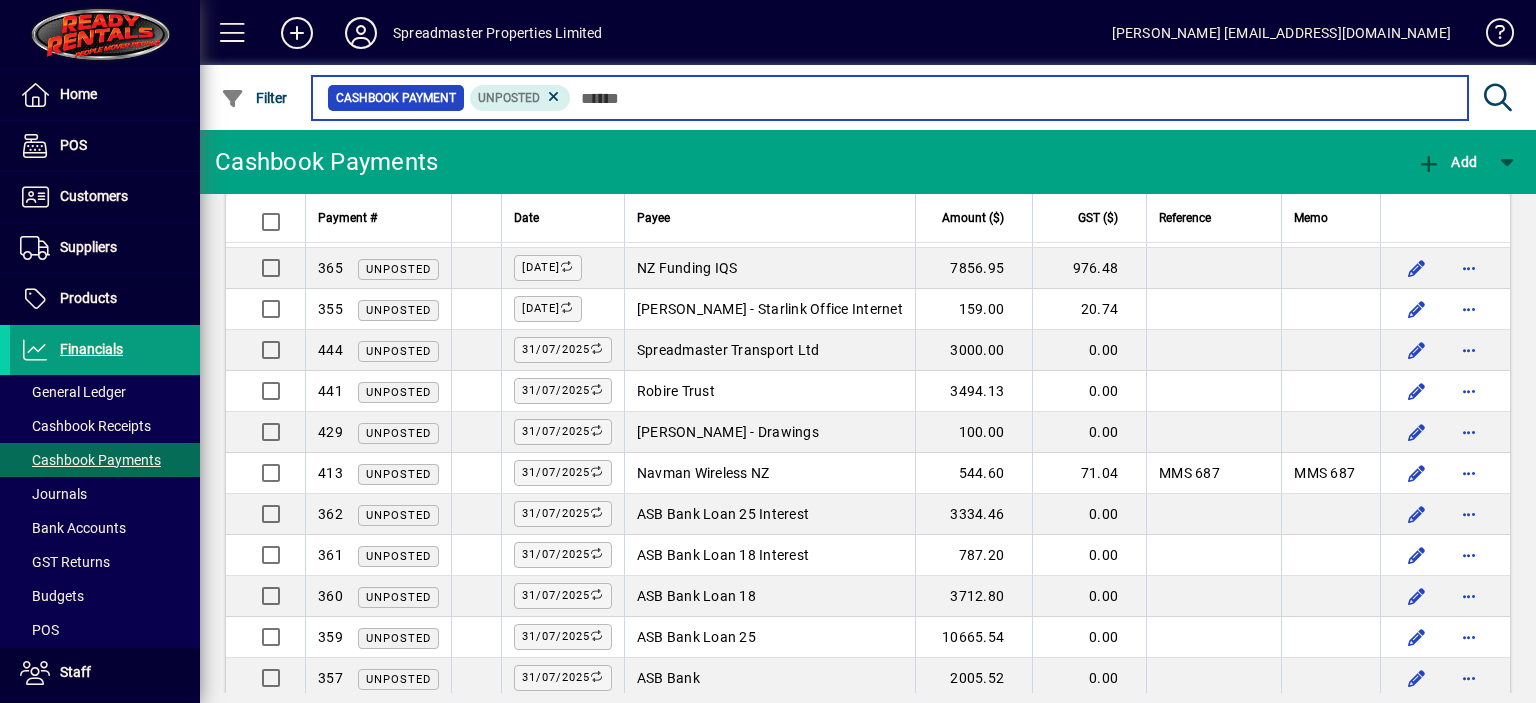 scroll, scrollTop: 1387, scrollLeft: 0, axis: vertical 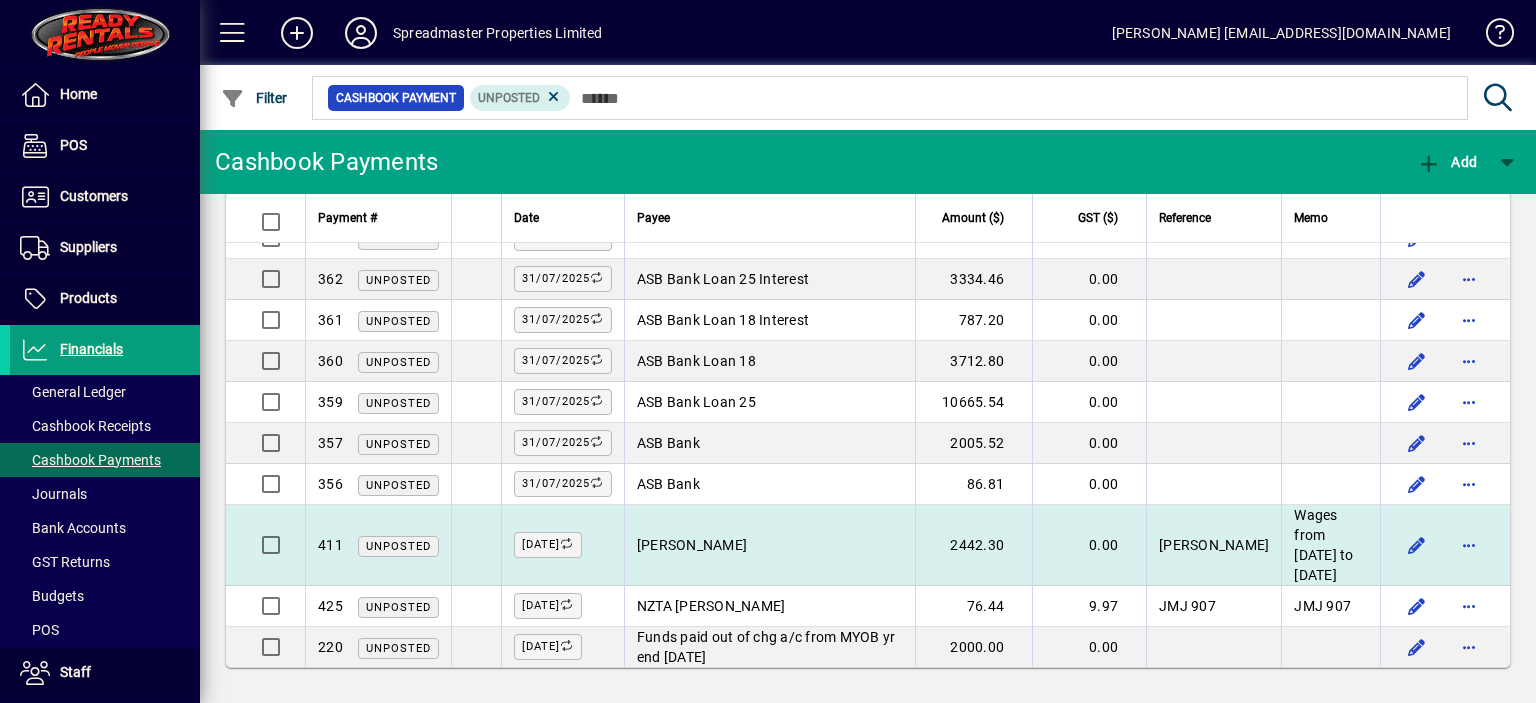 click on "[PERSON_NAME]" at bounding box center [692, 545] 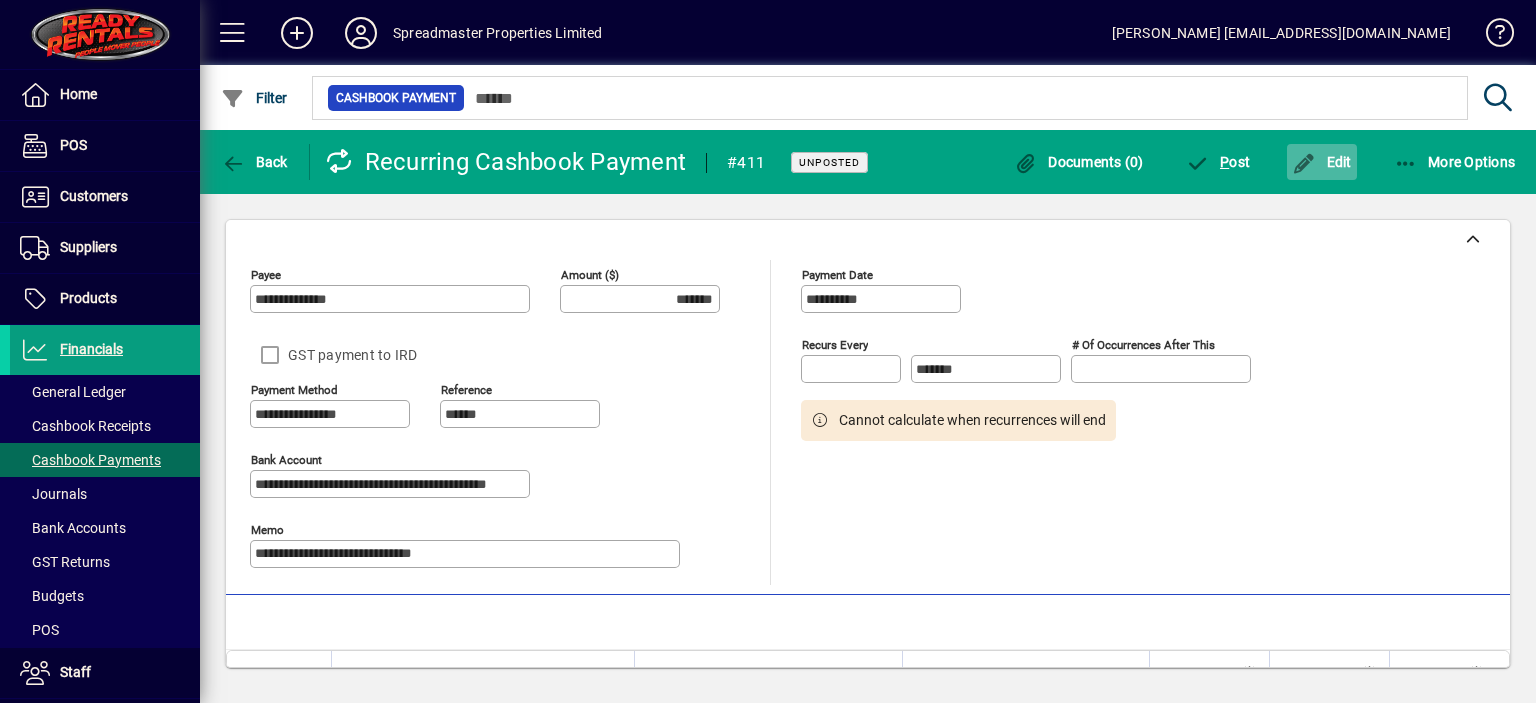 click on "Edit" 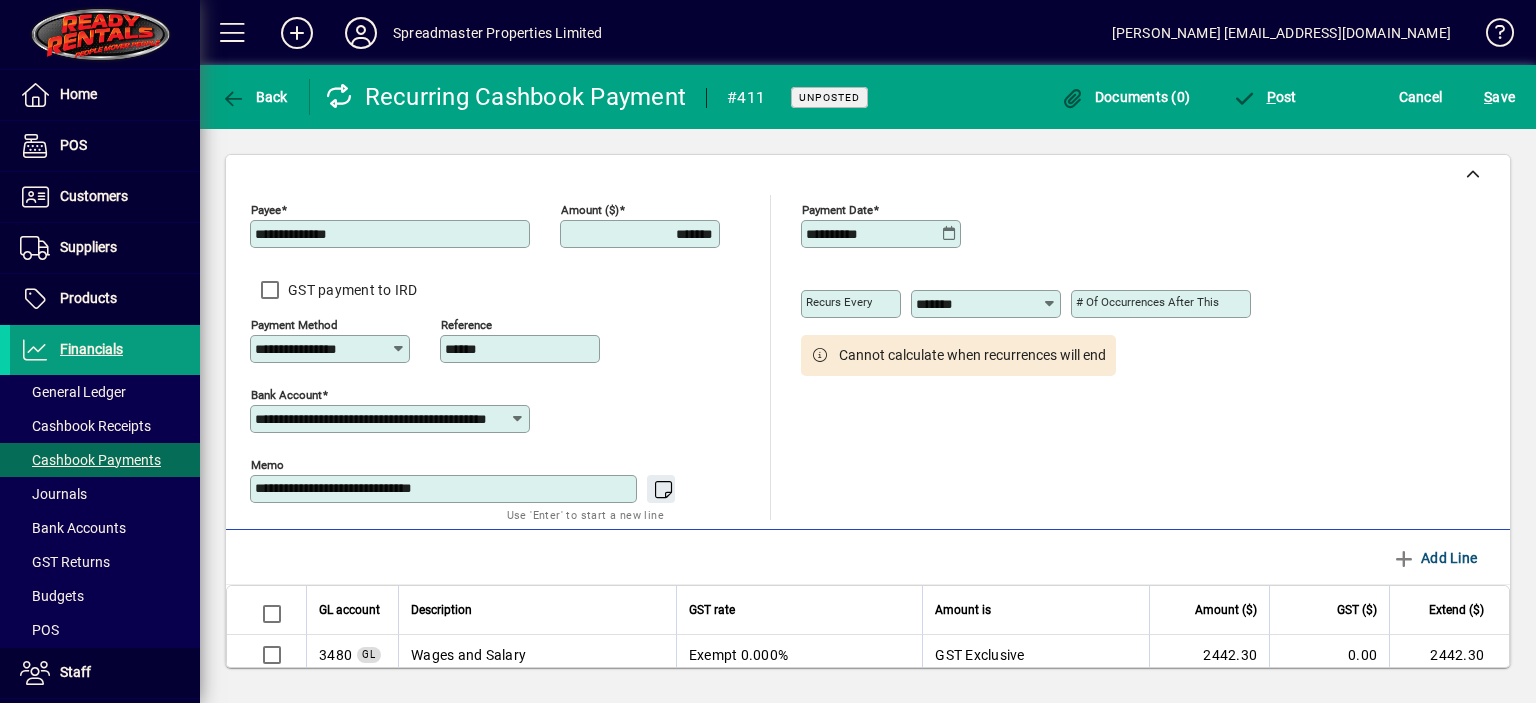 click on "**********" at bounding box center (445, 489) 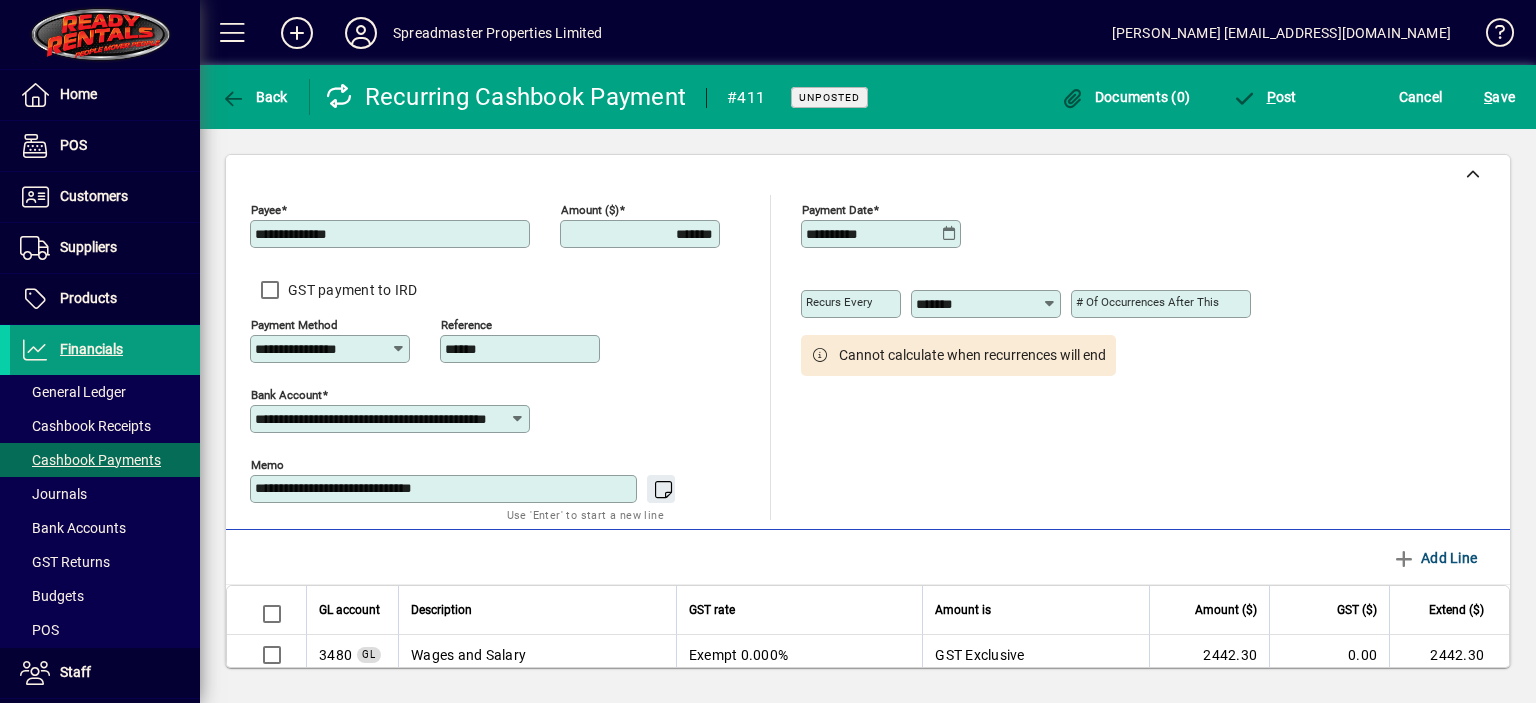 click on "**********" at bounding box center (445, 489) 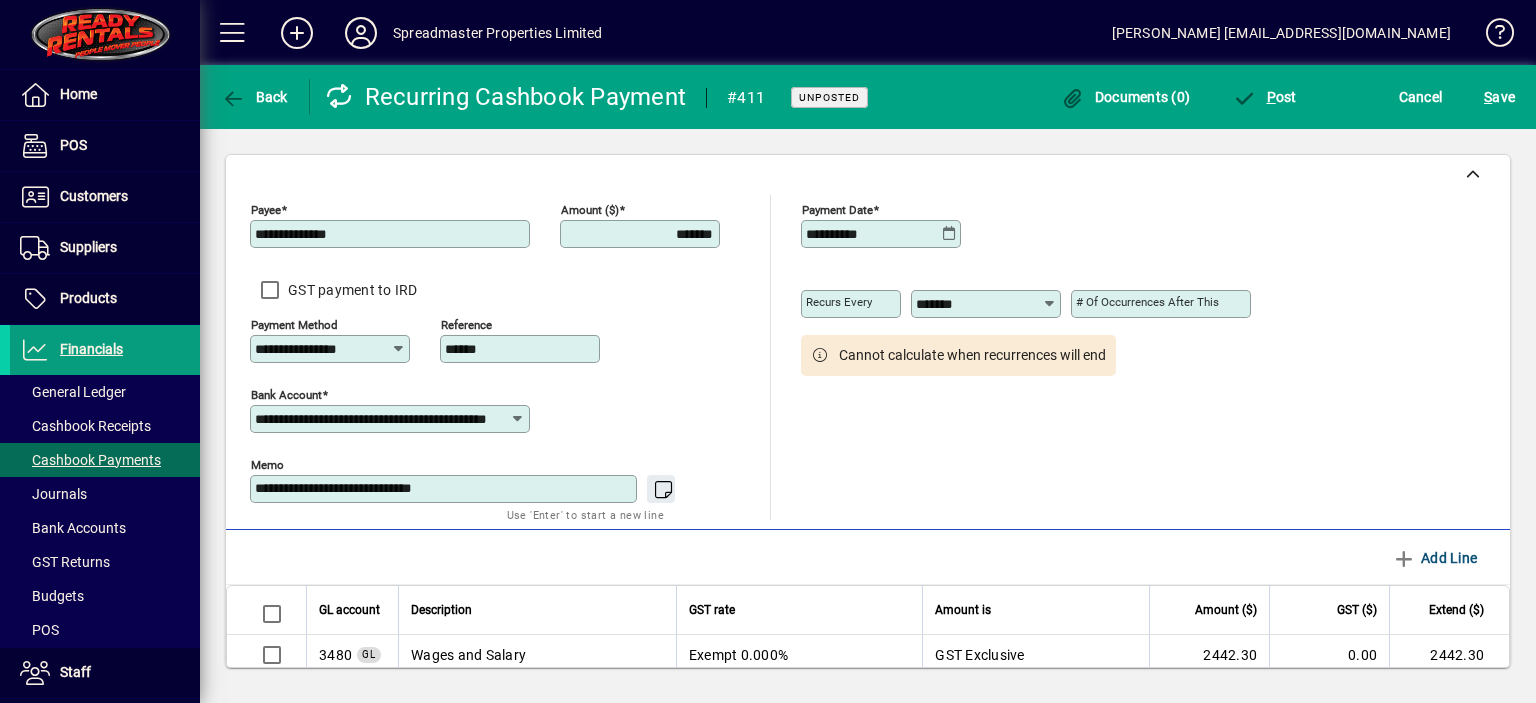 type on "**********" 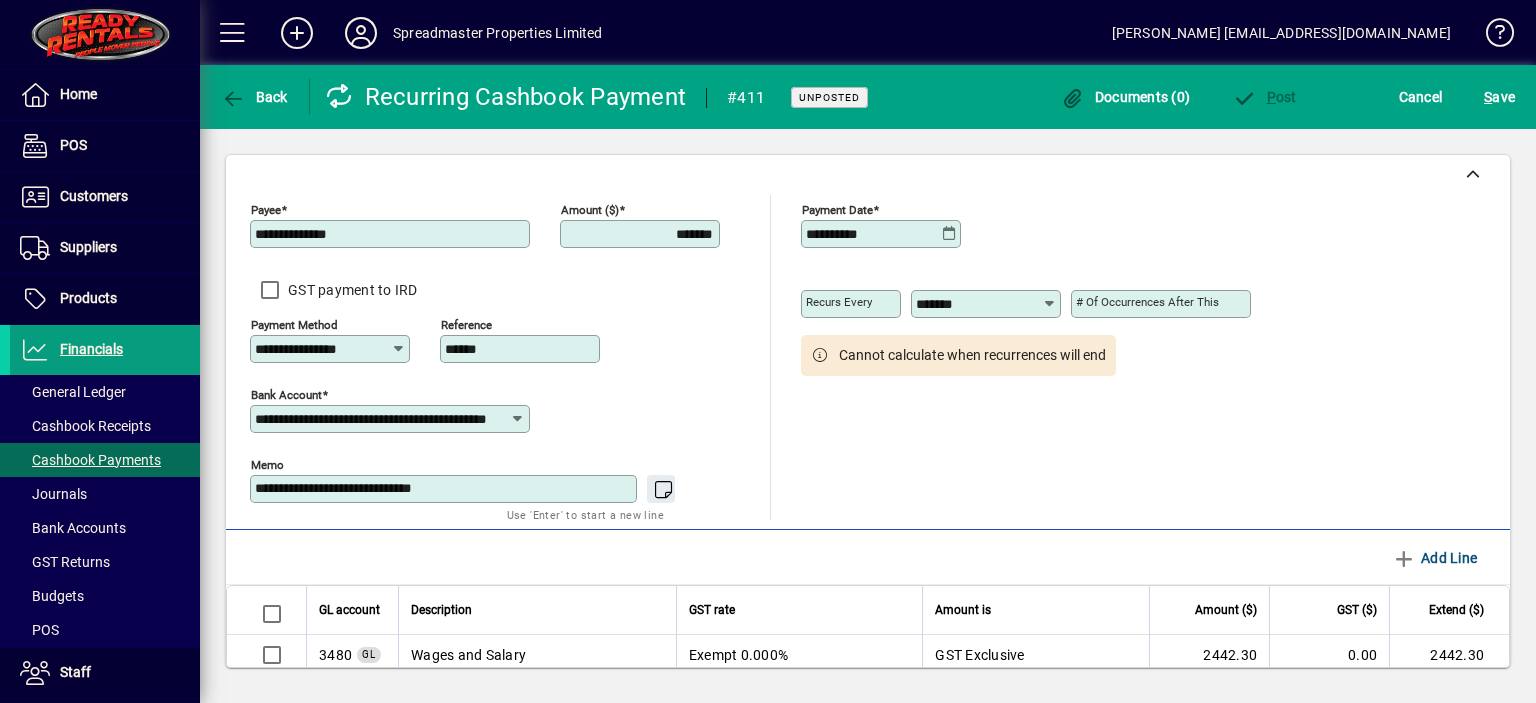 type on "*******" 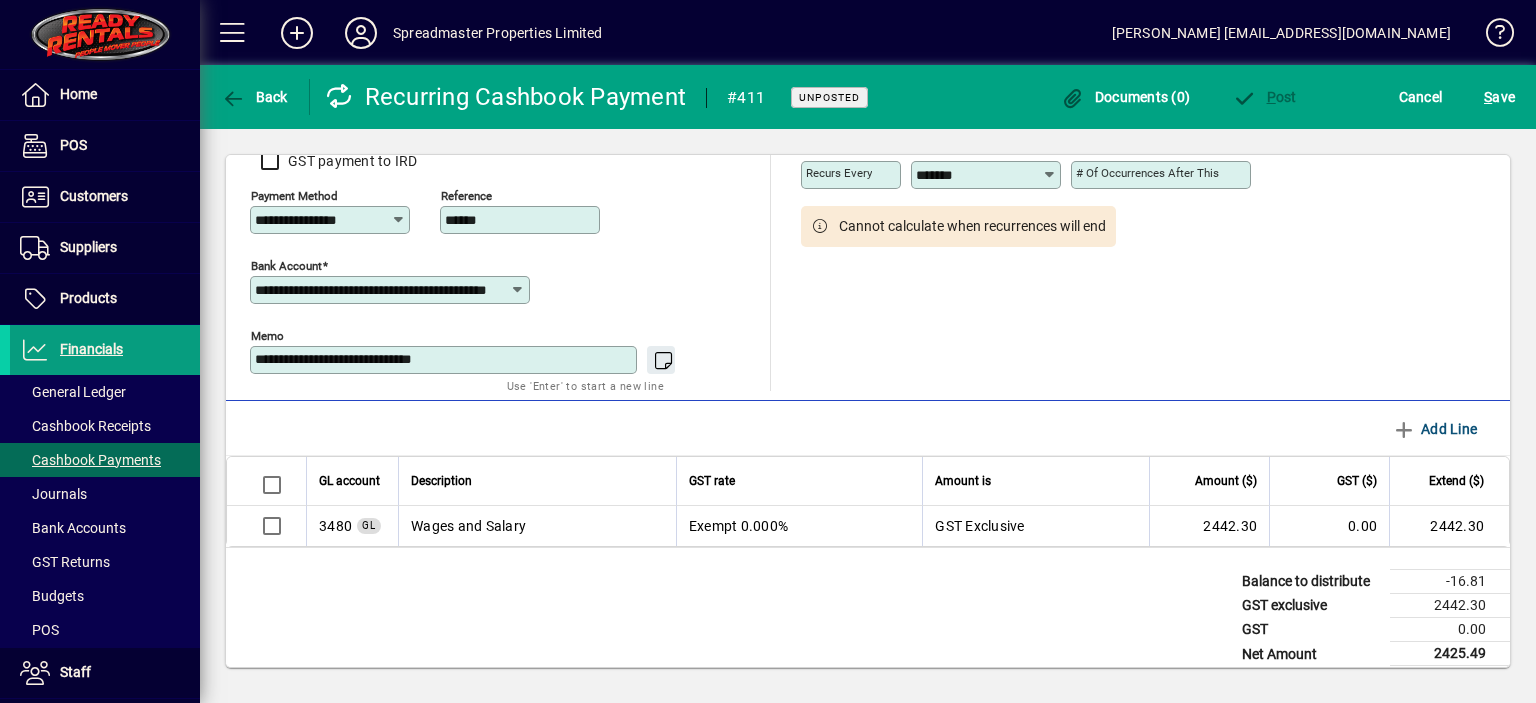 scroll, scrollTop: 143, scrollLeft: 0, axis: vertical 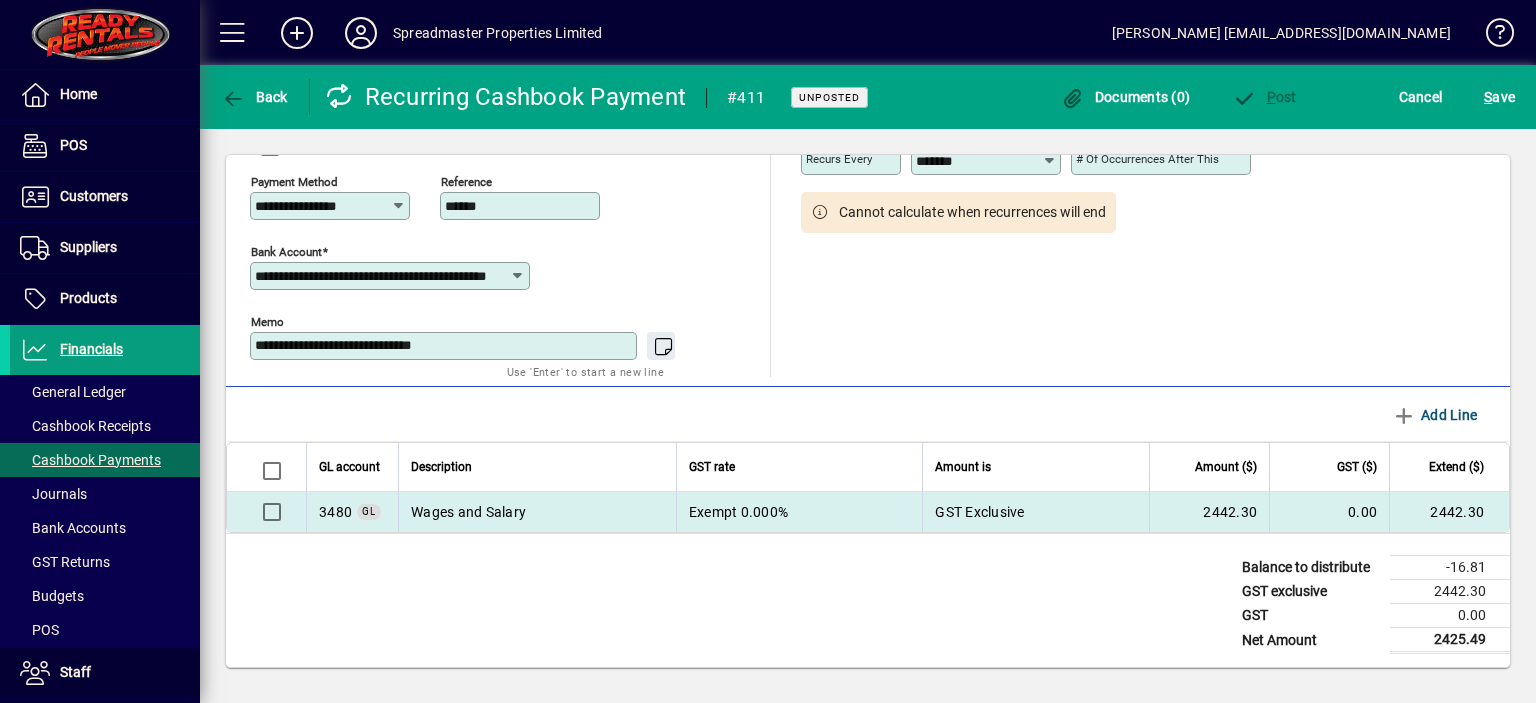 click on "Exempt 0.000%" at bounding box center (799, 512) 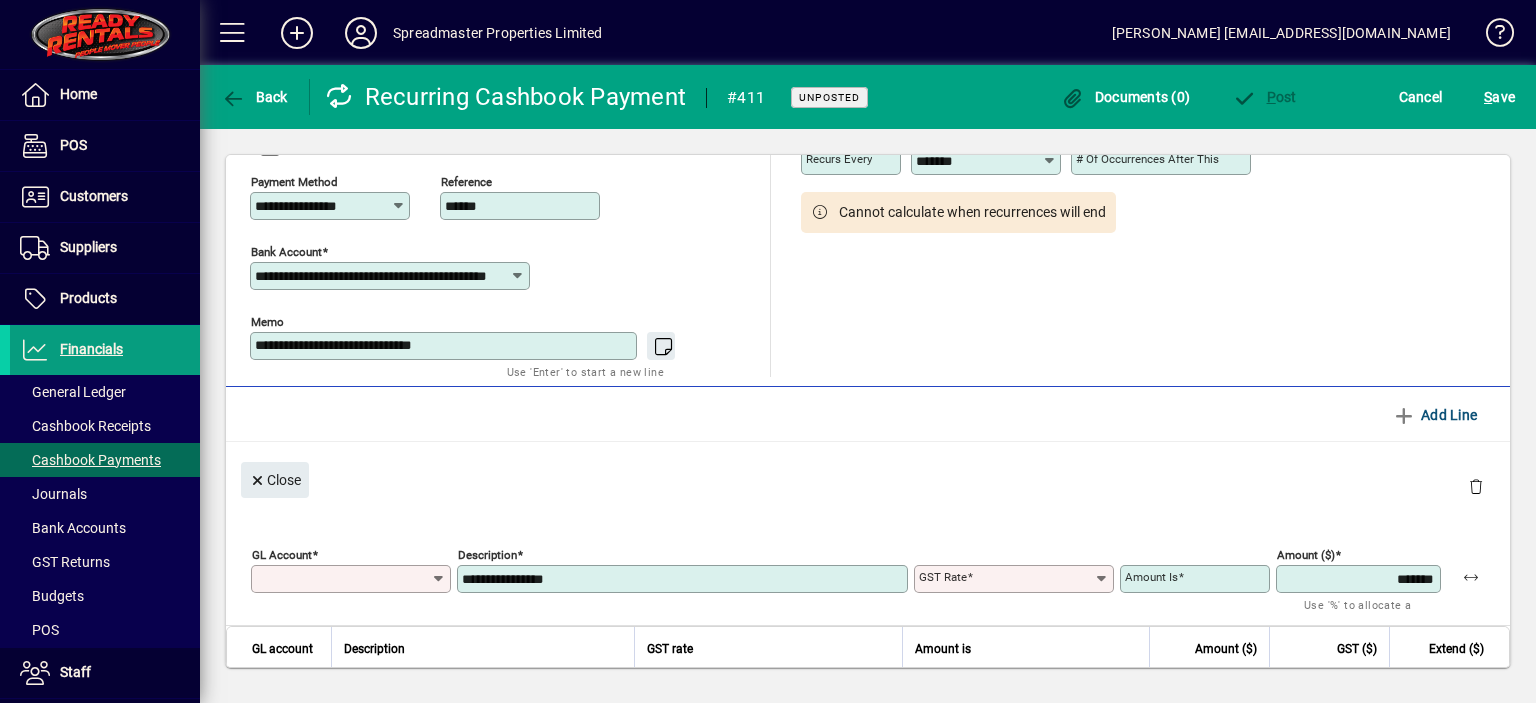 type on "****" 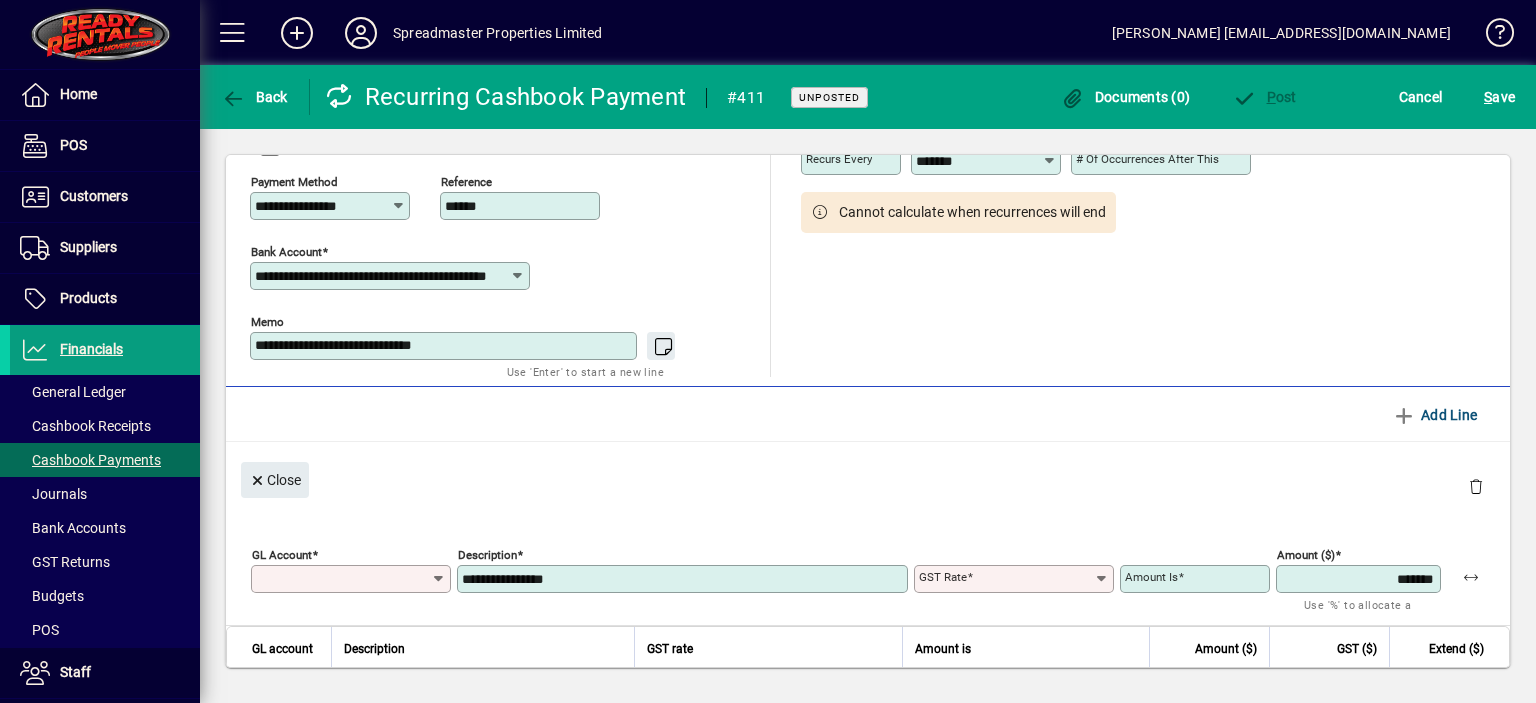 type on "******" 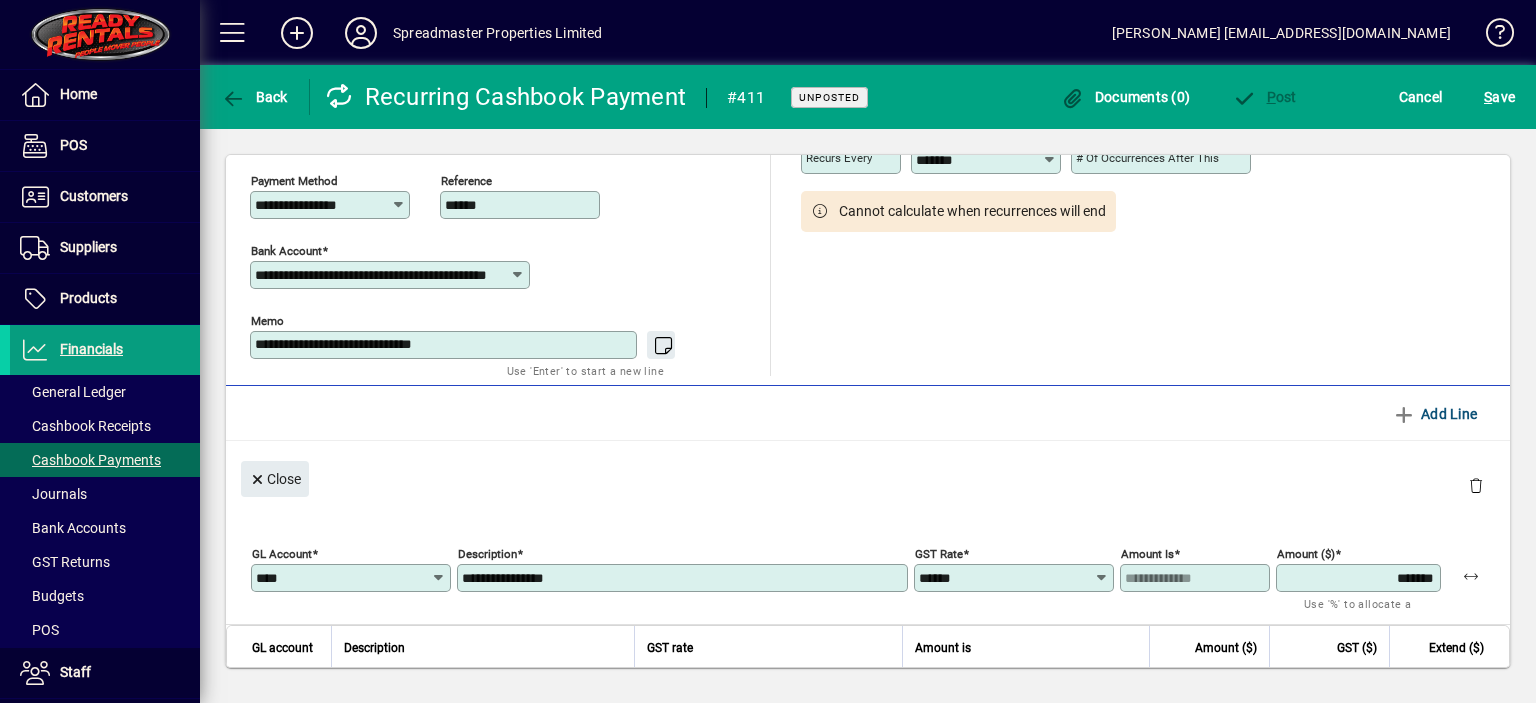 scroll, scrollTop: 123, scrollLeft: 0, axis: vertical 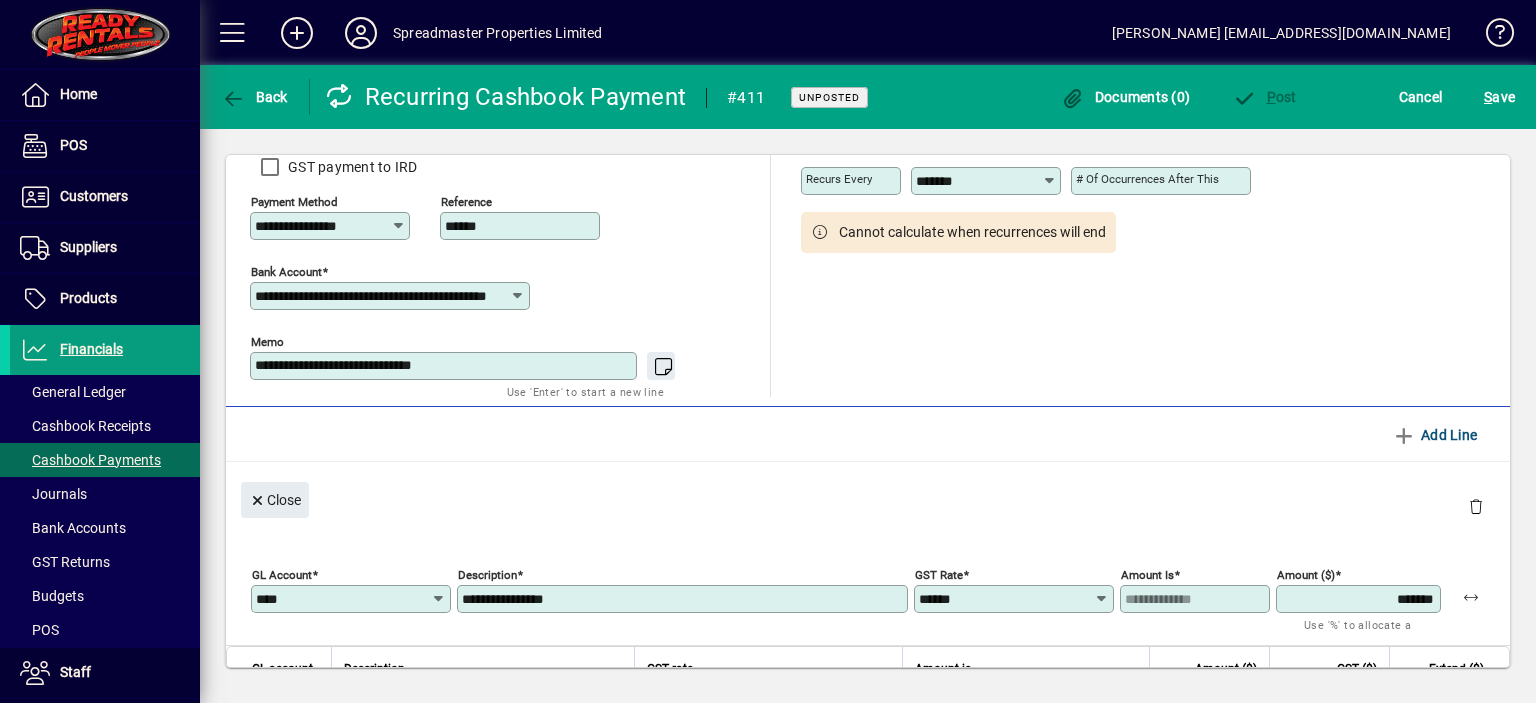 click on "*******" at bounding box center (1360, 599) 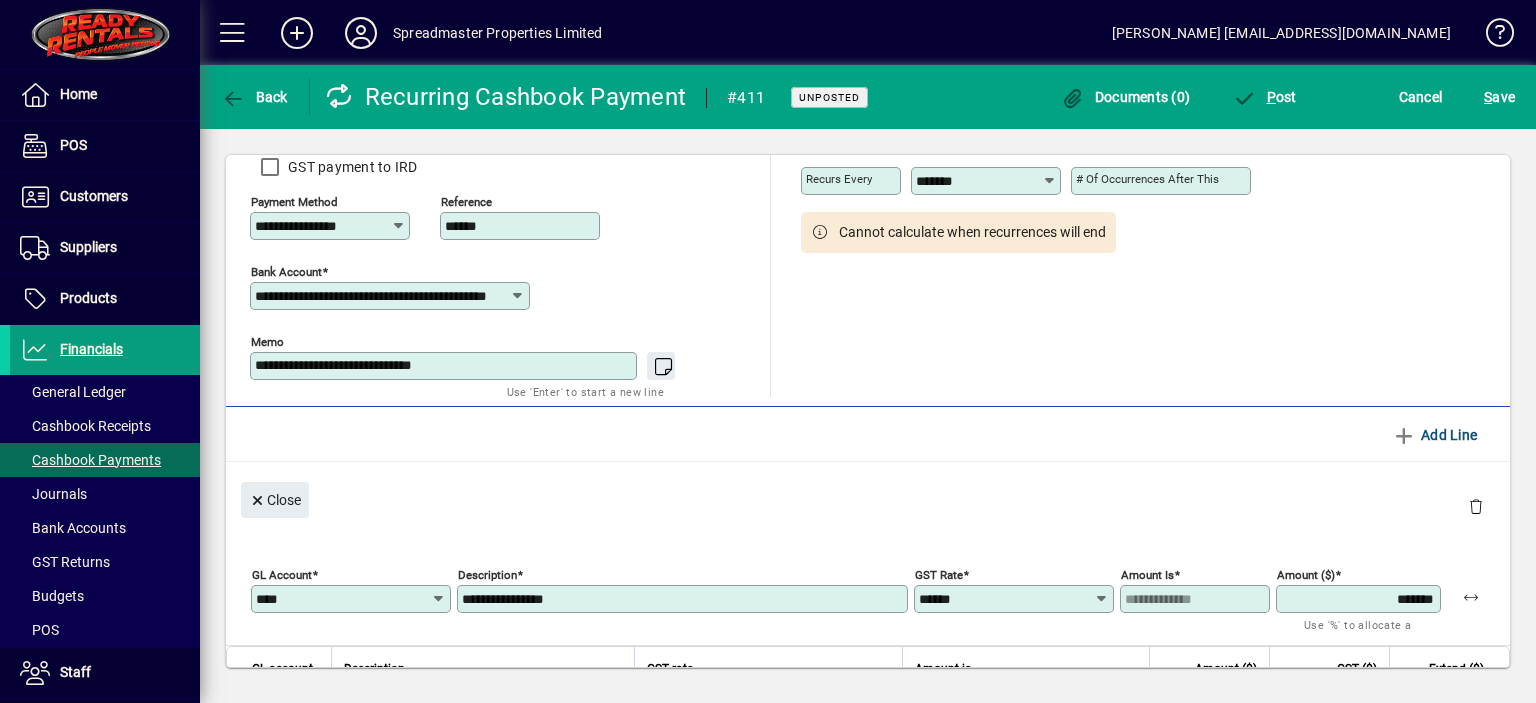 type on "*******" 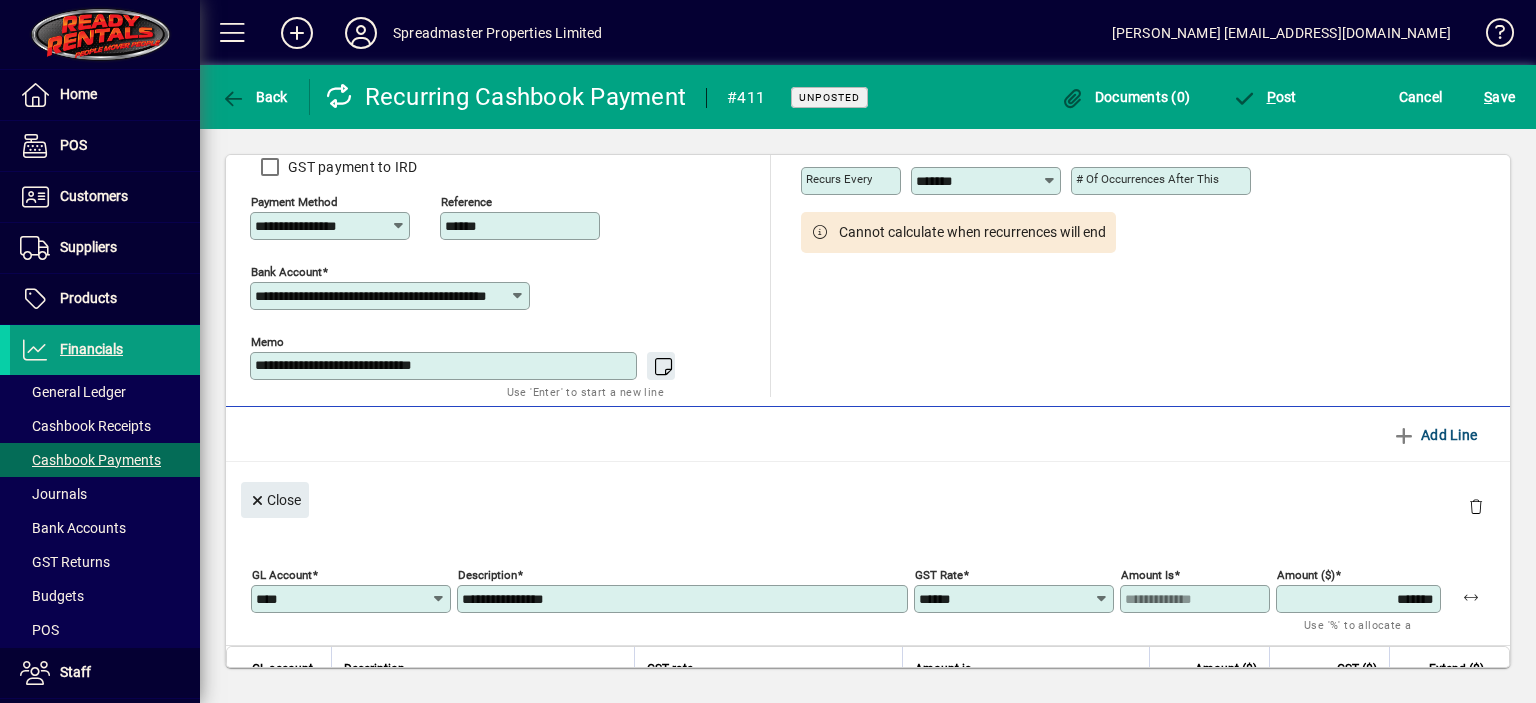 type 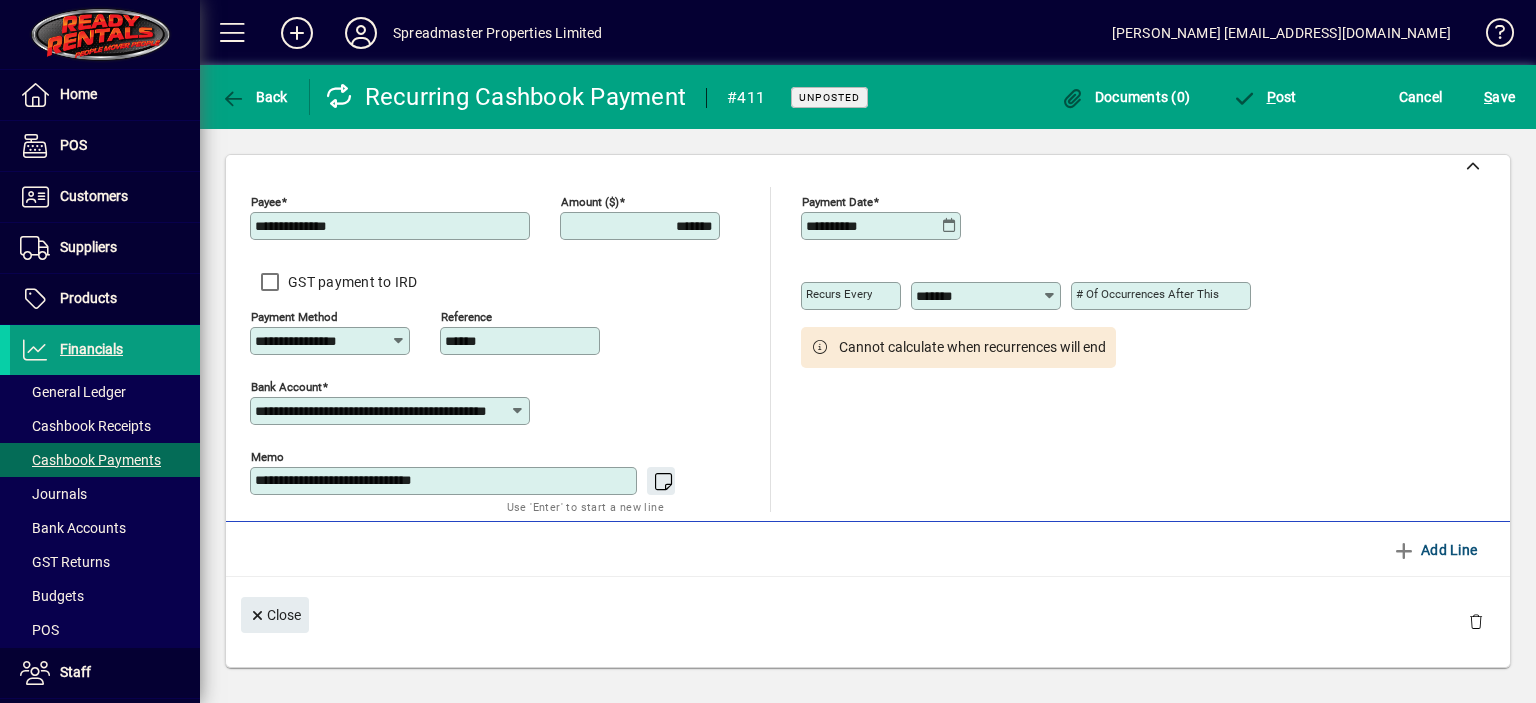 scroll, scrollTop: 0, scrollLeft: 0, axis: both 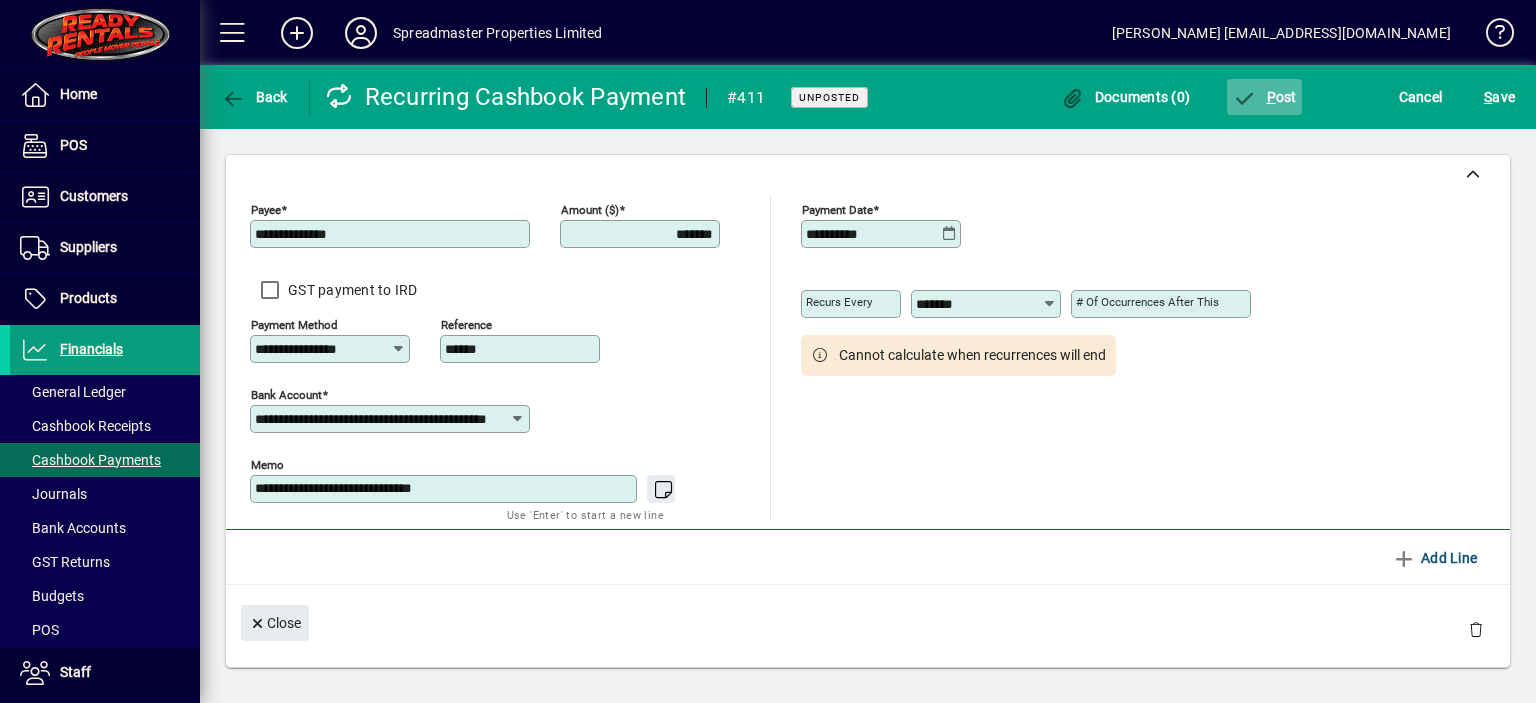 click on "P ost" 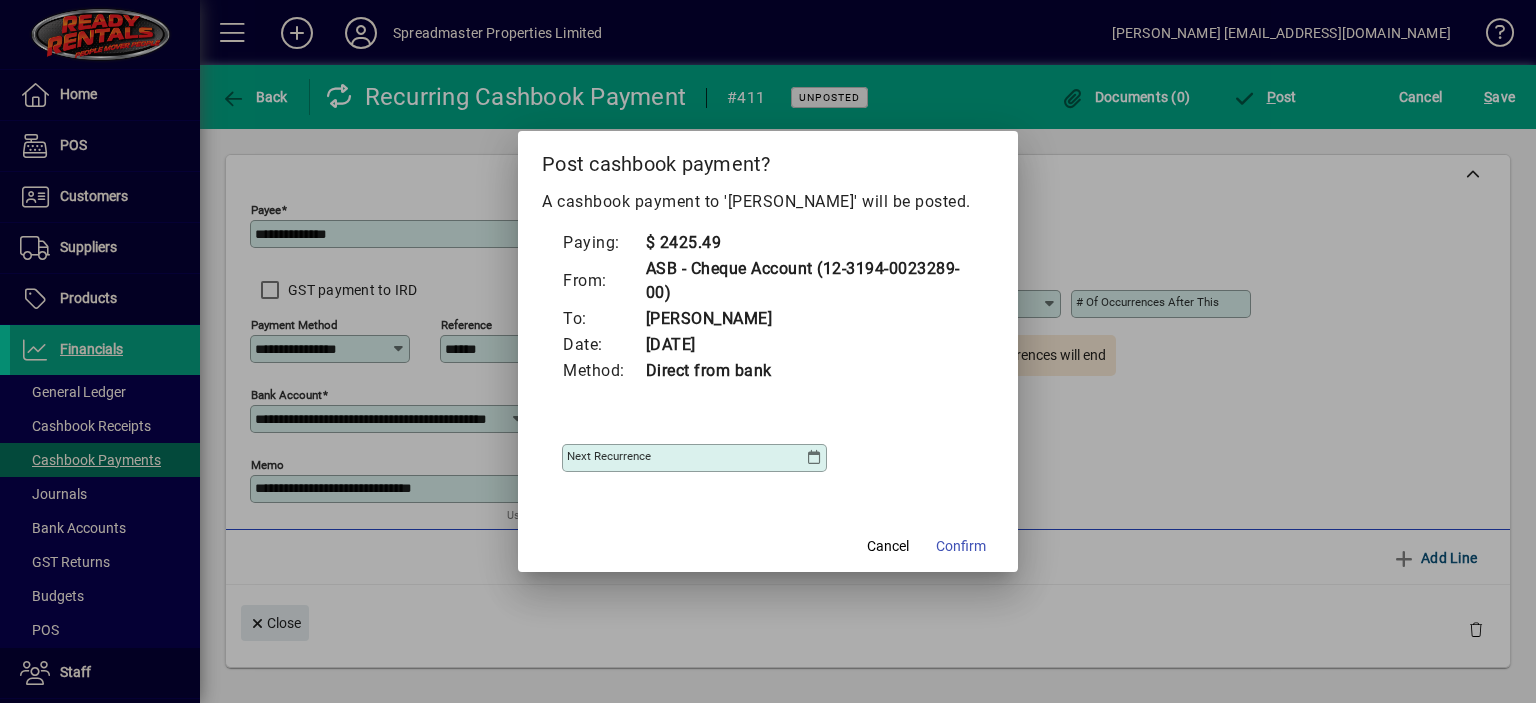 click at bounding box center (814, 458) 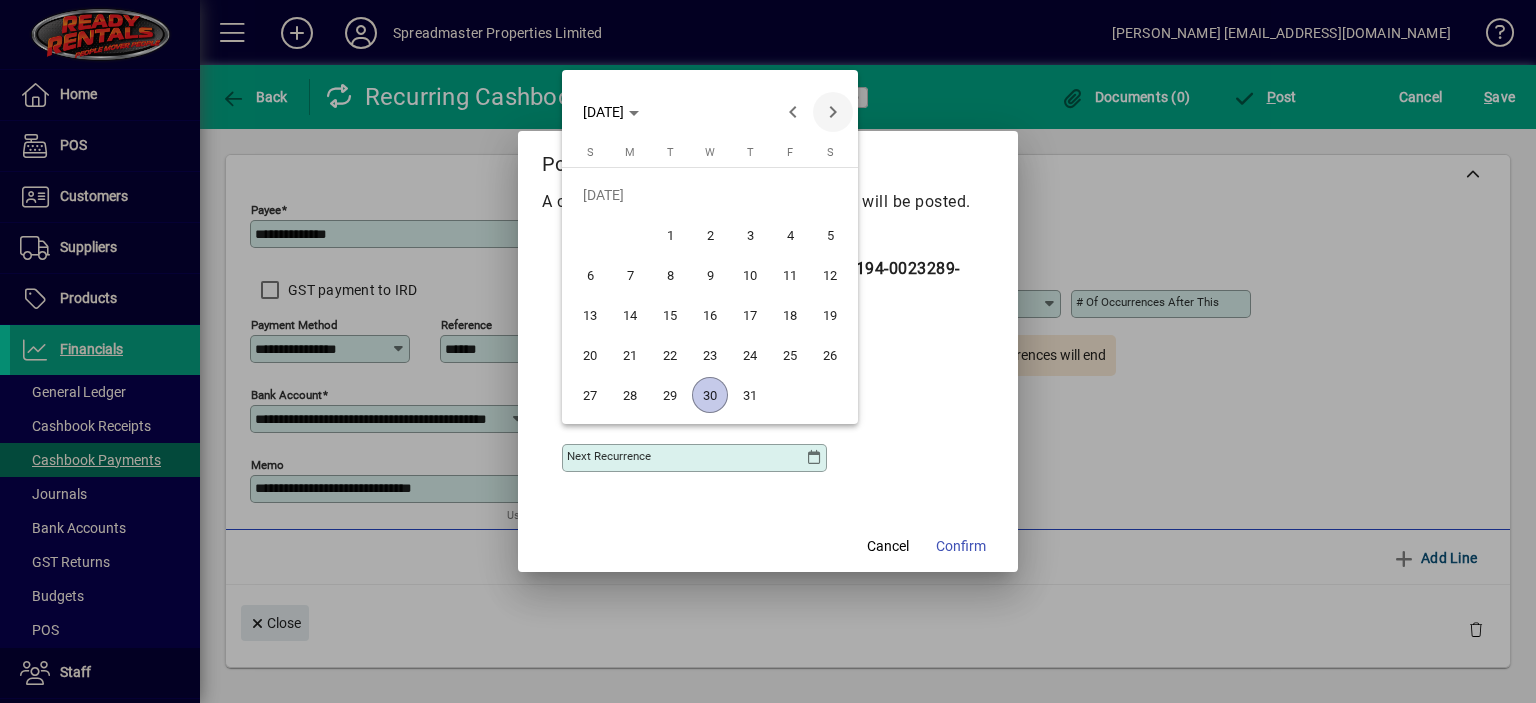 click at bounding box center (833, 112) 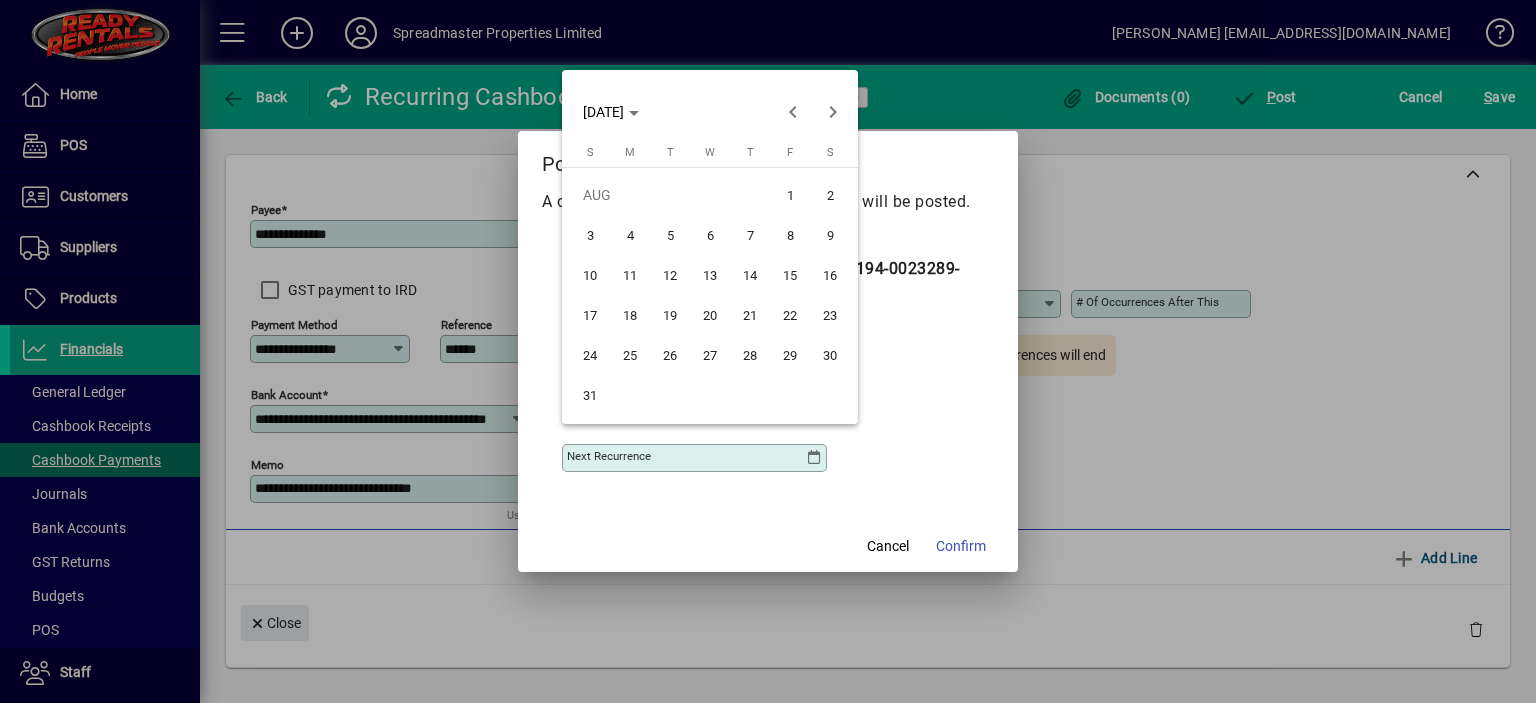 click on "13" at bounding box center (710, 275) 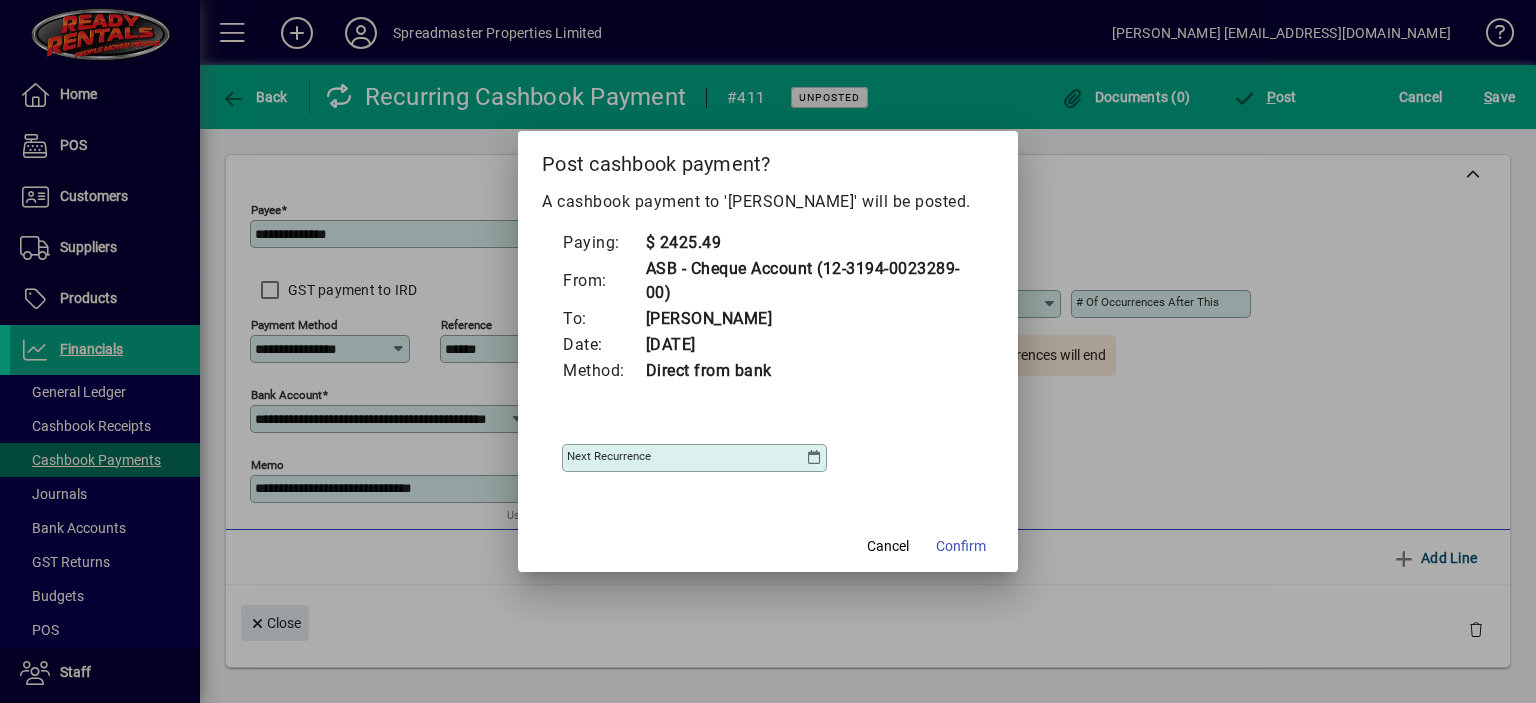 type on "**********" 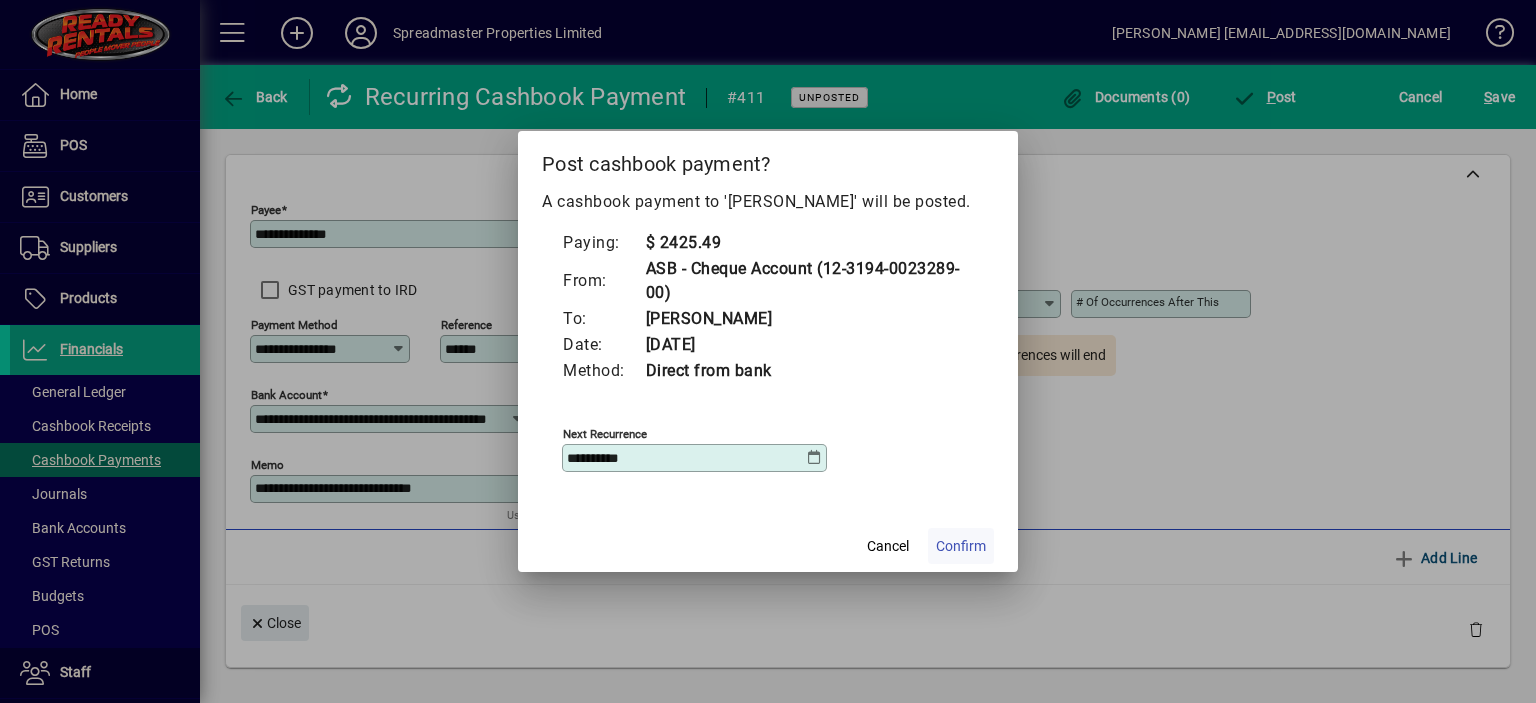 click on "Confirm" 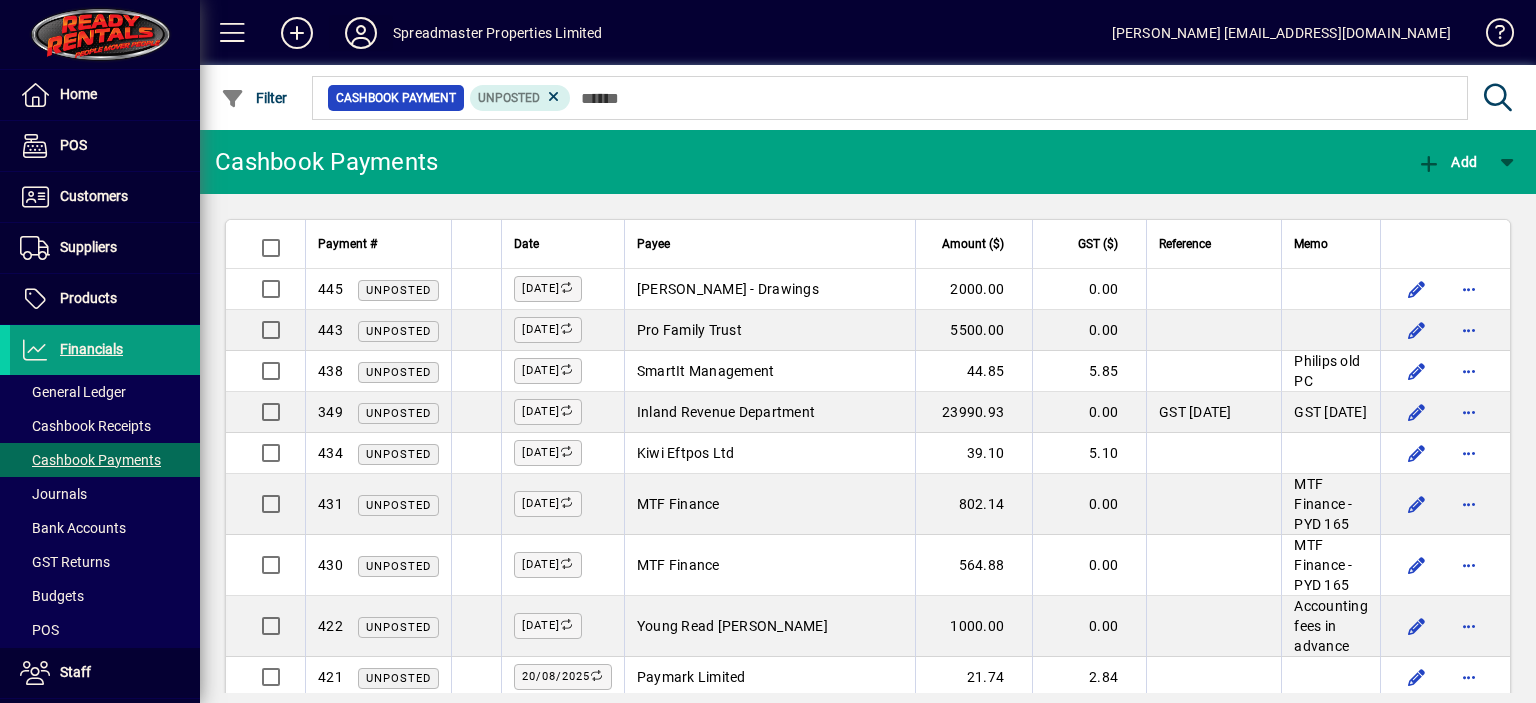 click 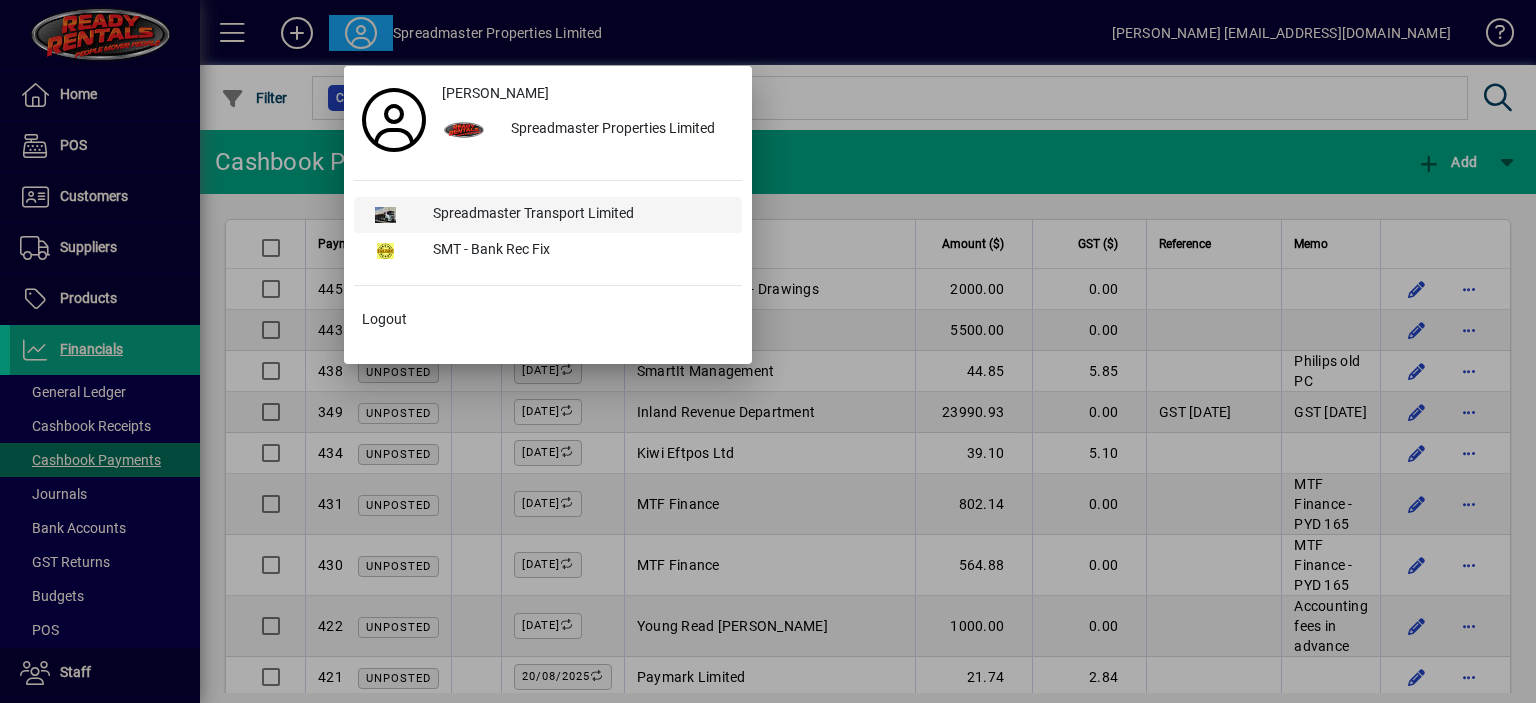 click on "Spreadmaster Transport Limited" at bounding box center (579, 215) 